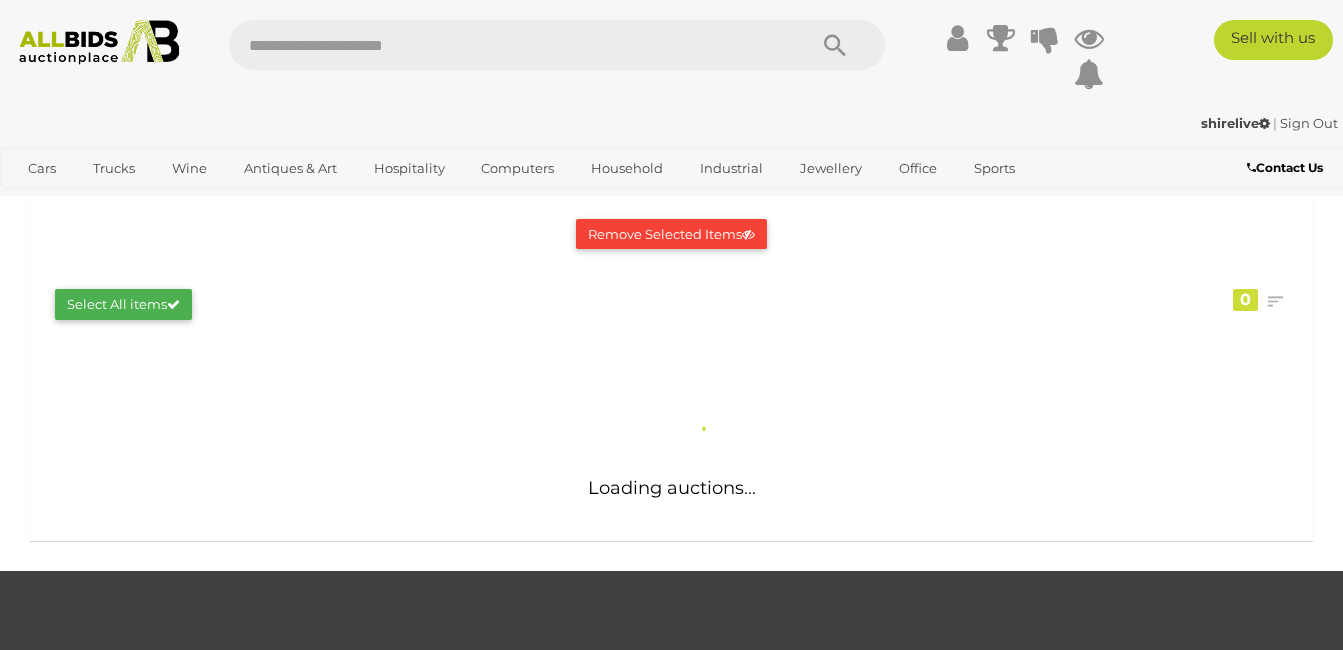 scroll, scrollTop: 300, scrollLeft: 0, axis: vertical 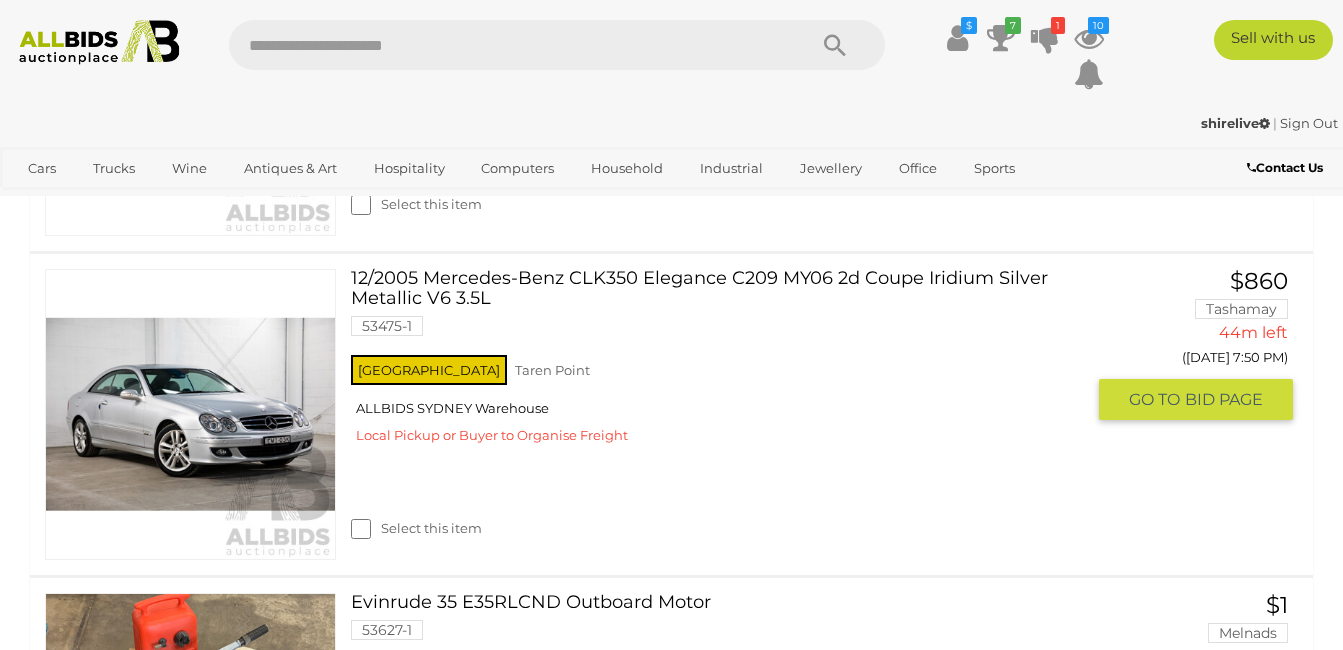 click at bounding box center [190, 414] 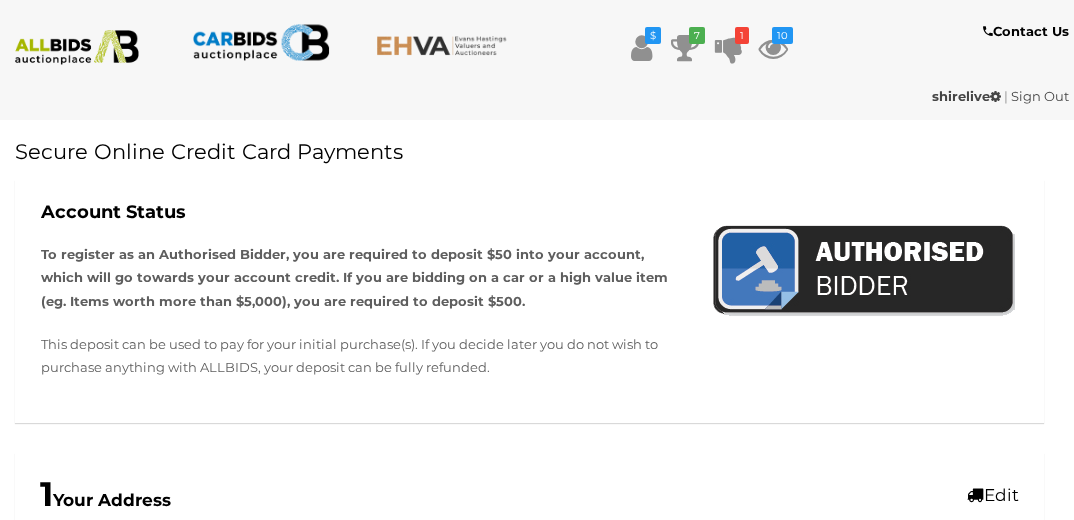scroll, scrollTop: 0, scrollLeft: 0, axis: both 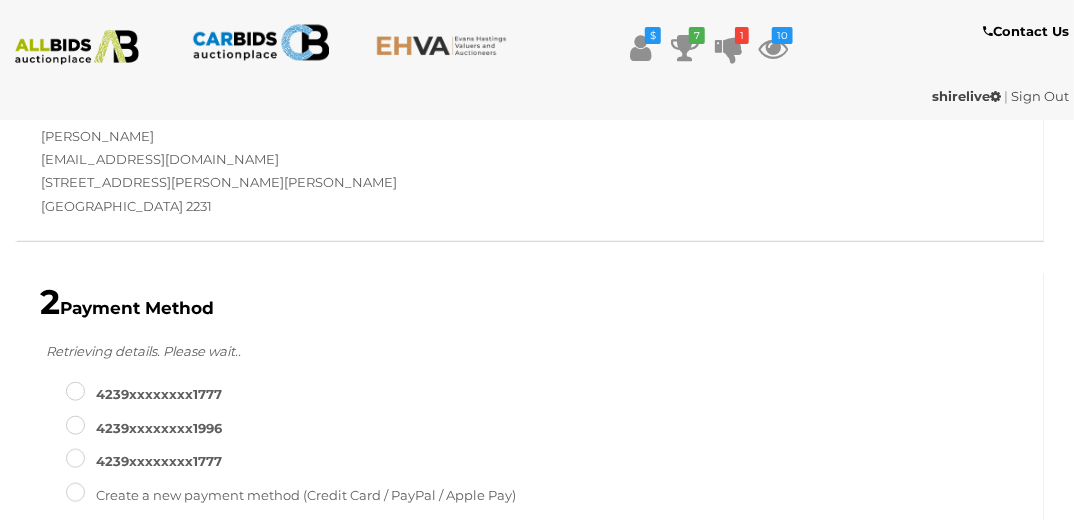 type on "**********" 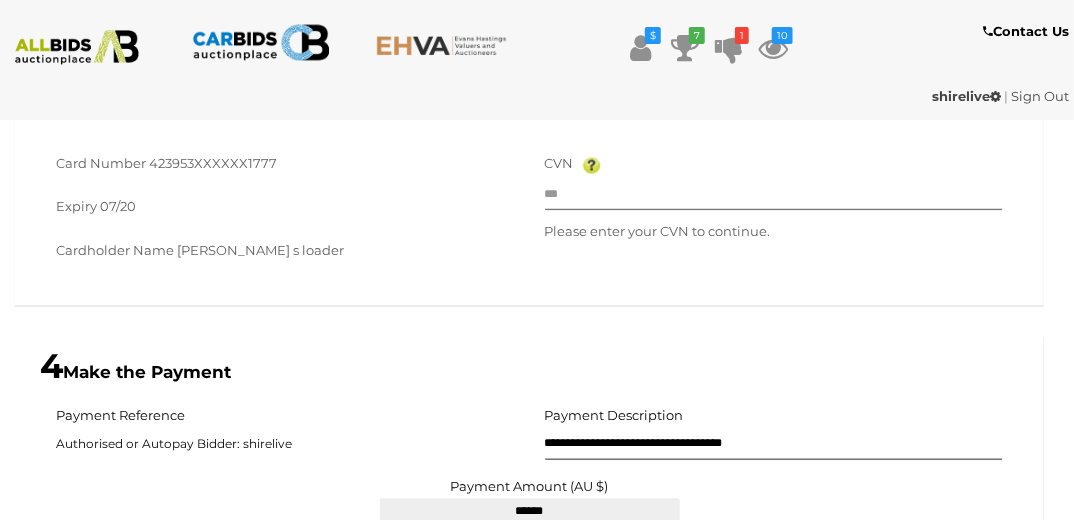 scroll, scrollTop: 1303, scrollLeft: 0, axis: vertical 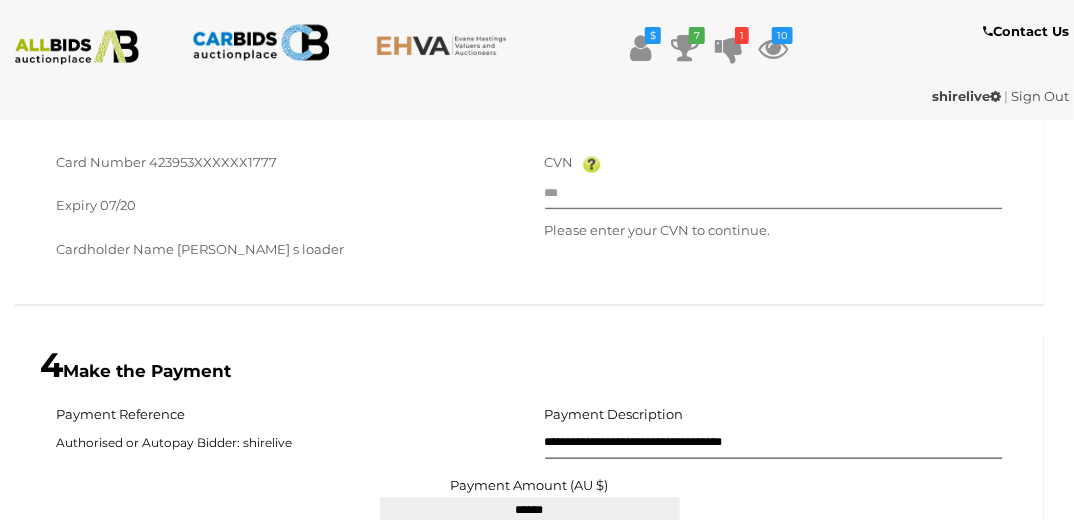 type on "**********" 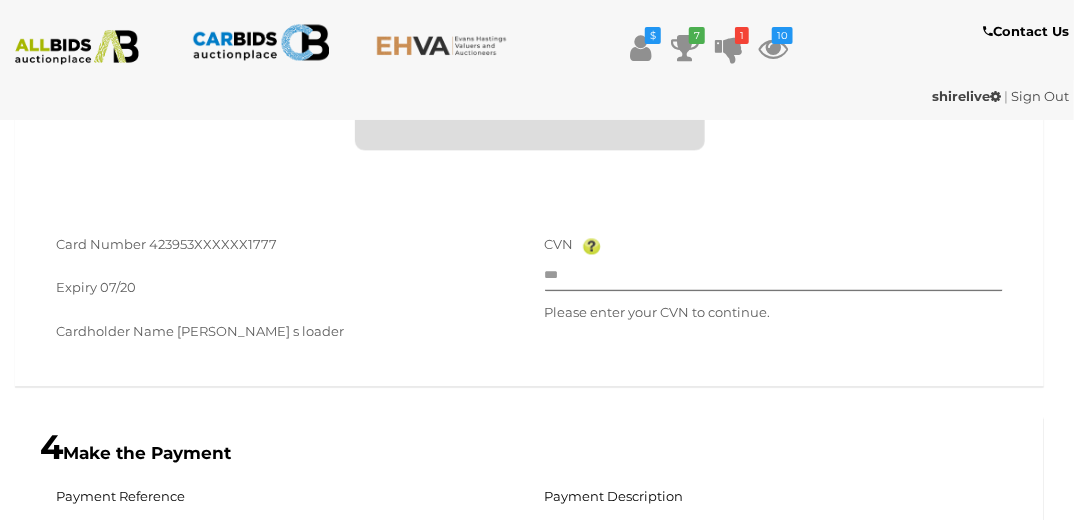 scroll, scrollTop: 1223, scrollLeft: 0, axis: vertical 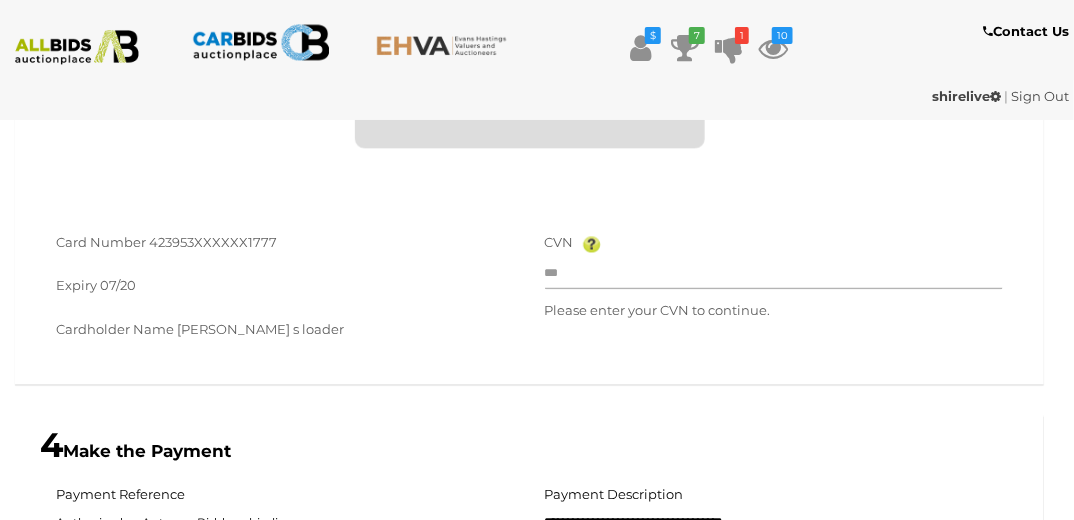 click at bounding box center (774, 275) 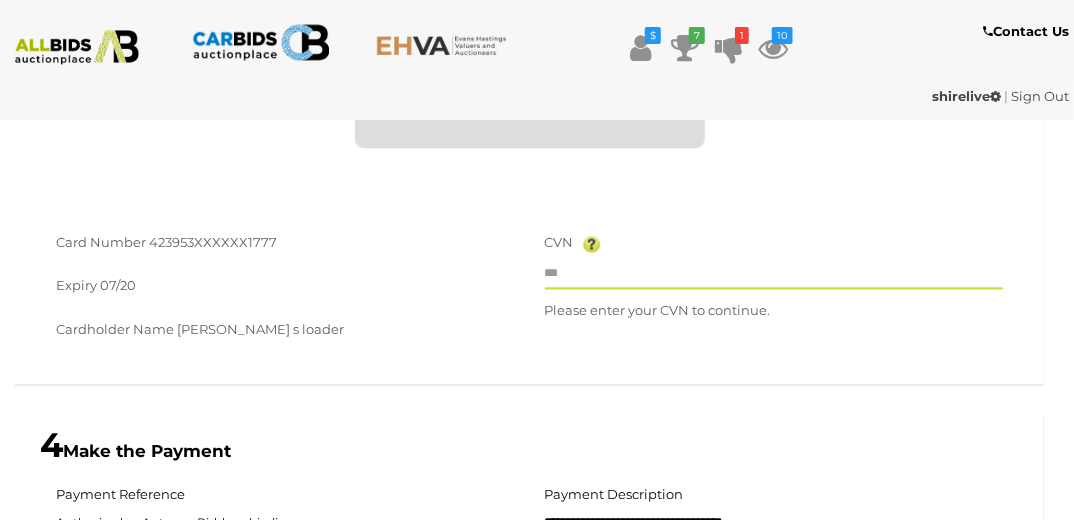 type on "***" 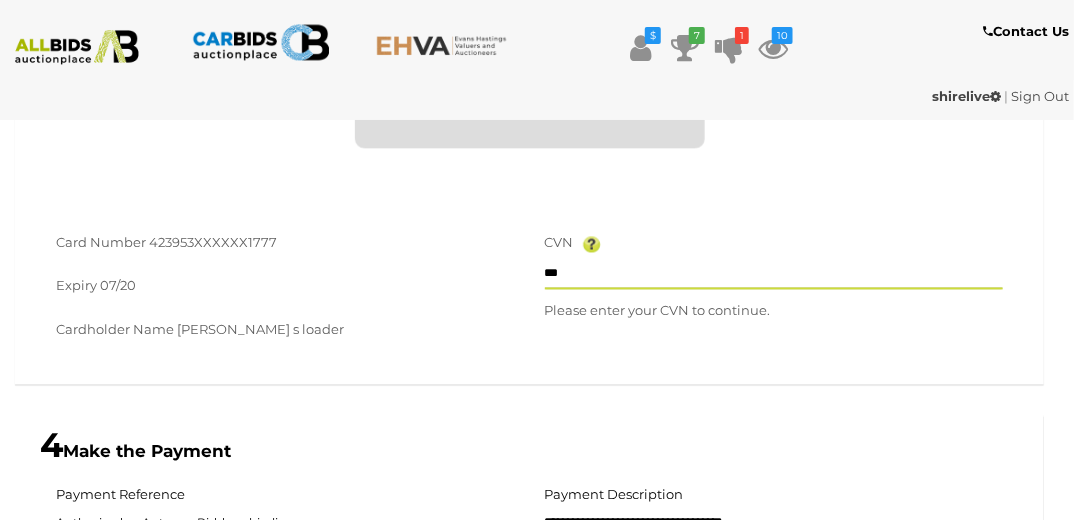 type on "**" 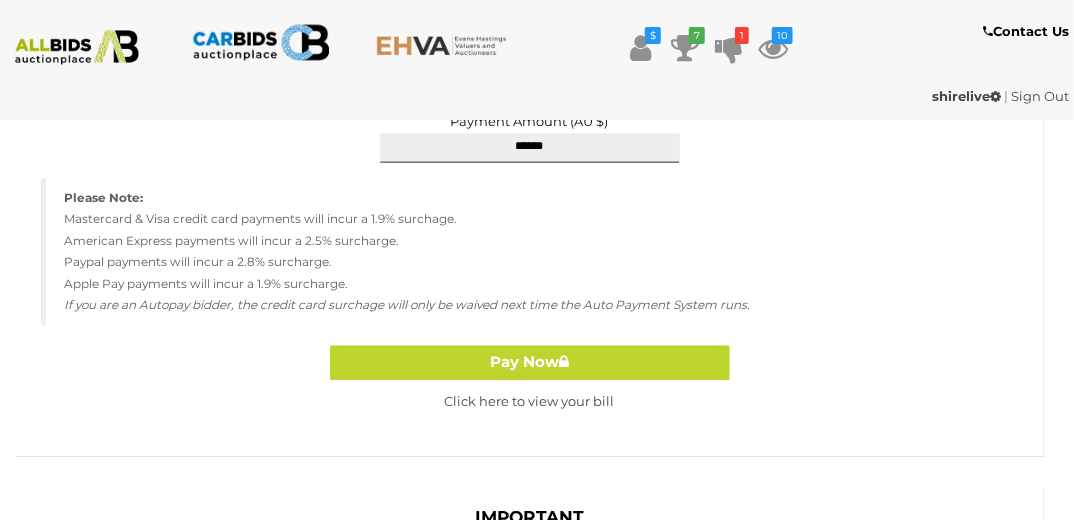 scroll, scrollTop: 1703, scrollLeft: 0, axis: vertical 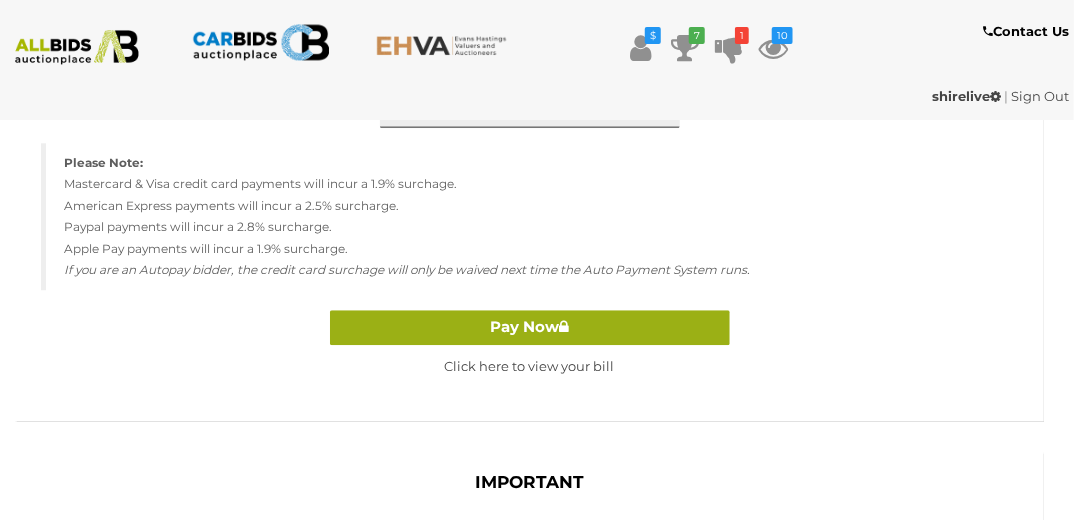 click on "Pay Now" at bounding box center [530, 327] 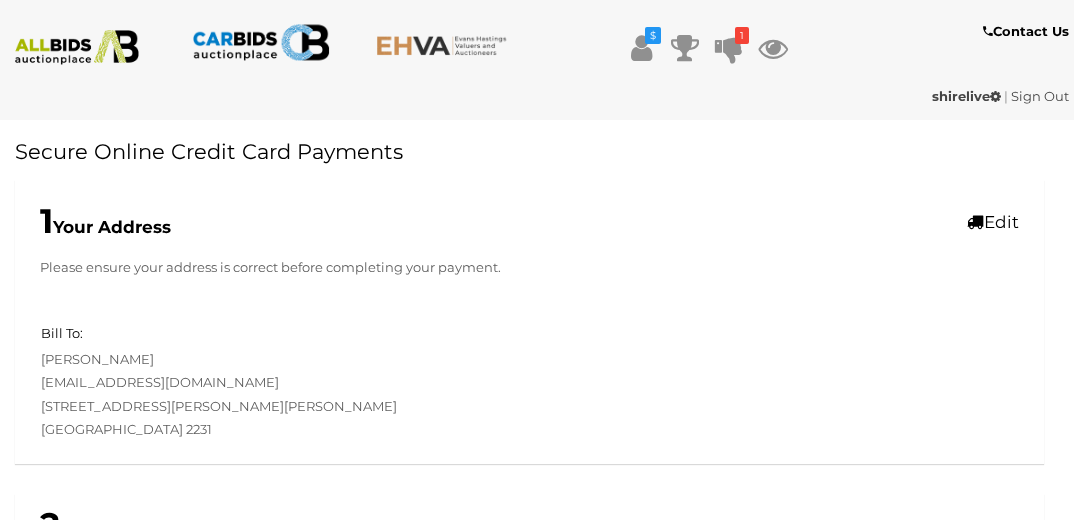 scroll, scrollTop: 561, scrollLeft: 0, axis: vertical 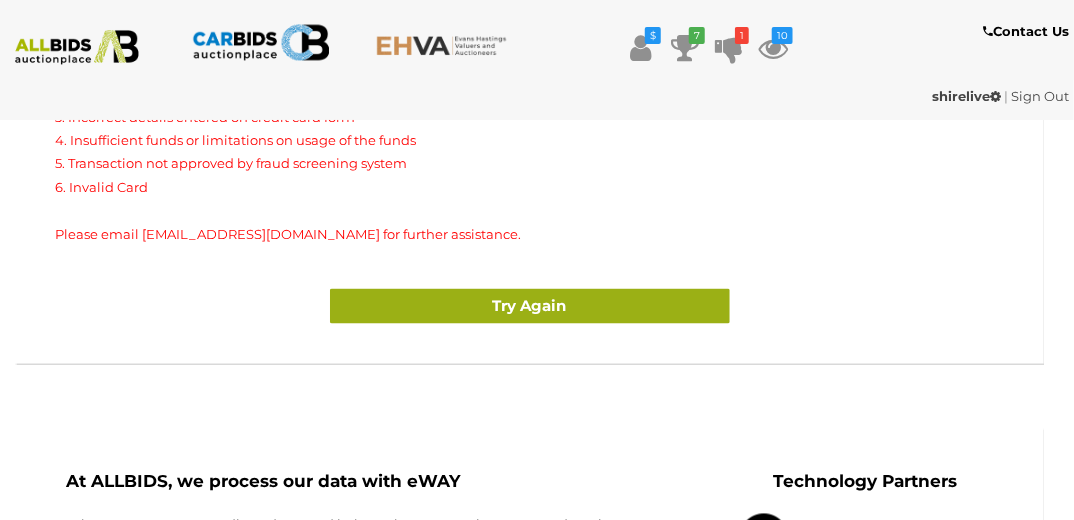 click on "Try Again" at bounding box center [530, 306] 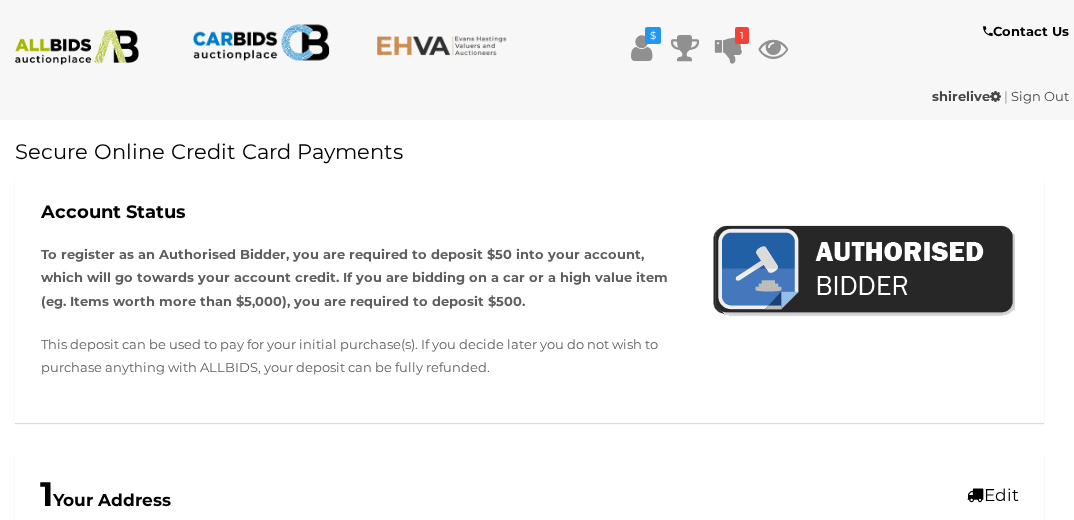scroll, scrollTop: 0, scrollLeft: 0, axis: both 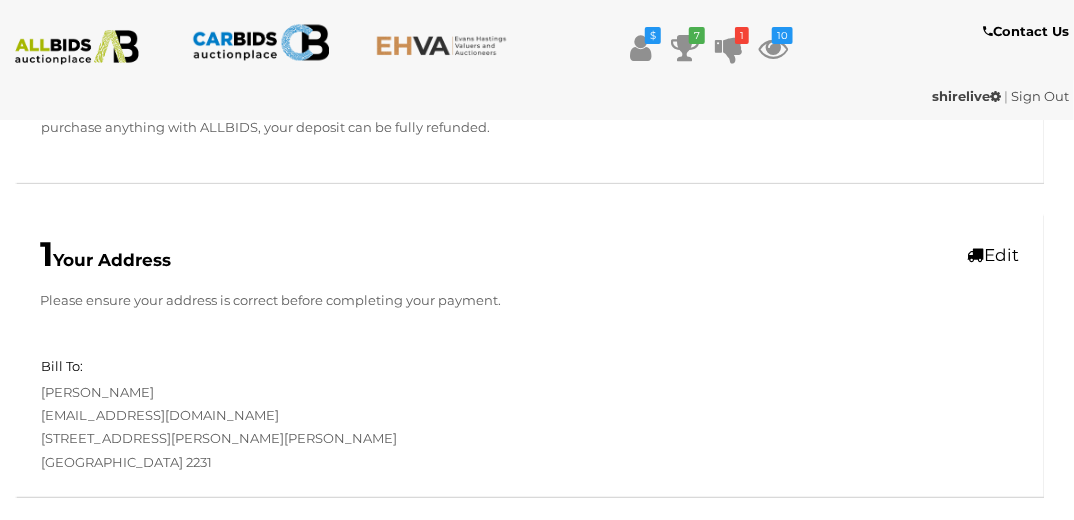 type on "**********" 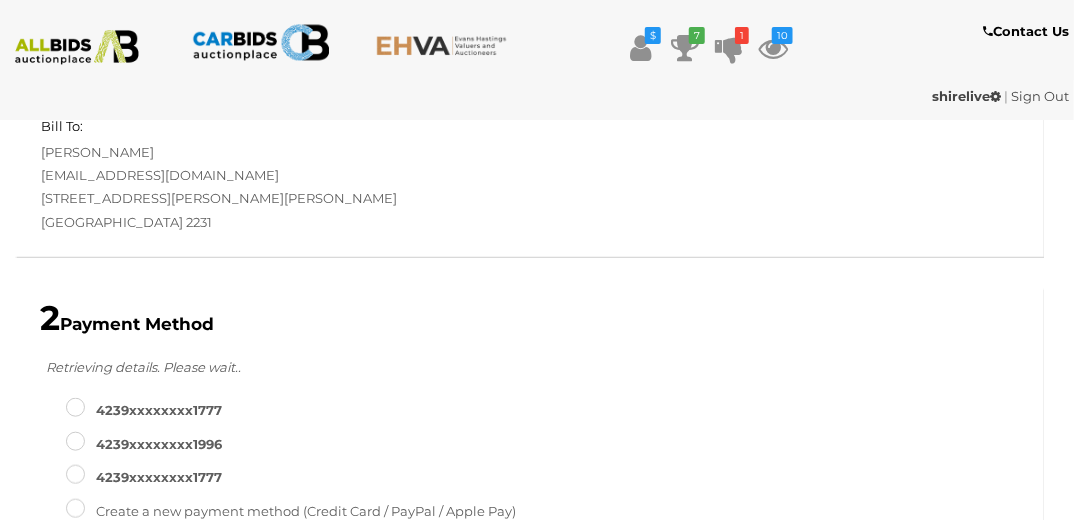 scroll, scrollTop: 903, scrollLeft: 0, axis: vertical 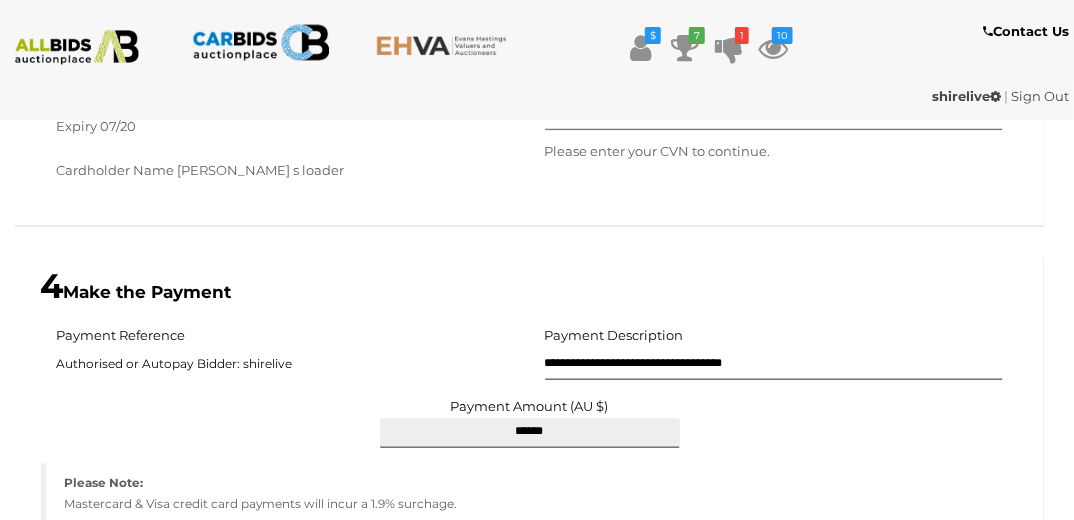 type on "**********" 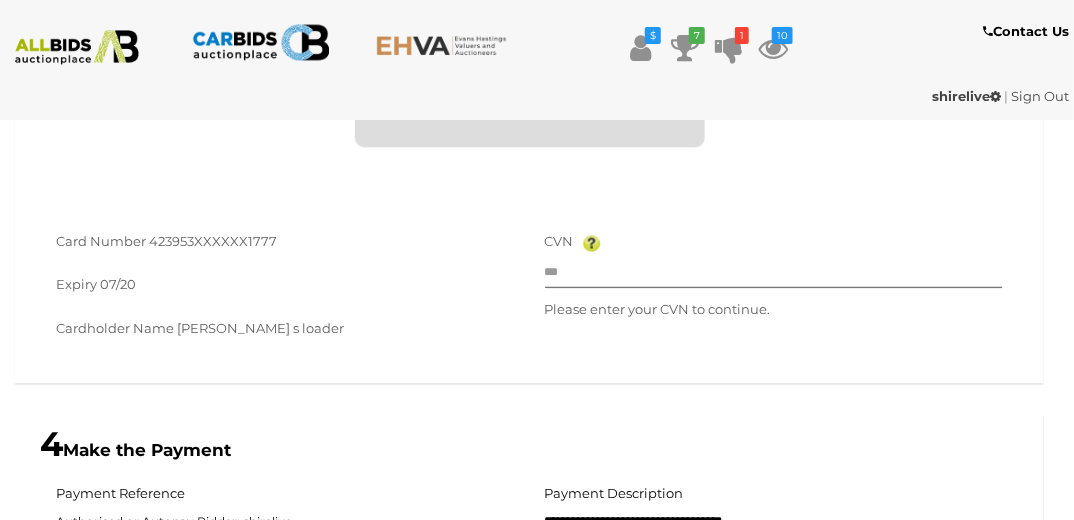 scroll, scrollTop: 1223, scrollLeft: 0, axis: vertical 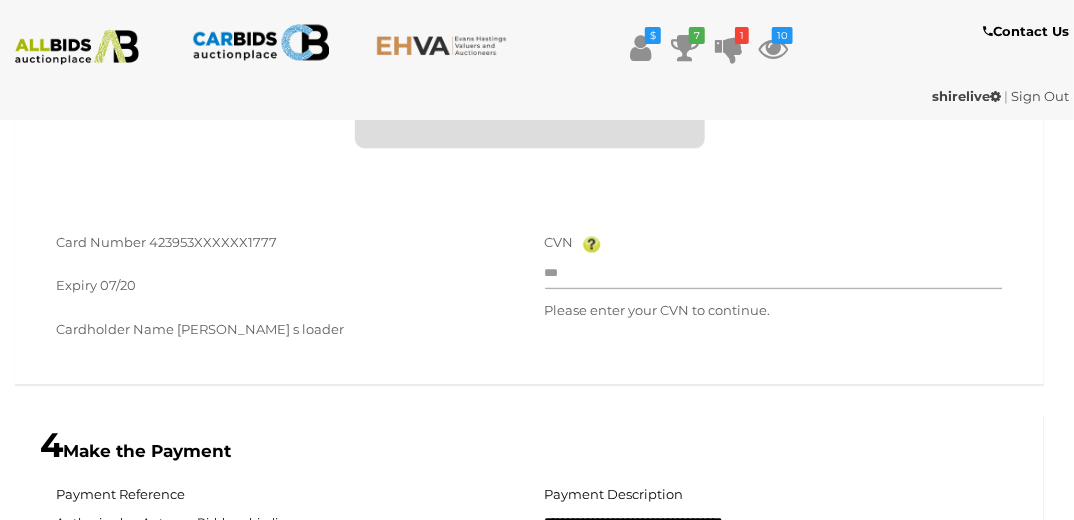 click at bounding box center [774, 275] 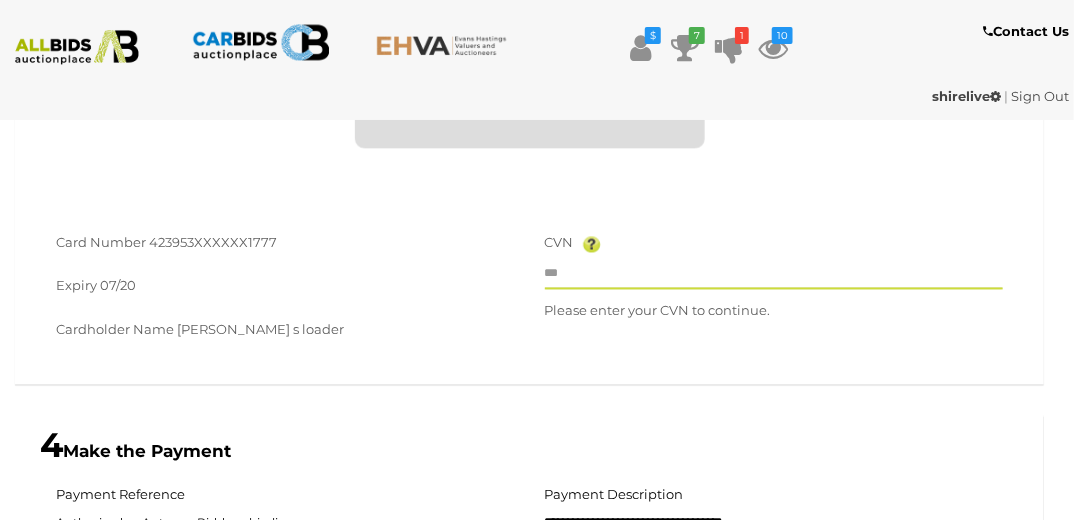 type on "***" 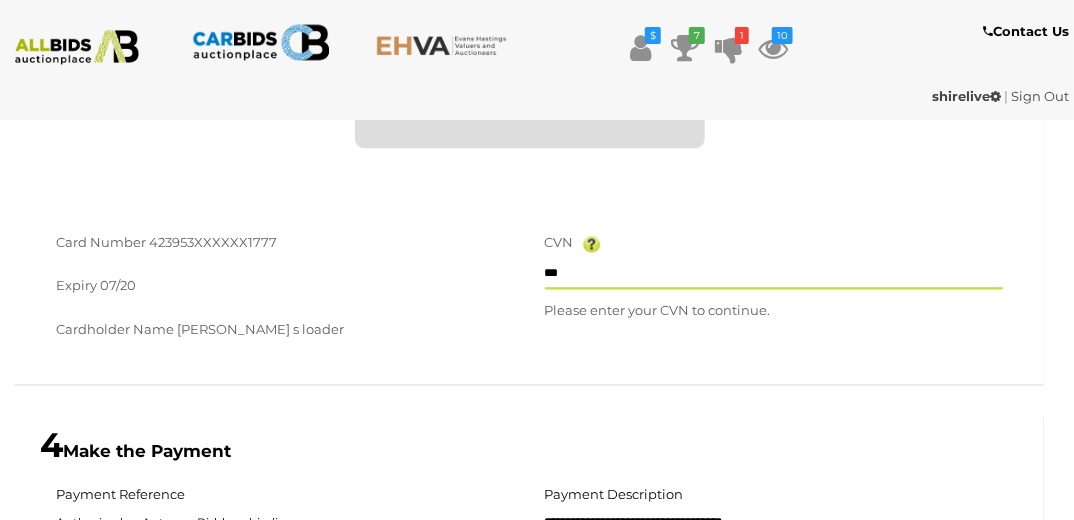 type on "**" 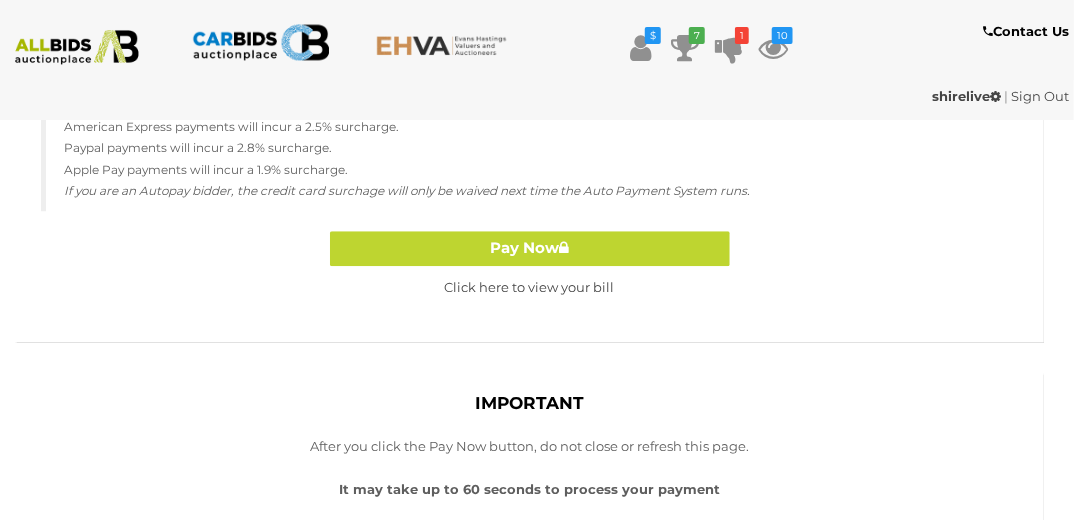 scroll, scrollTop: 1783, scrollLeft: 0, axis: vertical 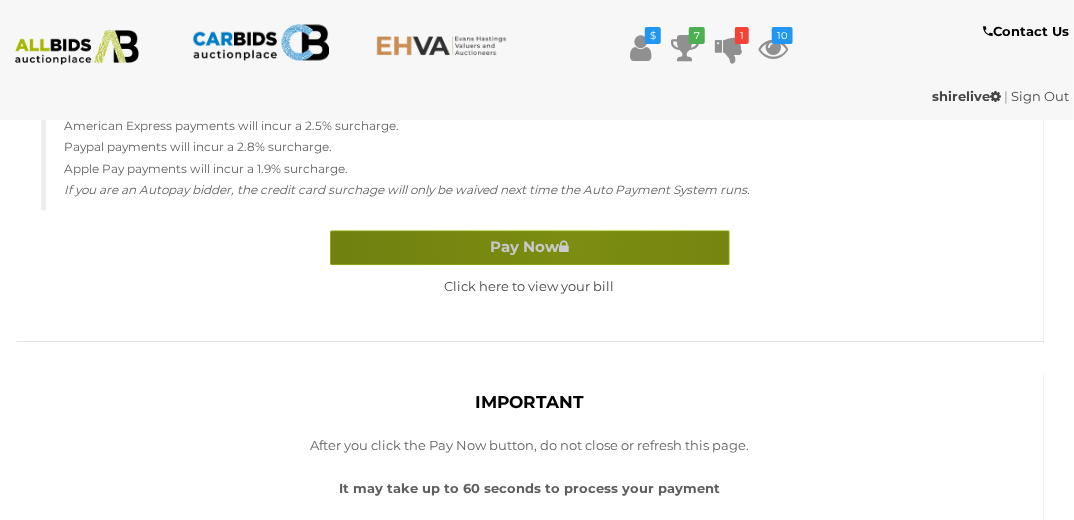 click on "Pay Now" at bounding box center [530, 247] 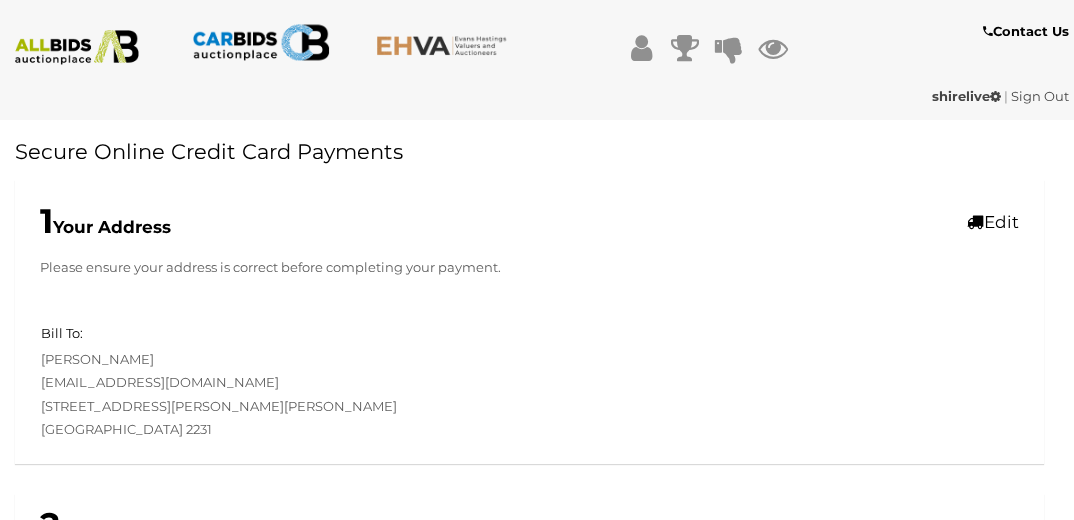 scroll, scrollTop: 561, scrollLeft: 0, axis: vertical 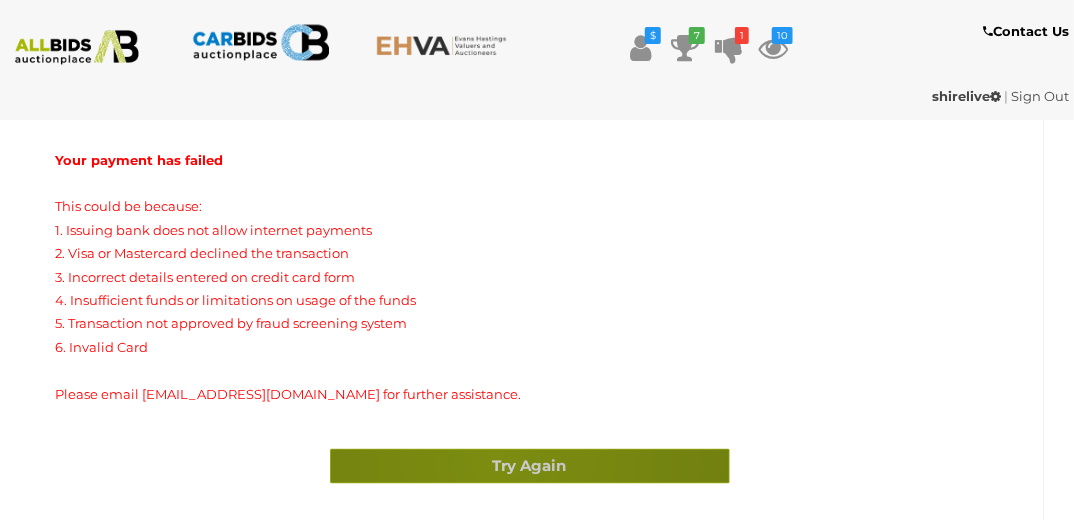 click on "Try Again" at bounding box center (530, 466) 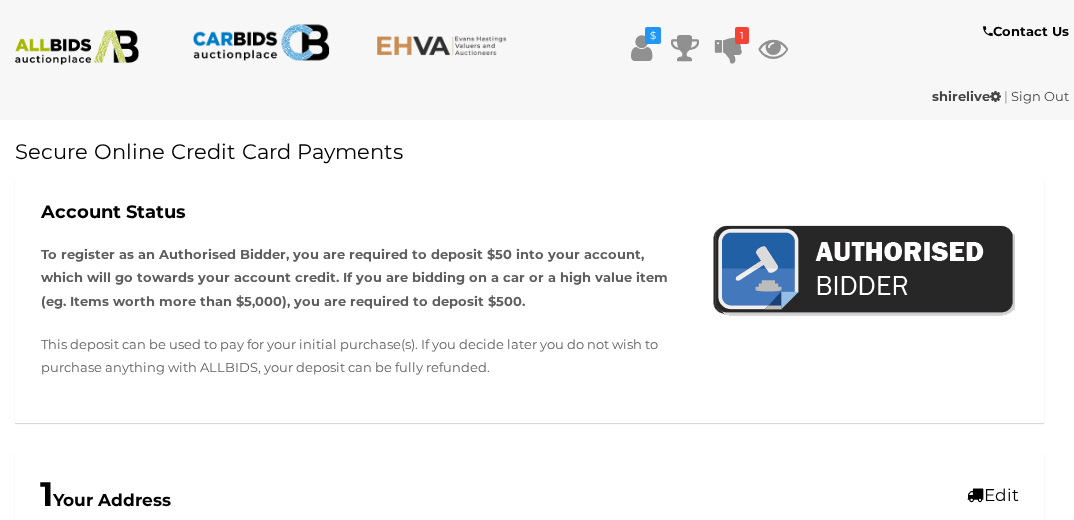 scroll, scrollTop: 0, scrollLeft: 0, axis: both 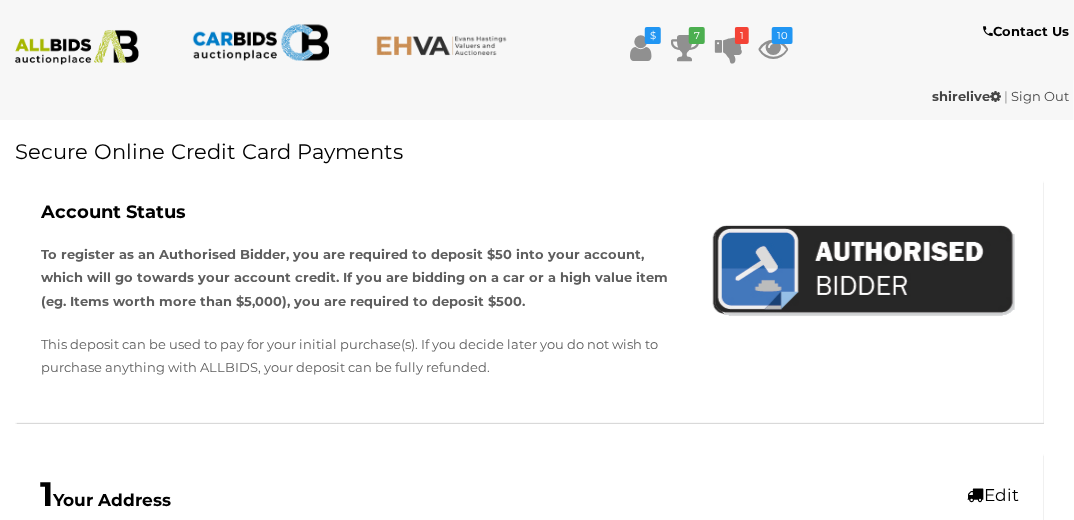 type on "**********" 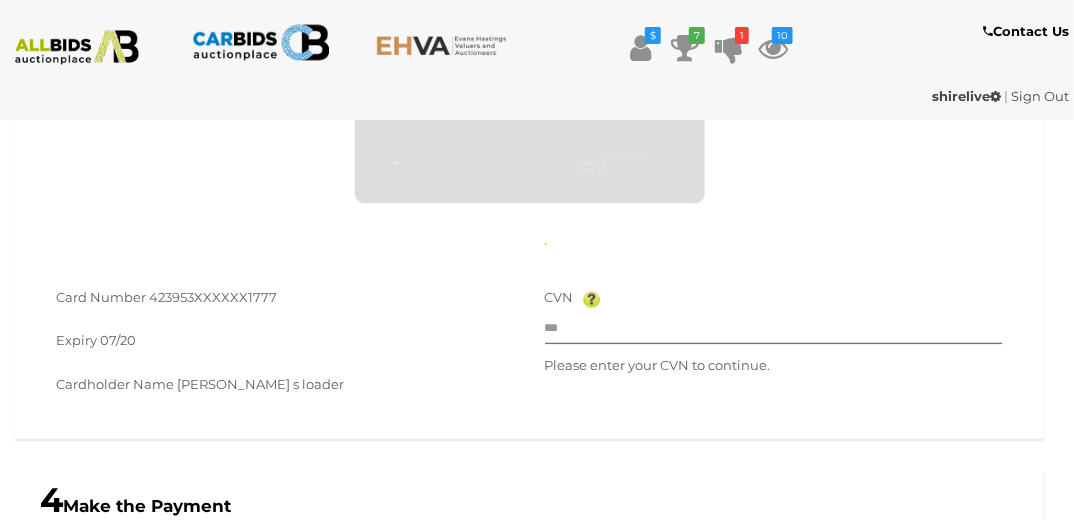 scroll, scrollTop: 1323, scrollLeft: 0, axis: vertical 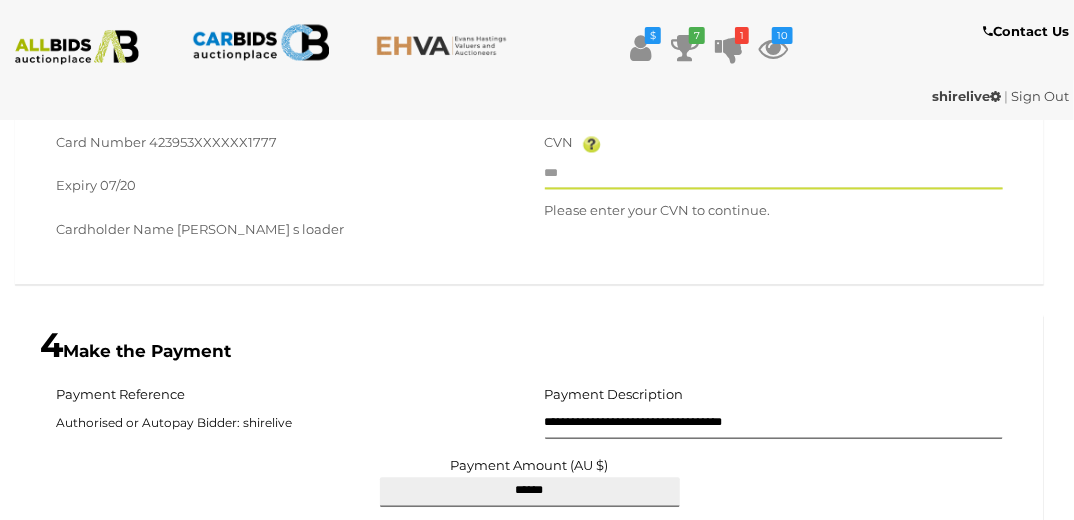click at bounding box center [774, 175] 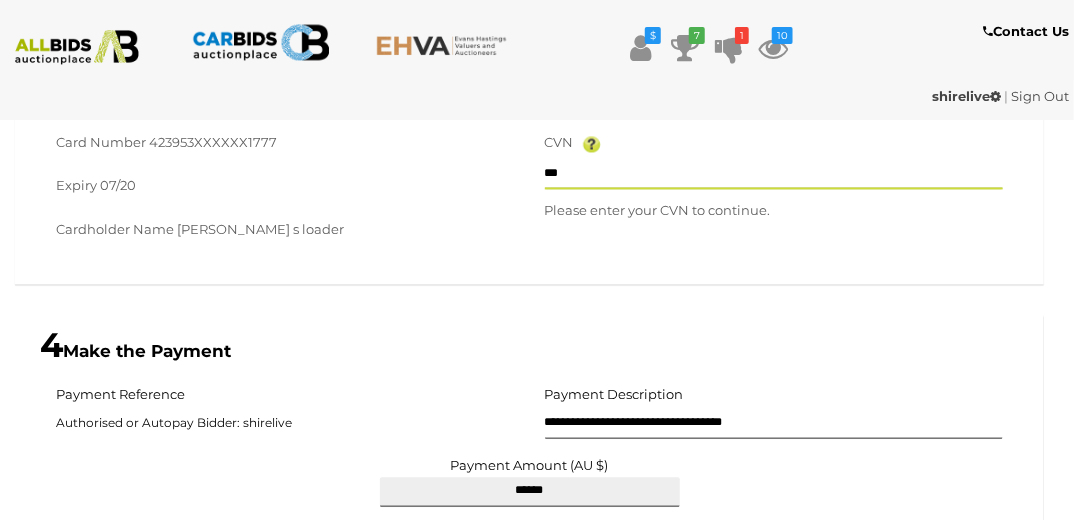type on "**" 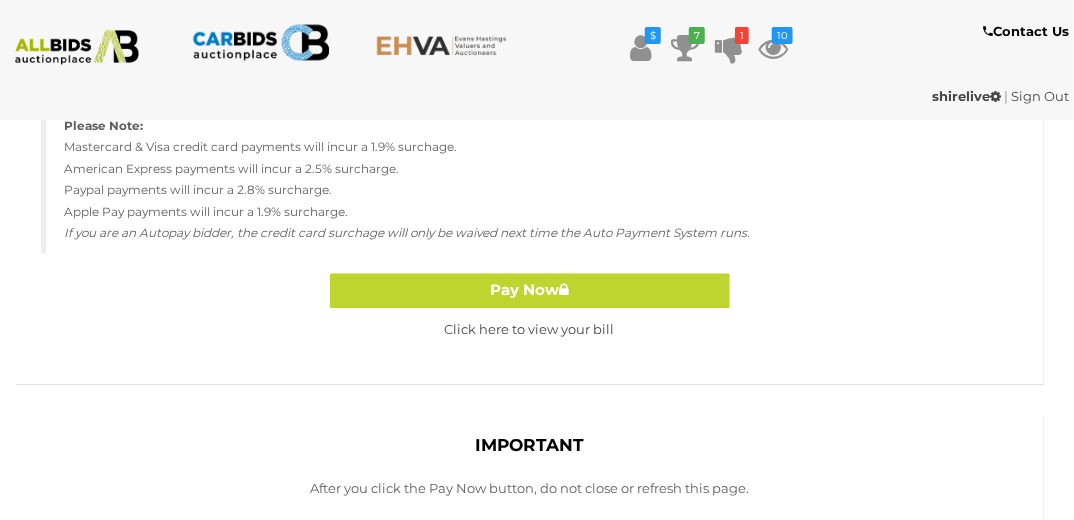 scroll, scrollTop: 1803, scrollLeft: 0, axis: vertical 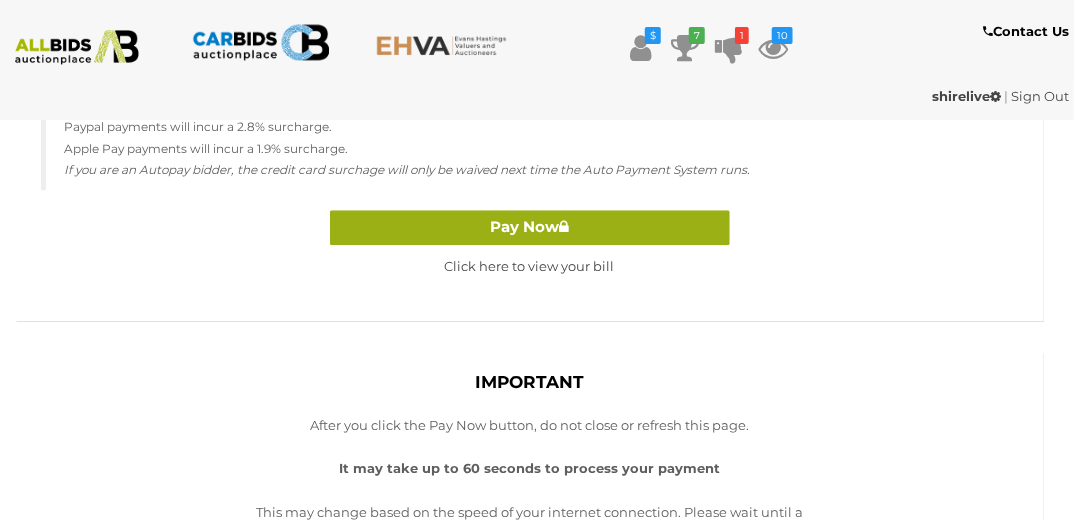 click on "Pay Now" at bounding box center [530, 227] 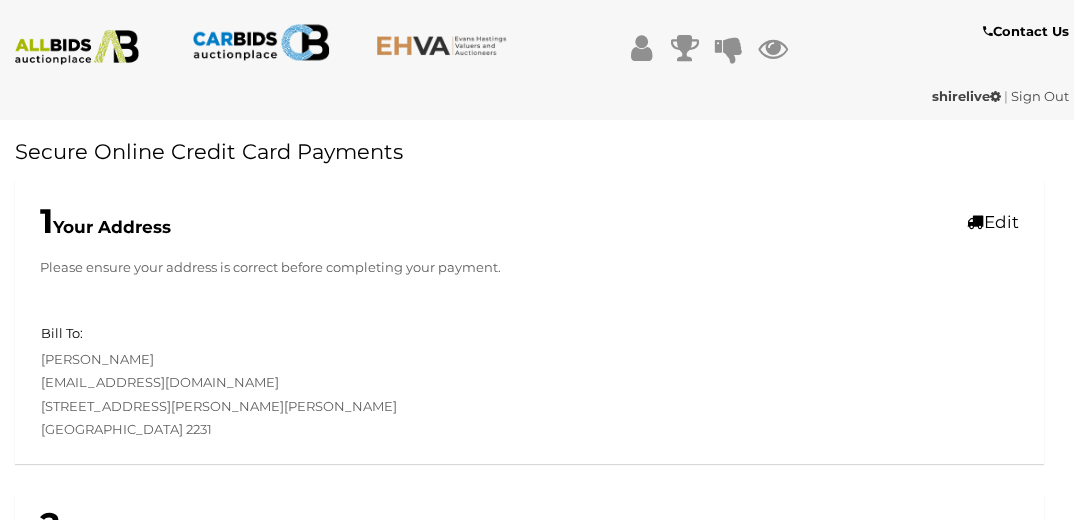 scroll, scrollTop: 561, scrollLeft: 0, axis: vertical 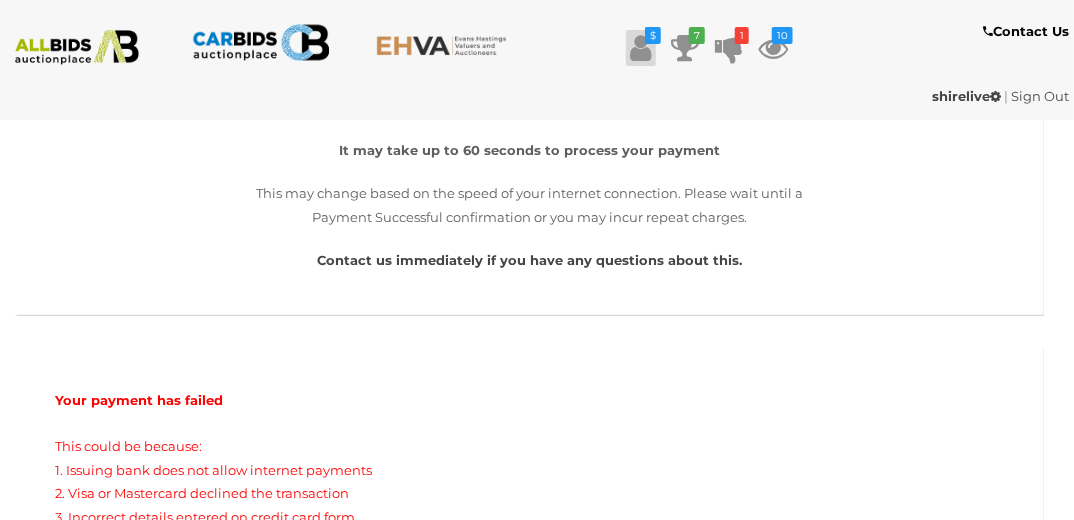click at bounding box center (641, 48) 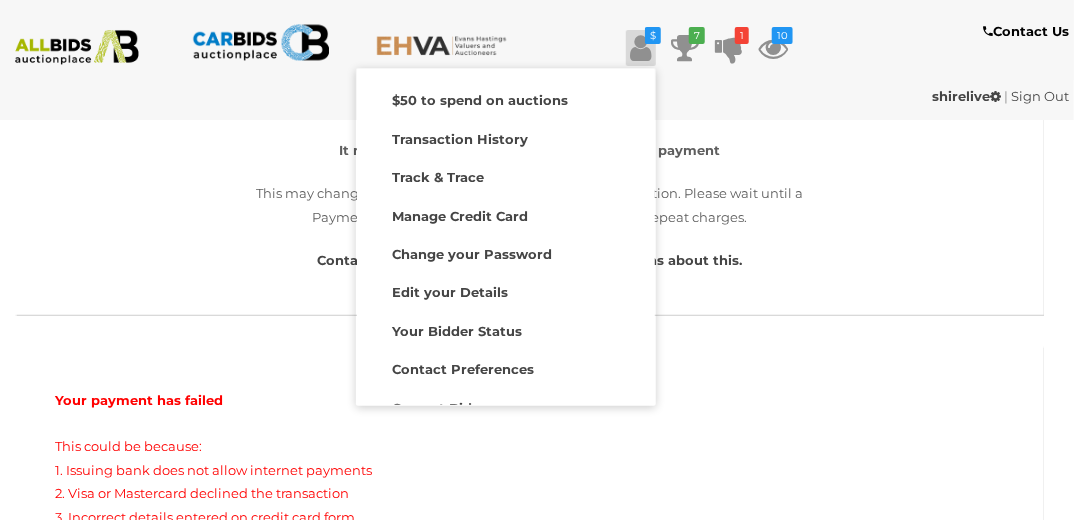 click on "IMPORTANT
After you click the Pay Now button, do not close or refresh this page.
It may take up to 60 seconds to process your payment
This may change based on the speed of your internet connection. Please wait until a Payment Successful confirmation or you may incur repeat charges.
Contact us immediately if you have any questions about this.
We're currently processing your payment. Please wait." at bounding box center (529, 173) 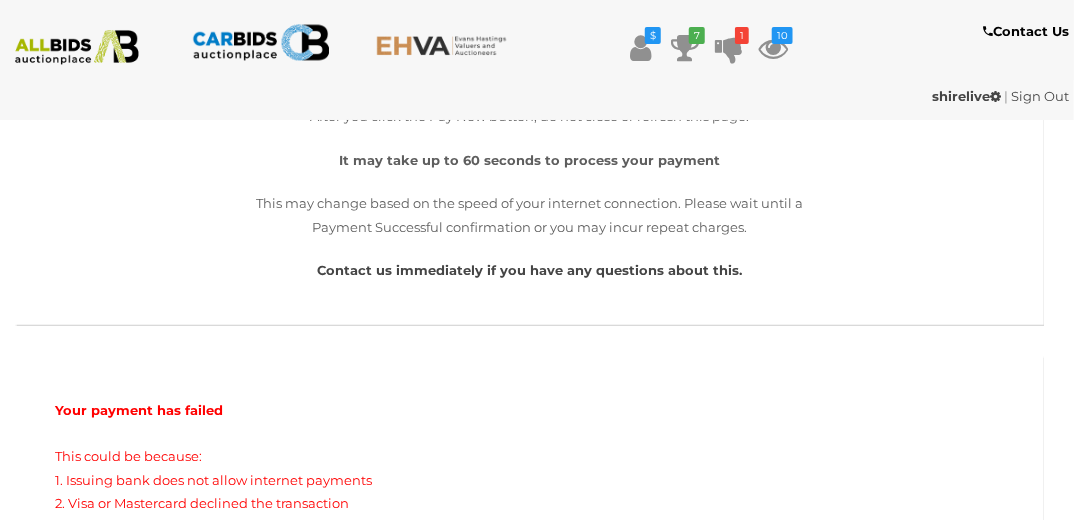 scroll, scrollTop: 481, scrollLeft: 0, axis: vertical 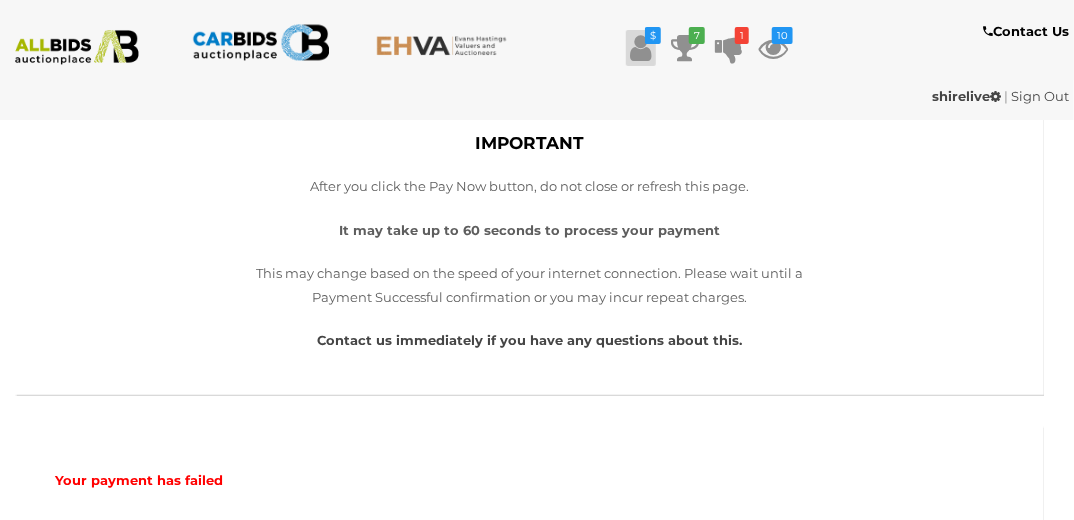click on "$" at bounding box center (653, 35) 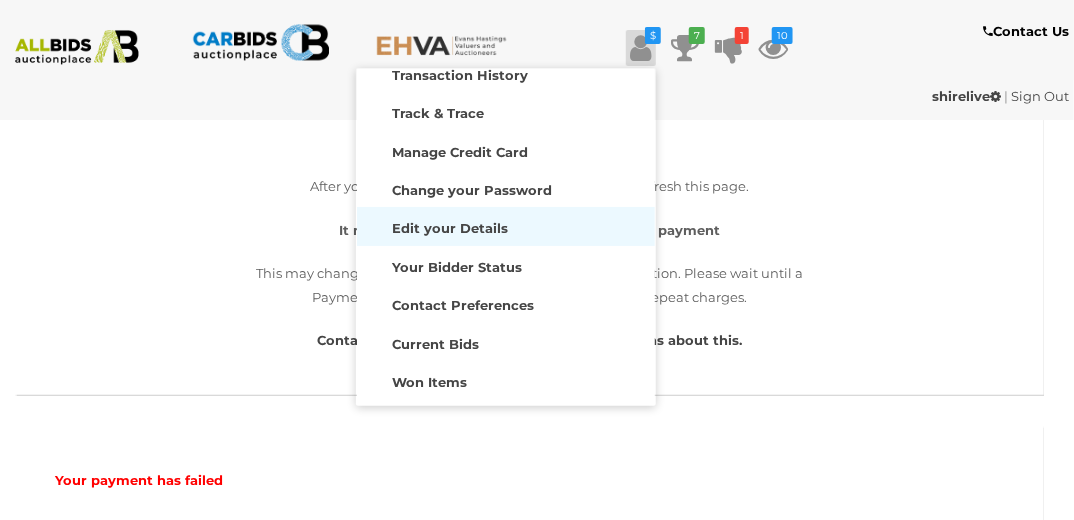 scroll, scrollTop: 160, scrollLeft: 0, axis: vertical 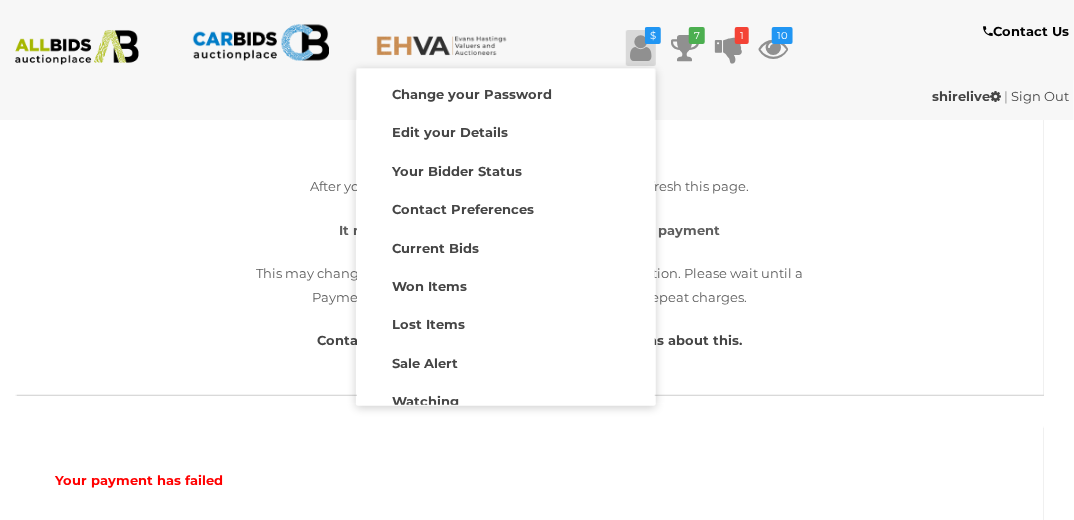 click on "IMPORTANT
After you click the Pay Now button, do not close or refresh this page.
It may take up to 60 seconds to process your payment
This may change based on the speed of your internet connection. Please wait until a Payment Successful confirmation or you may incur repeat charges.
Contact us immediately if you have any questions about this.
We're currently processing your payment. Please wait." at bounding box center (529, 253) 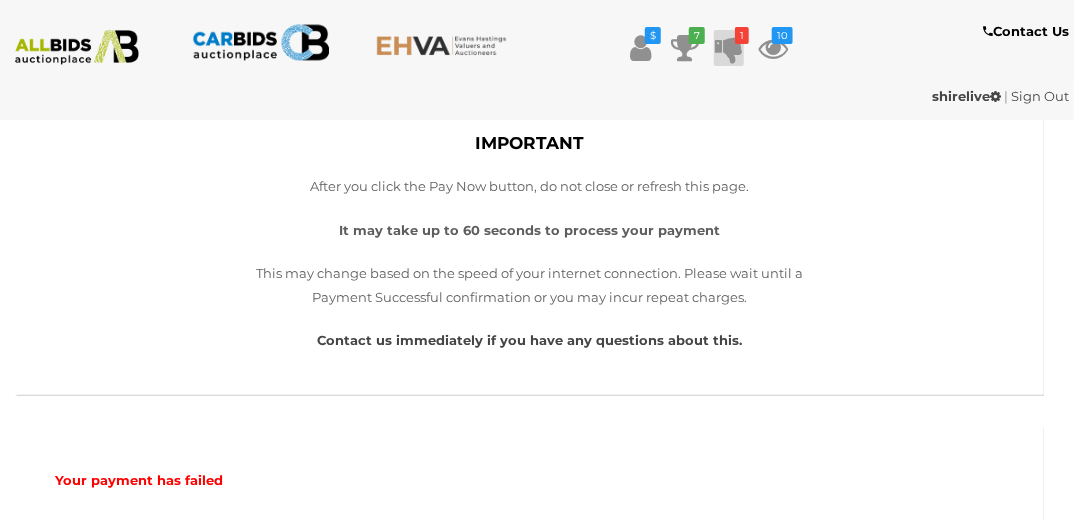 click at bounding box center [729, 48] 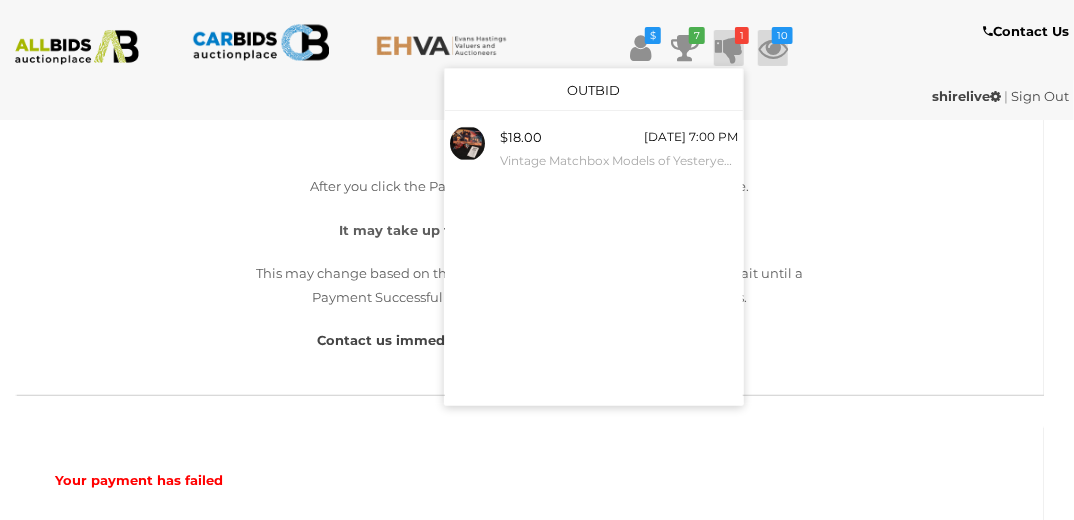 click on "10" at bounding box center [782, 35] 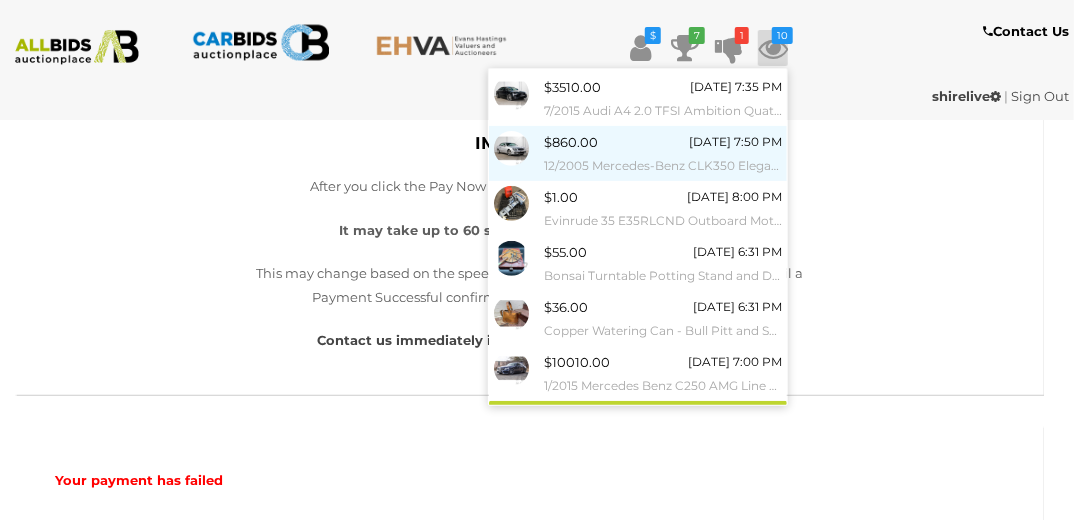 scroll, scrollTop: 299, scrollLeft: 0, axis: vertical 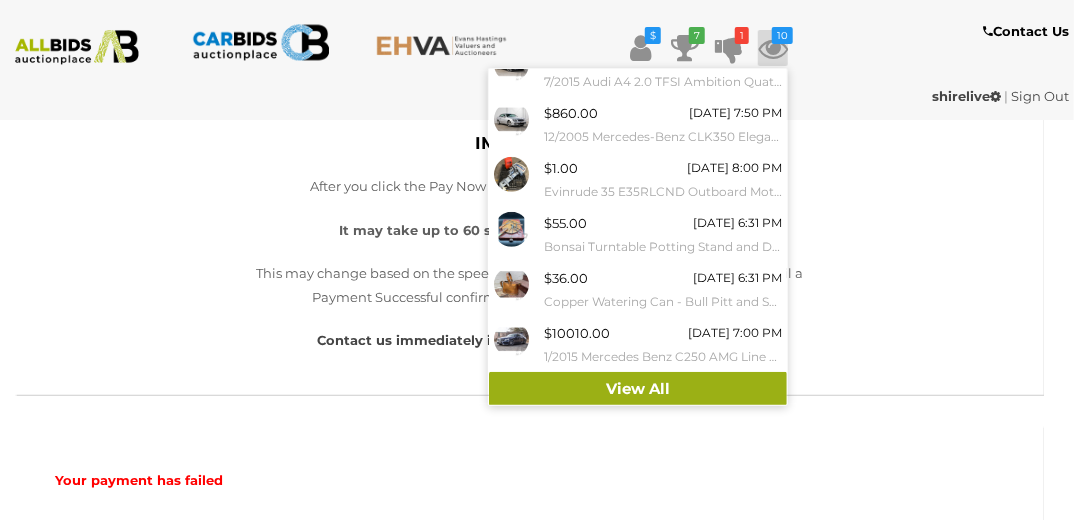 click on "View All" at bounding box center (638, 389) 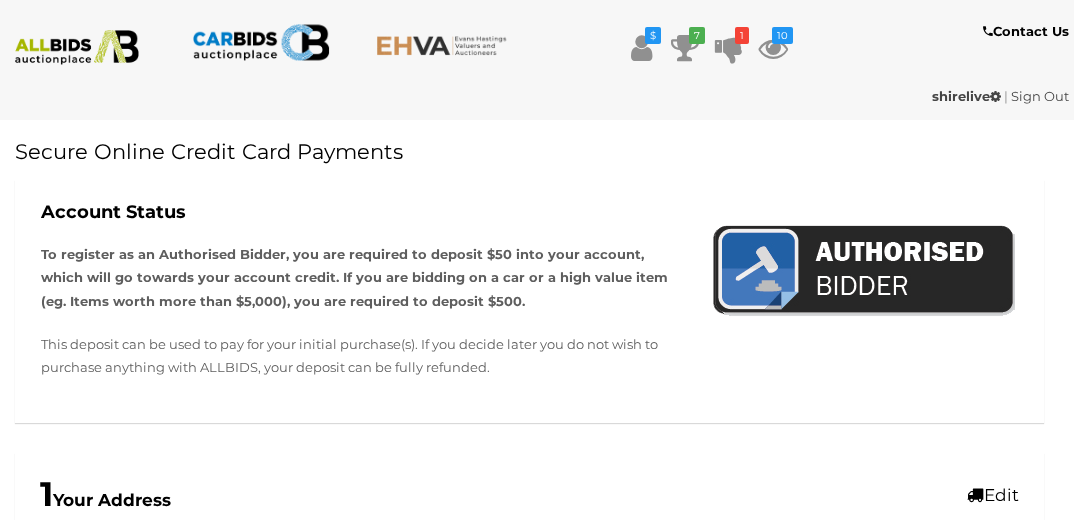 scroll, scrollTop: 0, scrollLeft: 0, axis: both 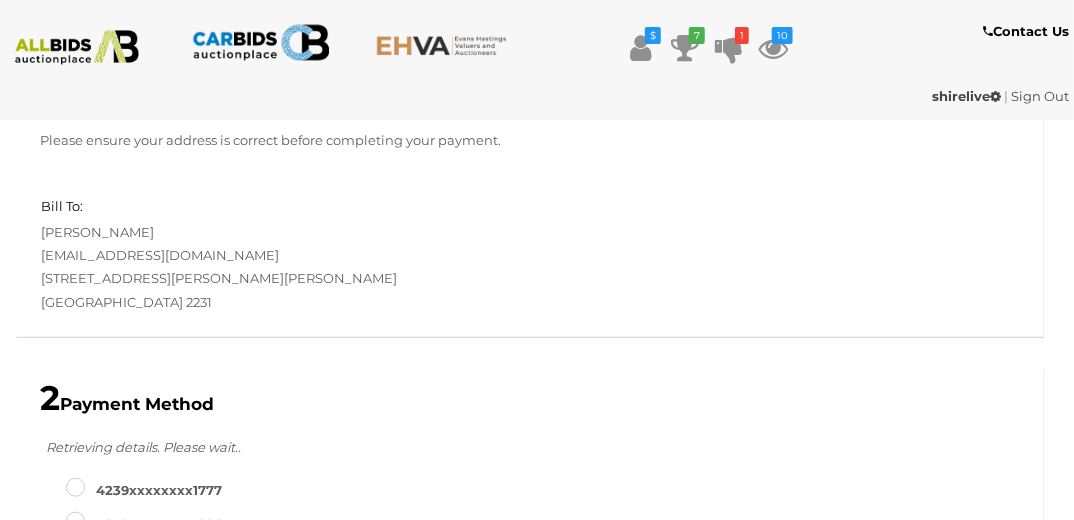 type on "**********" 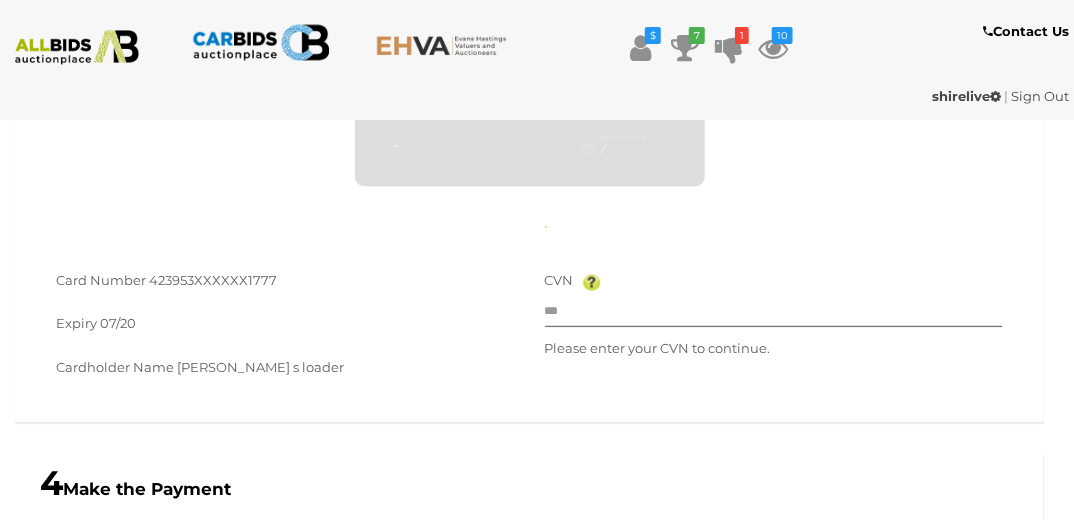 scroll, scrollTop: 1223, scrollLeft: 0, axis: vertical 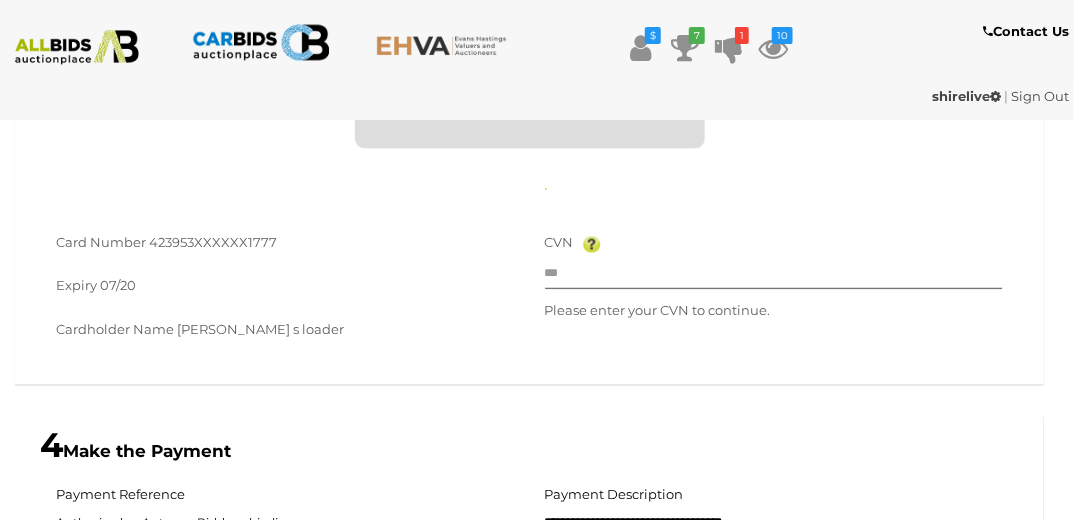 type on "**********" 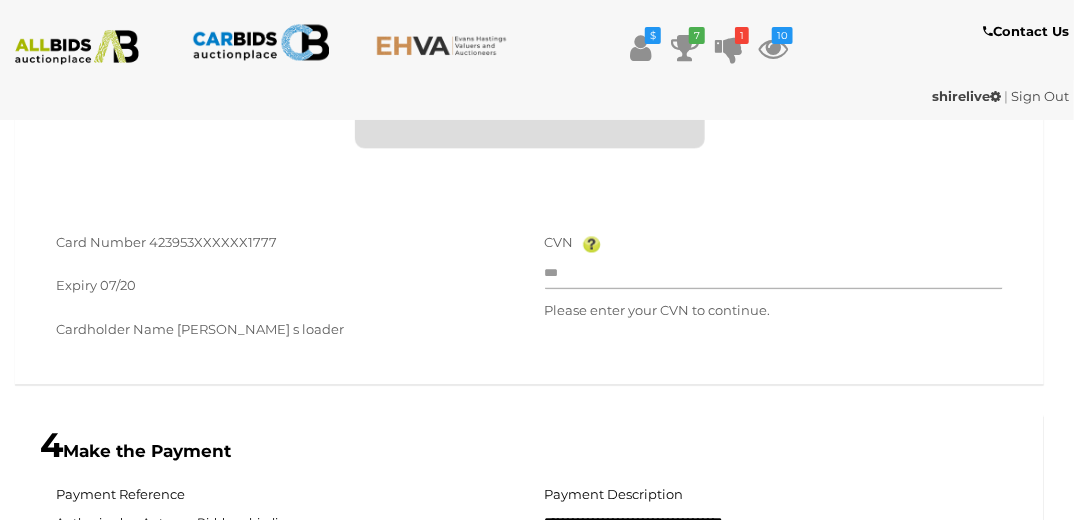 click at bounding box center [774, 275] 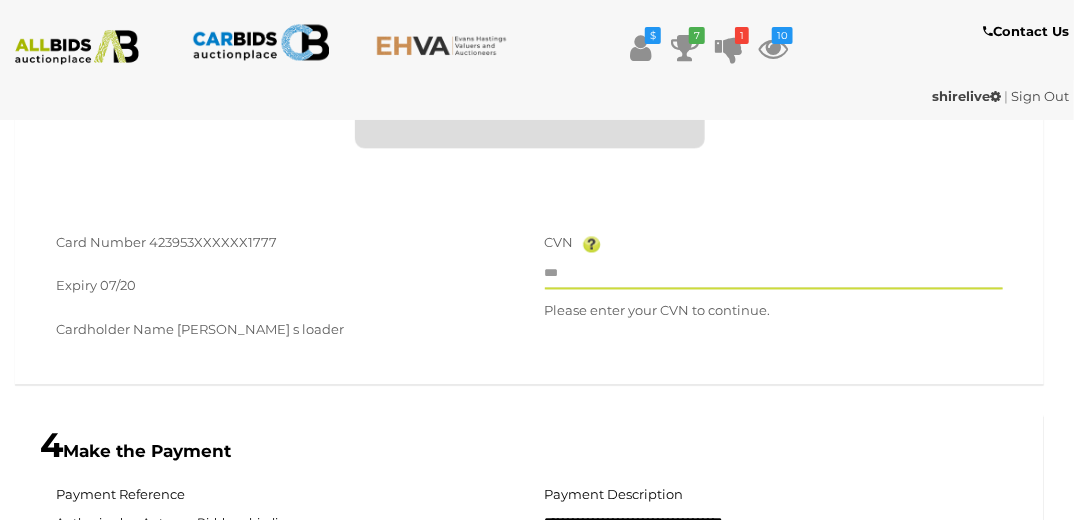 type on "***" 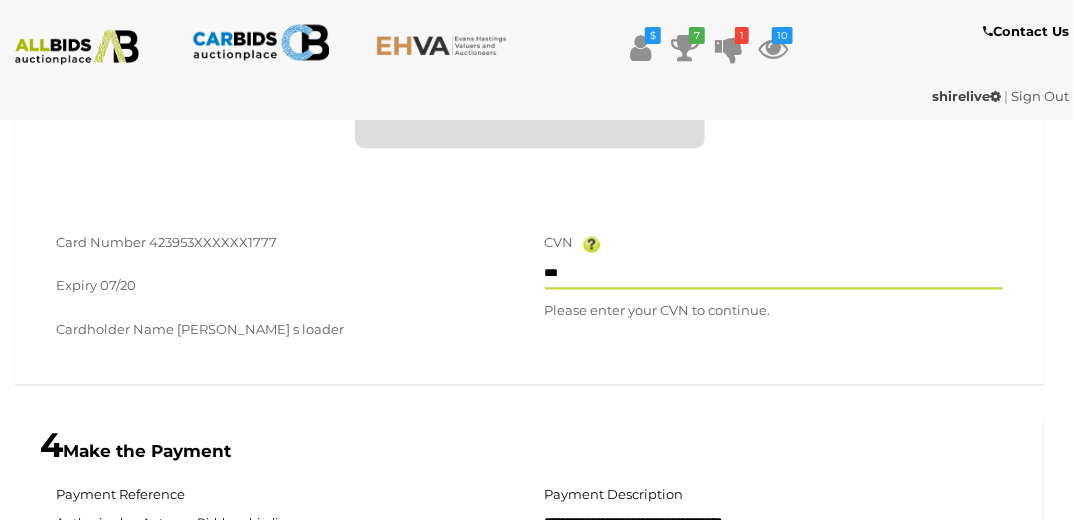type on "**" 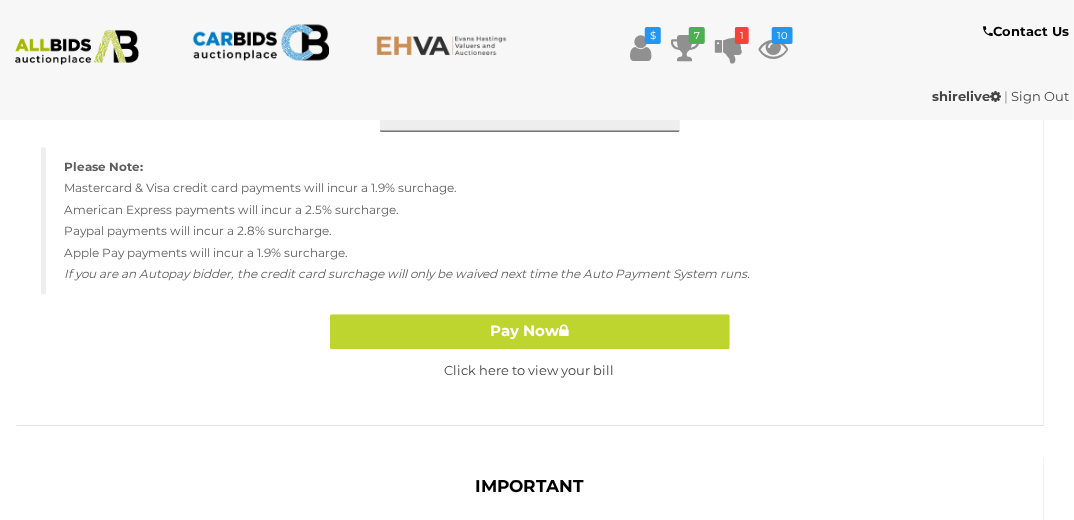 scroll, scrollTop: 1703, scrollLeft: 0, axis: vertical 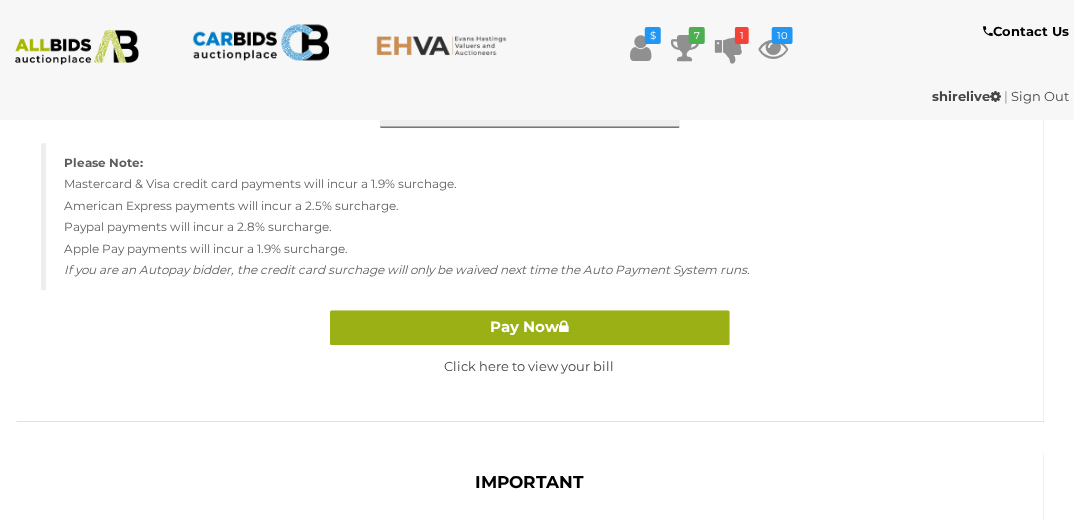 click on "Pay Now" at bounding box center (530, 327) 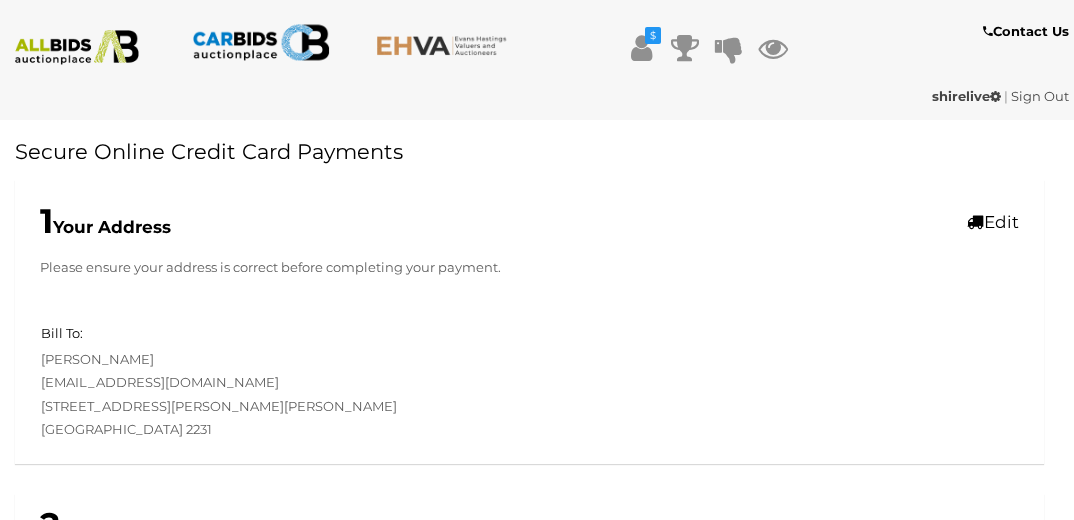 scroll, scrollTop: 561, scrollLeft: 0, axis: vertical 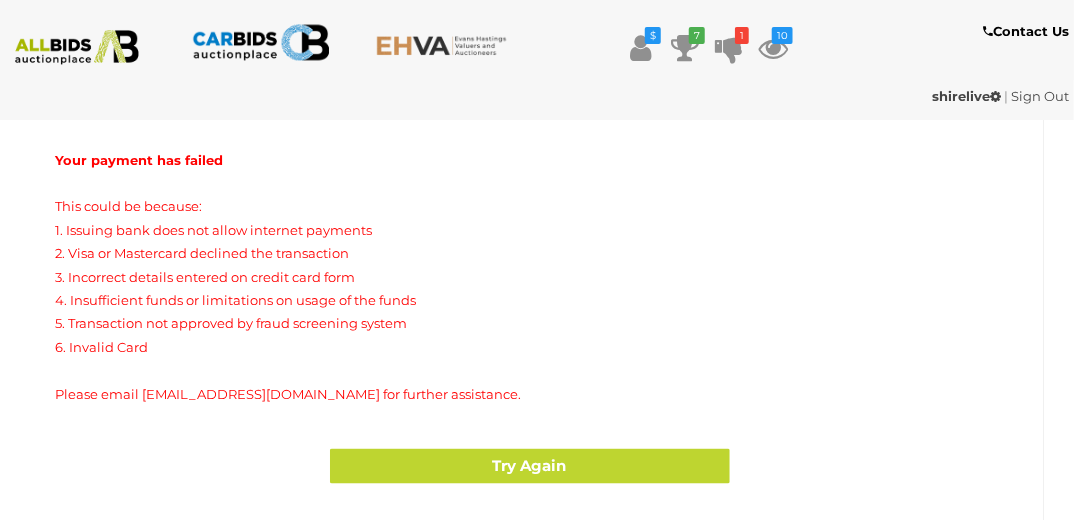 click on "Your payment has failed
This could be because:
1. 	Issuing bank does not allow internet payments
2. 	Visa or Mastercard declined the transaction
3. 	Incorrect details entered on credit card form
4. 	Insufficient funds or limitations on usage of the funds
5. 	Transaction not approved by fraud screening system
6. 	Invalid Card
Please email [EMAIL_ADDRESS][DOMAIN_NAME] for further assistance.
Try Again" at bounding box center [529, 304] 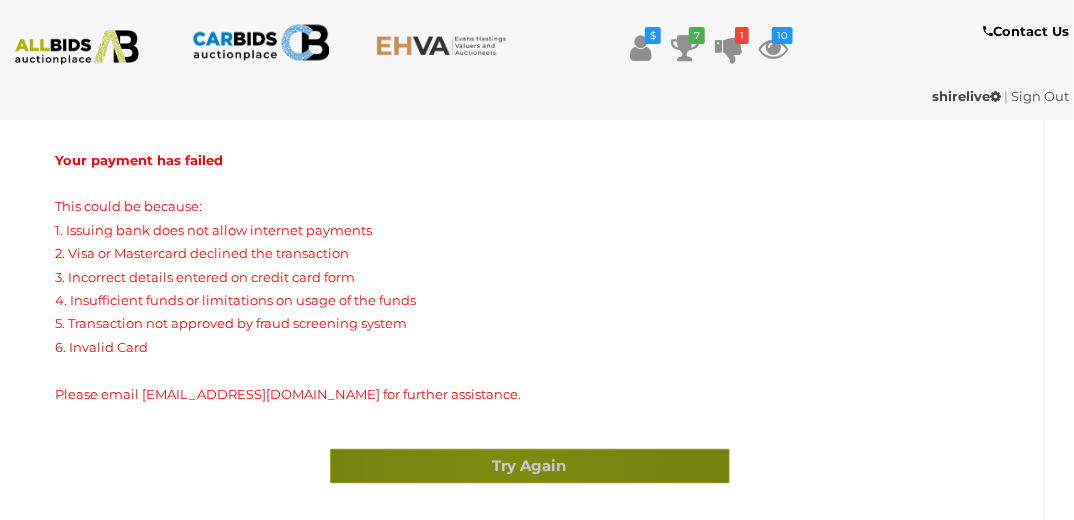 click on "Try Again" at bounding box center (530, 466) 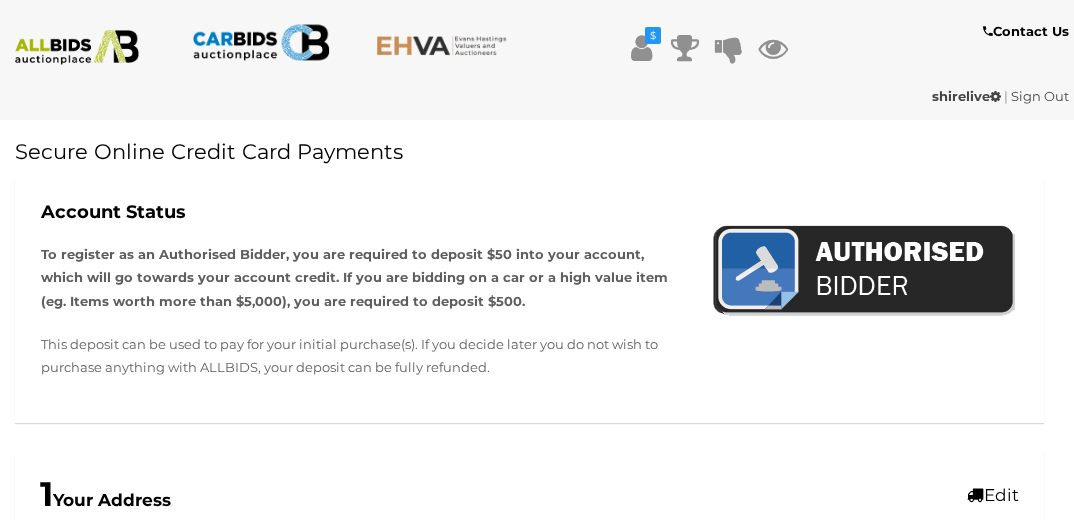 scroll, scrollTop: 0, scrollLeft: 0, axis: both 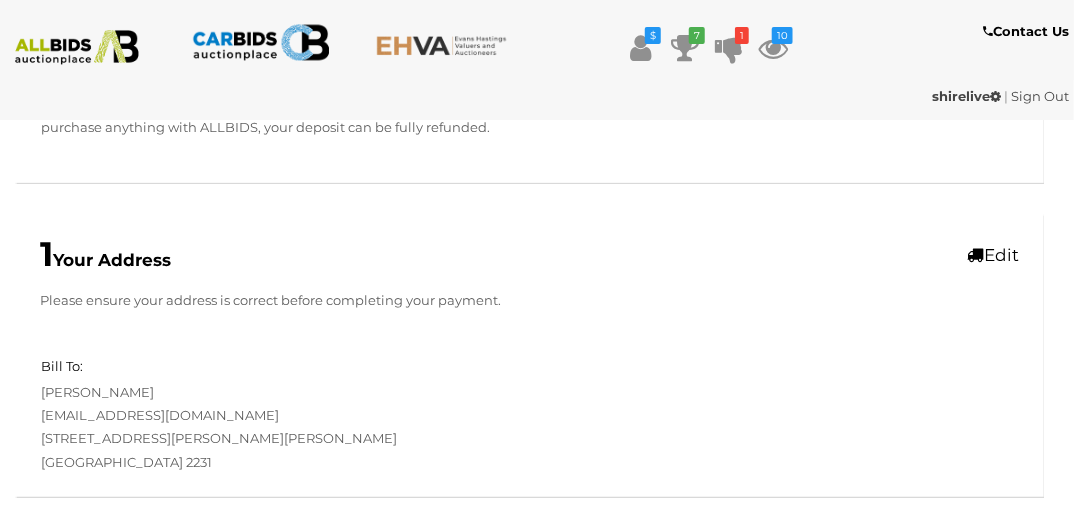 type on "**********" 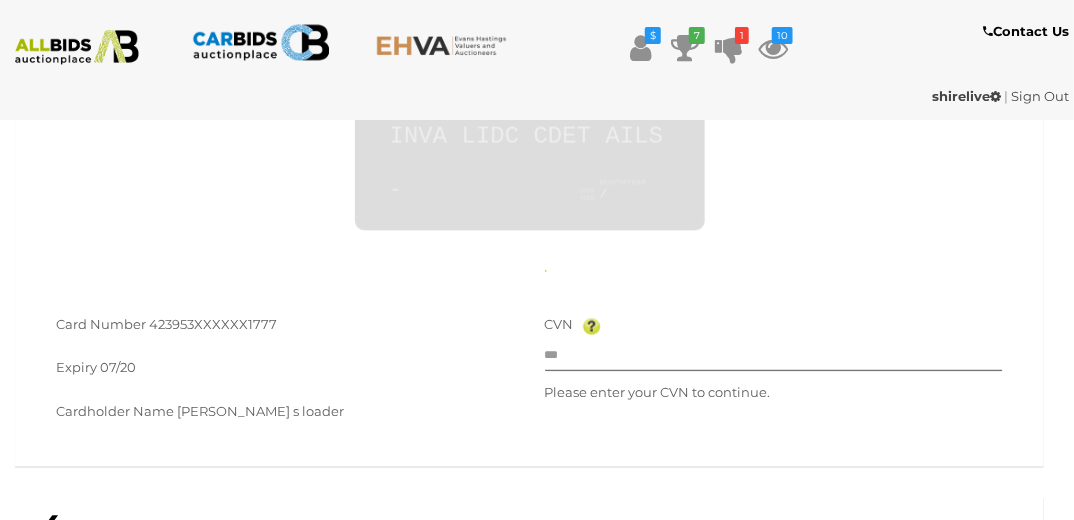 scroll, scrollTop: 1223, scrollLeft: 0, axis: vertical 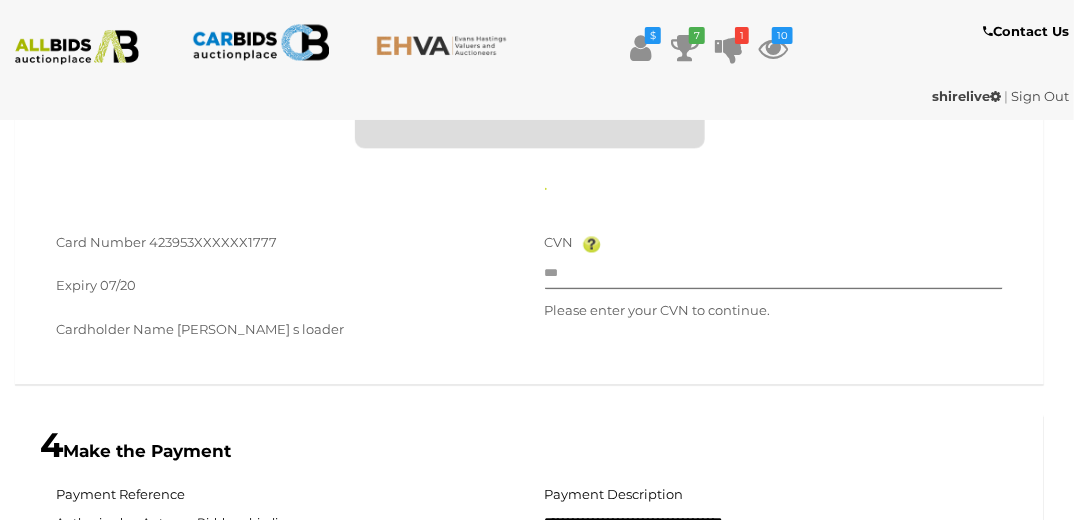 type on "**********" 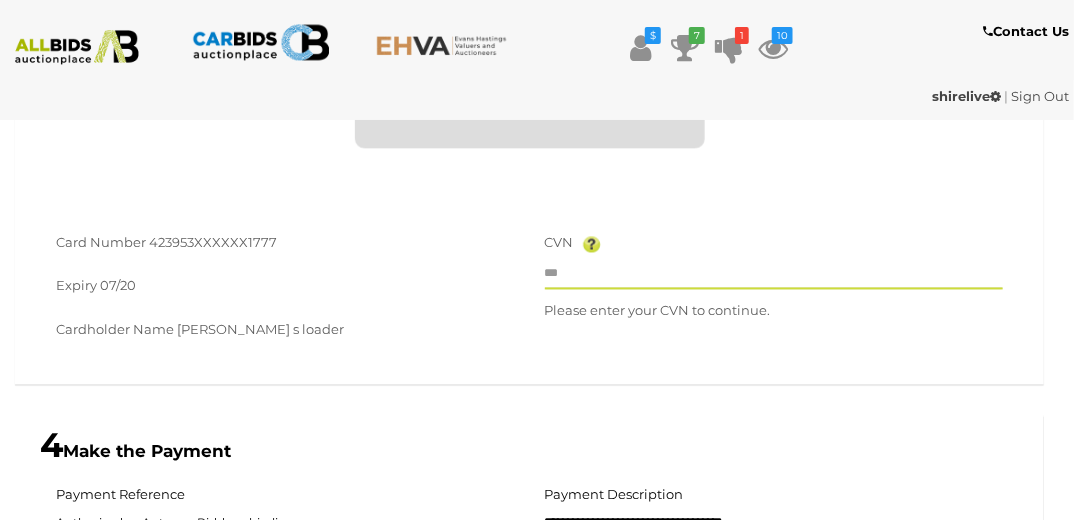 click at bounding box center [774, 275] 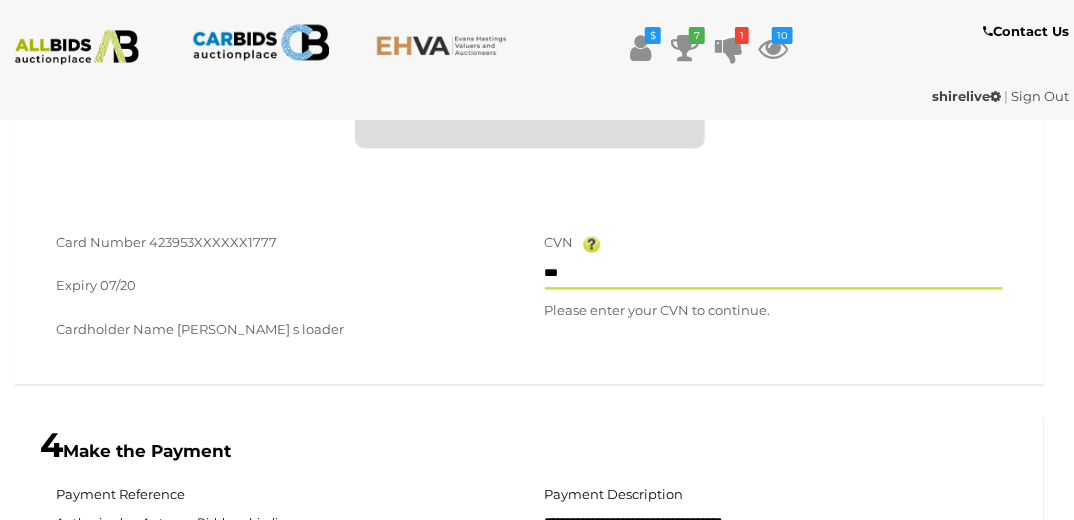 type on "**" 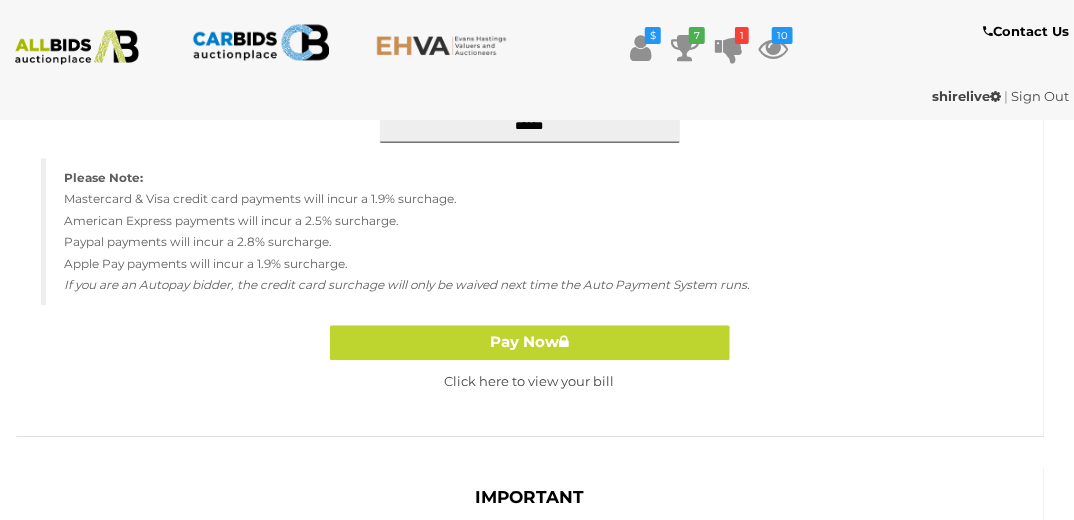 scroll, scrollTop: 1703, scrollLeft: 0, axis: vertical 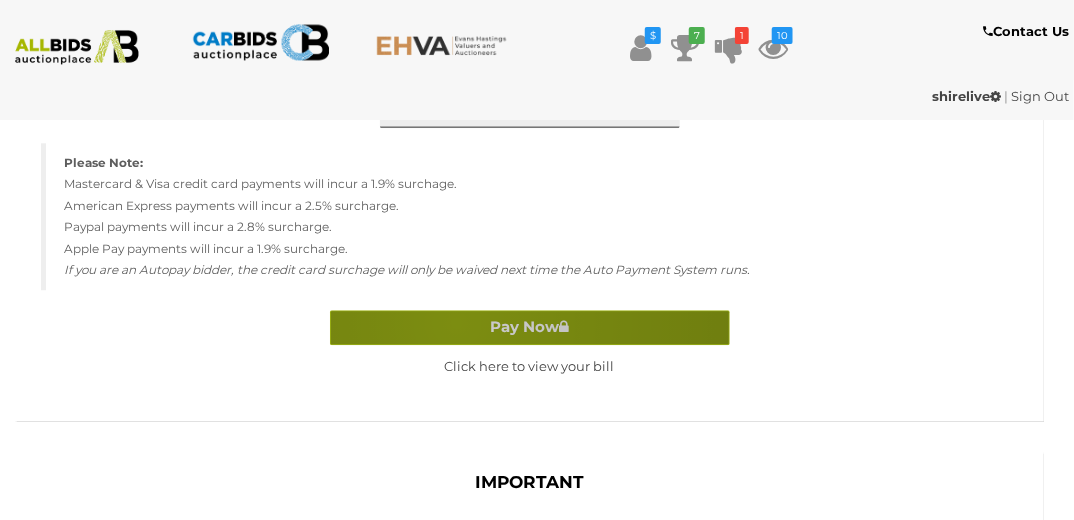 click on "Pay Now" at bounding box center (530, 327) 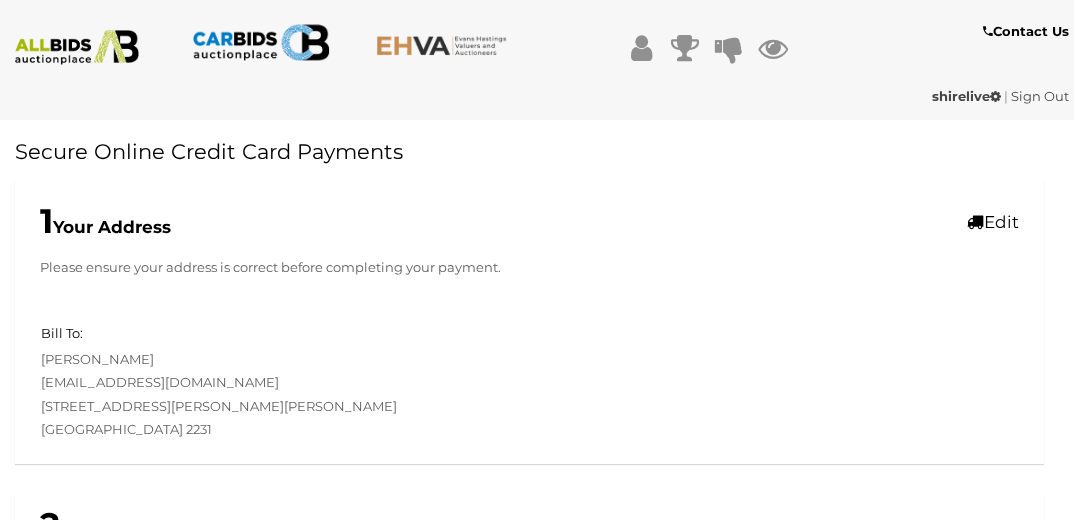 scroll, scrollTop: 561, scrollLeft: 0, axis: vertical 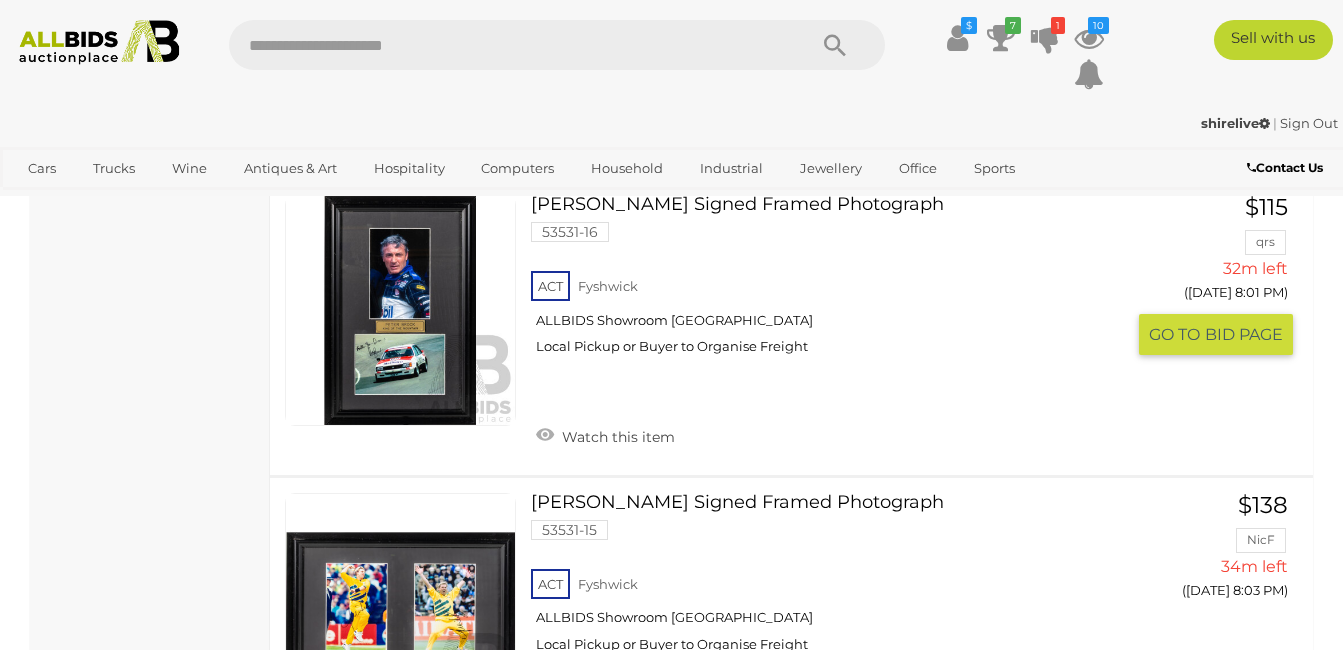 click at bounding box center (400, 310) 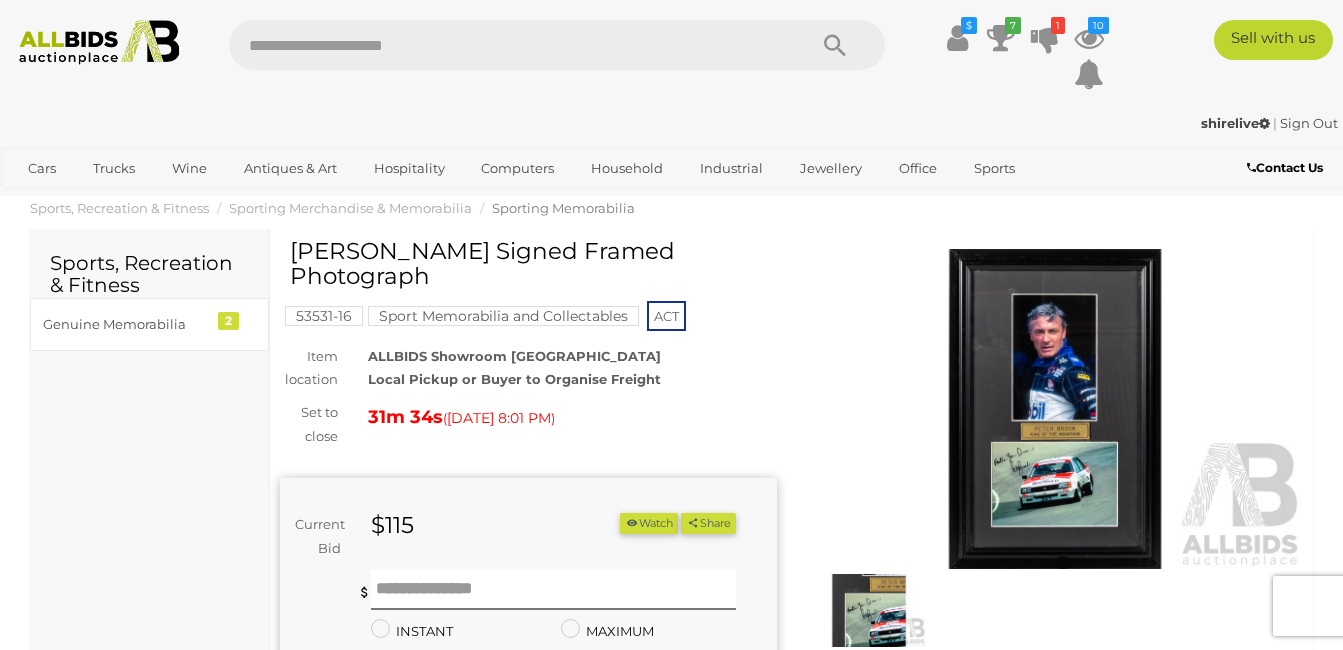 scroll, scrollTop: 0, scrollLeft: 0, axis: both 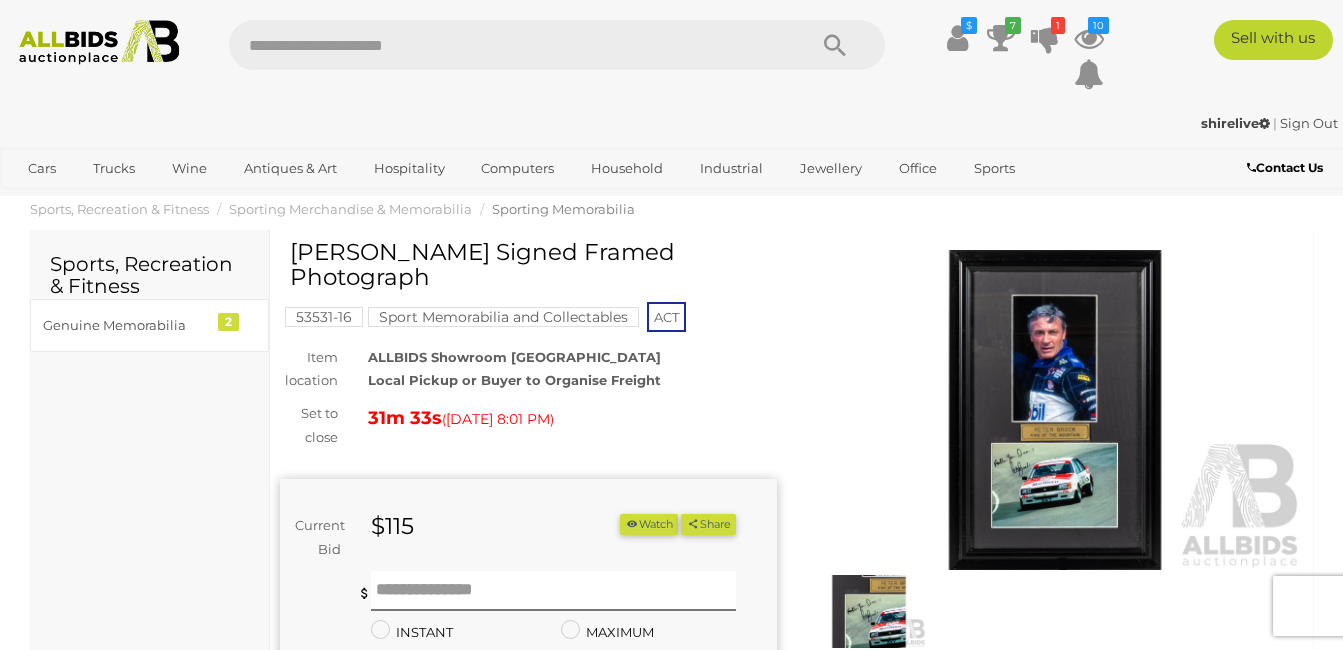click at bounding box center [1055, 410] 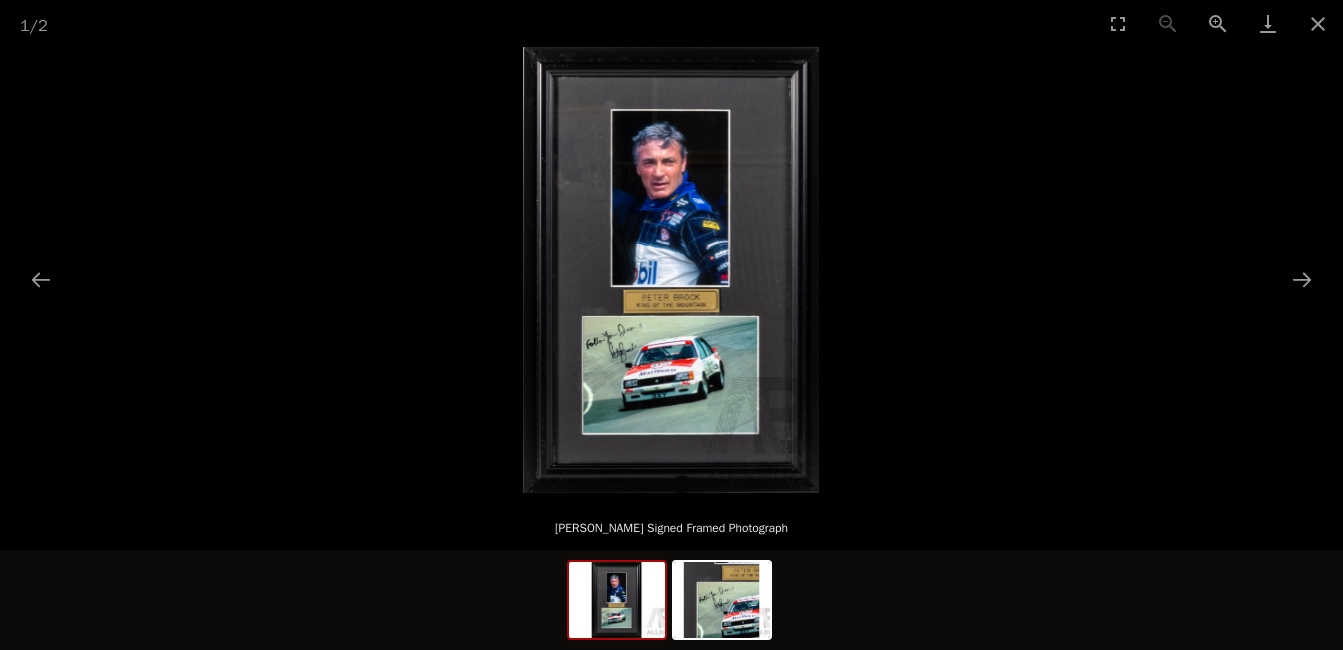 scroll, scrollTop: 0, scrollLeft: 0, axis: both 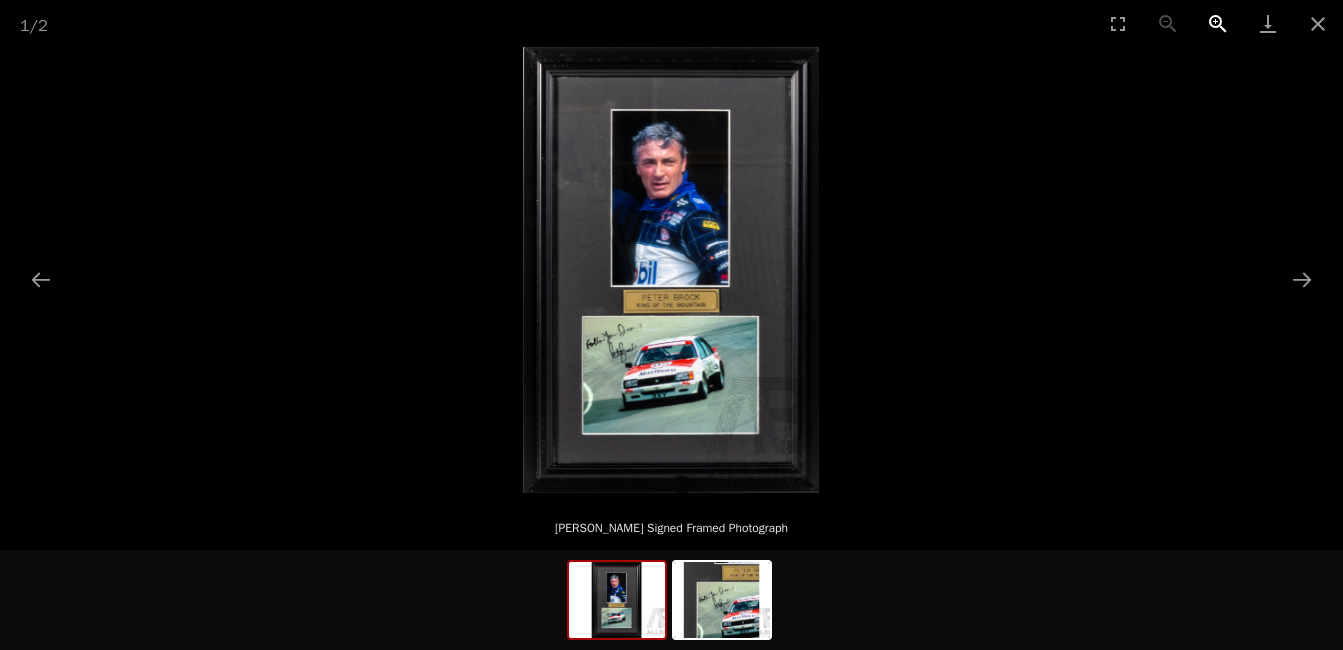 click at bounding box center [1218, 23] 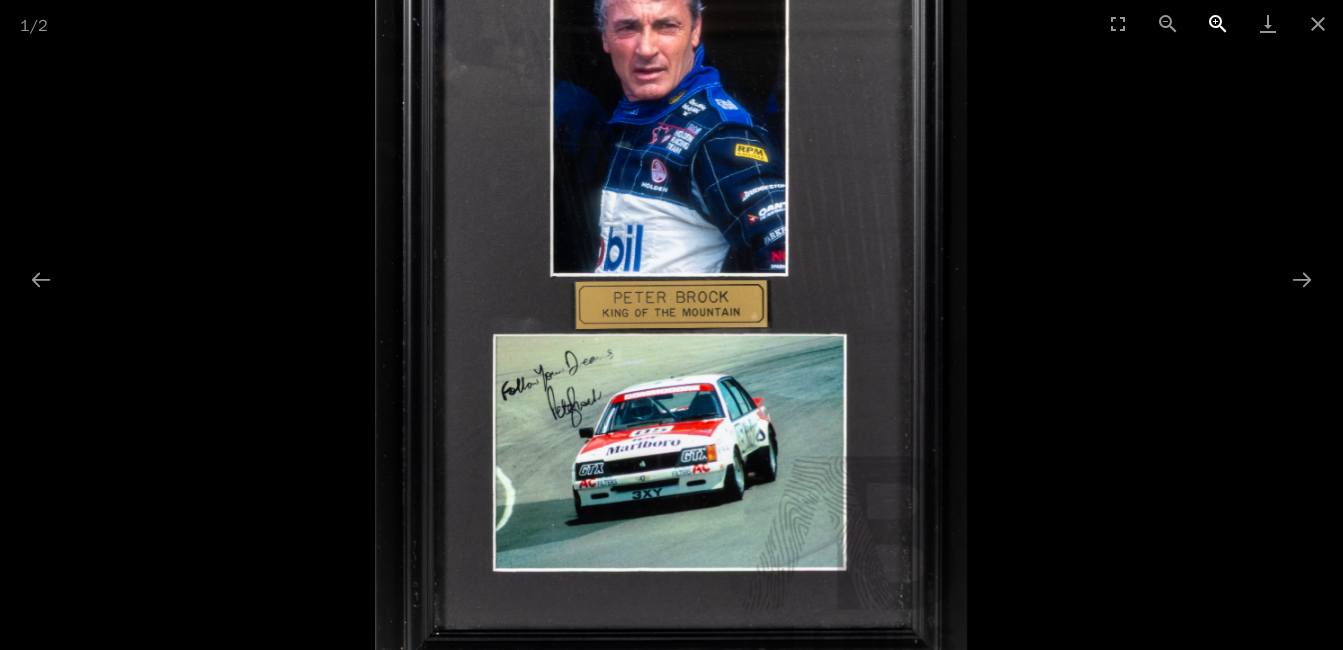 click at bounding box center (1218, 23) 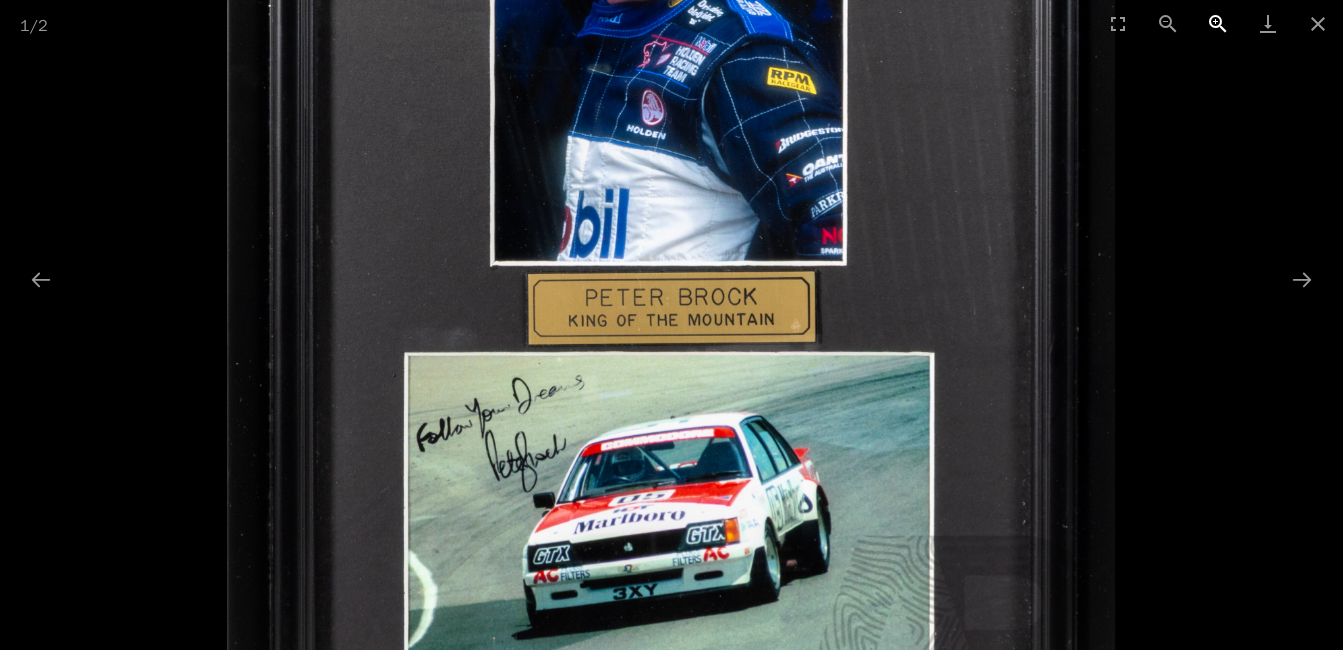 click at bounding box center (1218, 23) 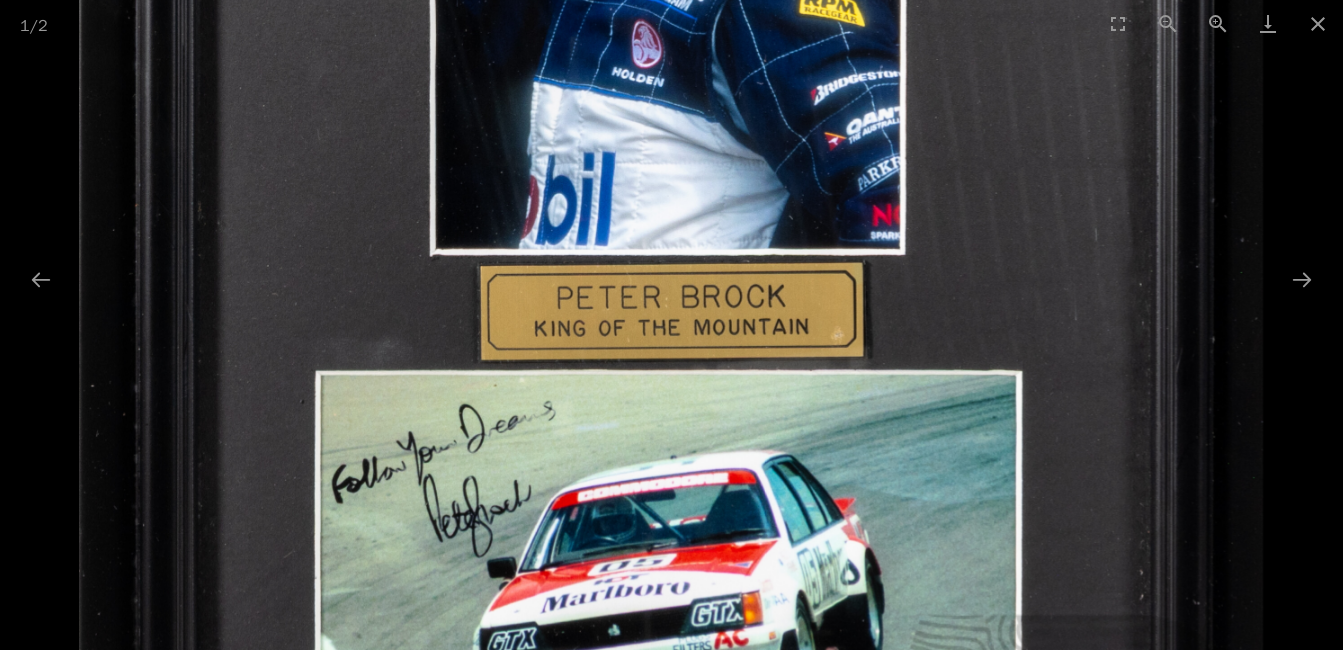 scroll, scrollTop: 0, scrollLeft: 0, axis: both 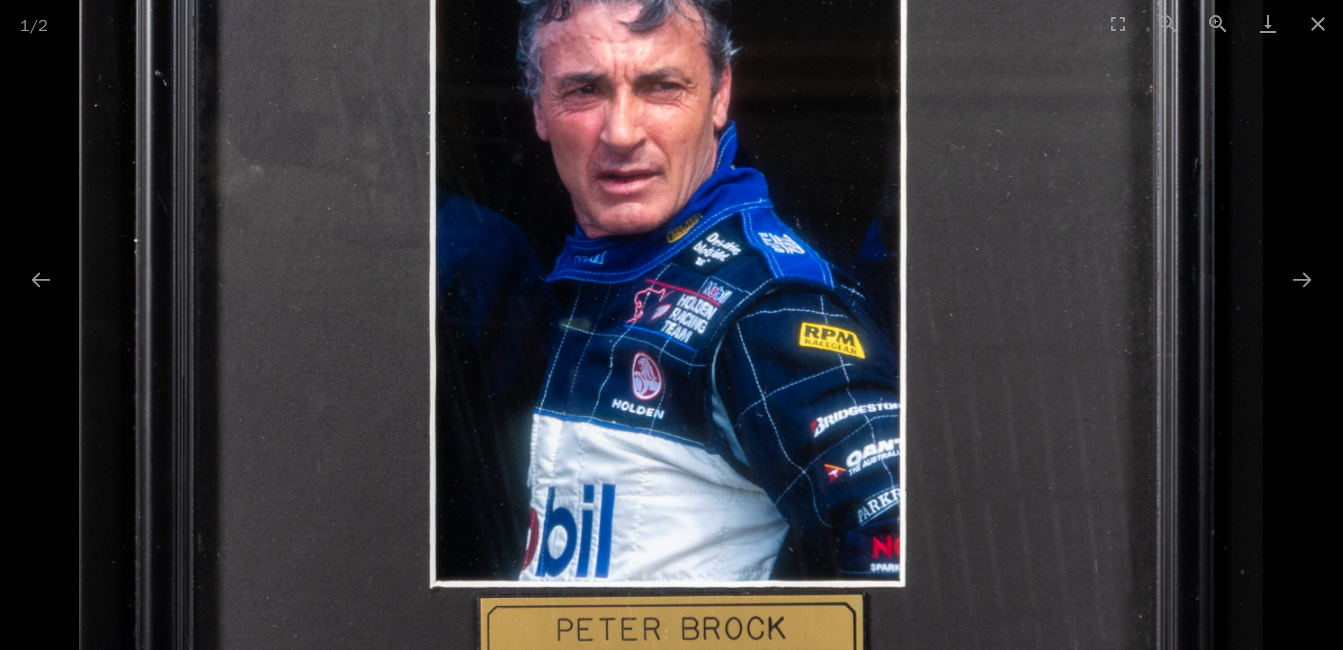 drag, startPoint x: 961, startPoint y: 148, endPoint x: 1045, endPoint y: 396, distance: 261.83966 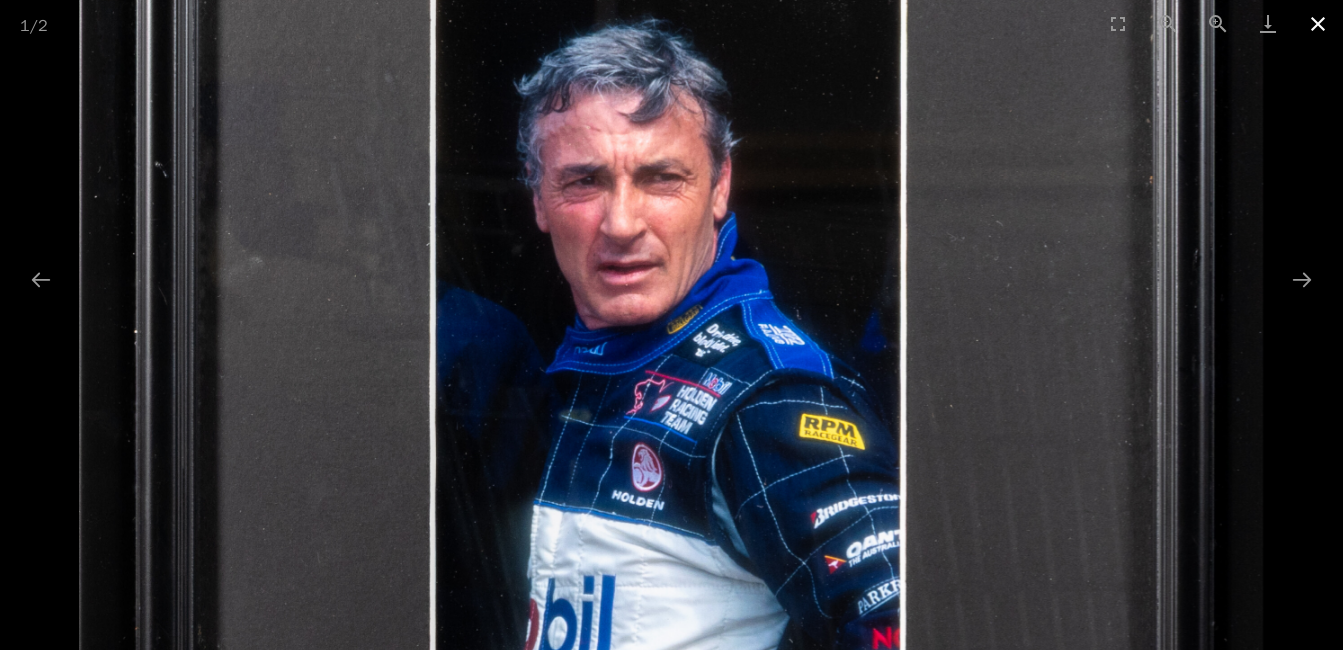 click at bounding box center (1318, 23) 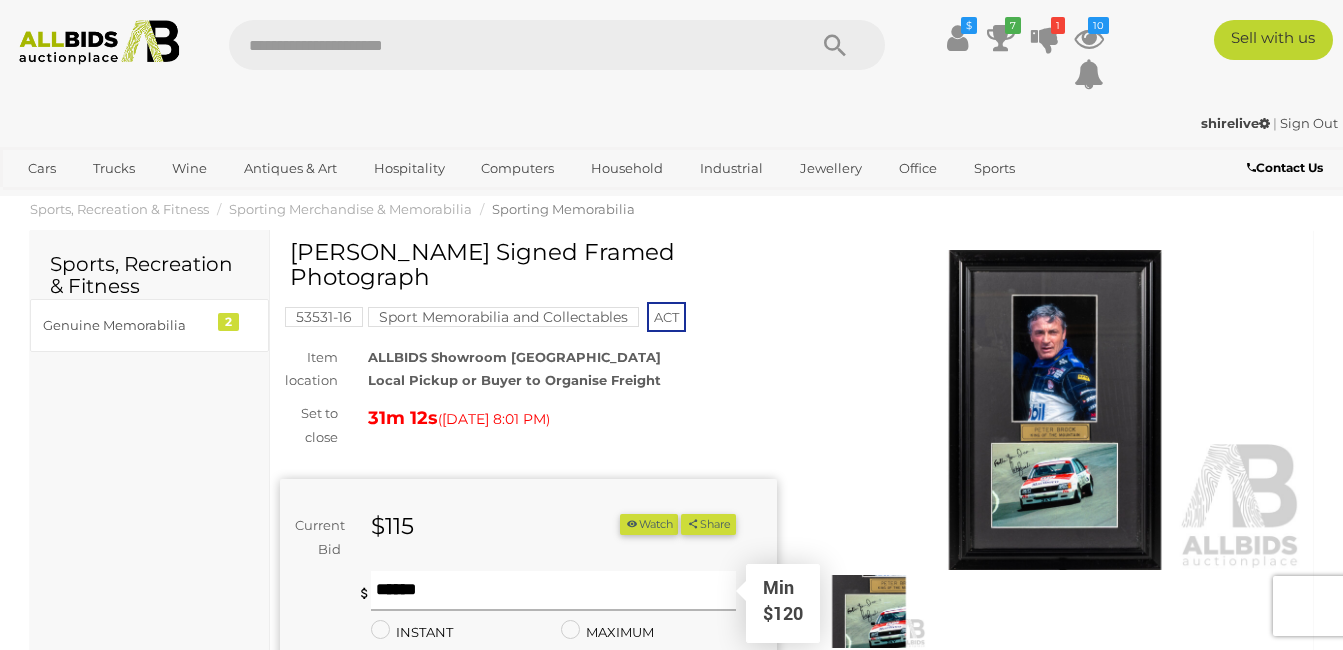 click at bounding box center [553, 591] 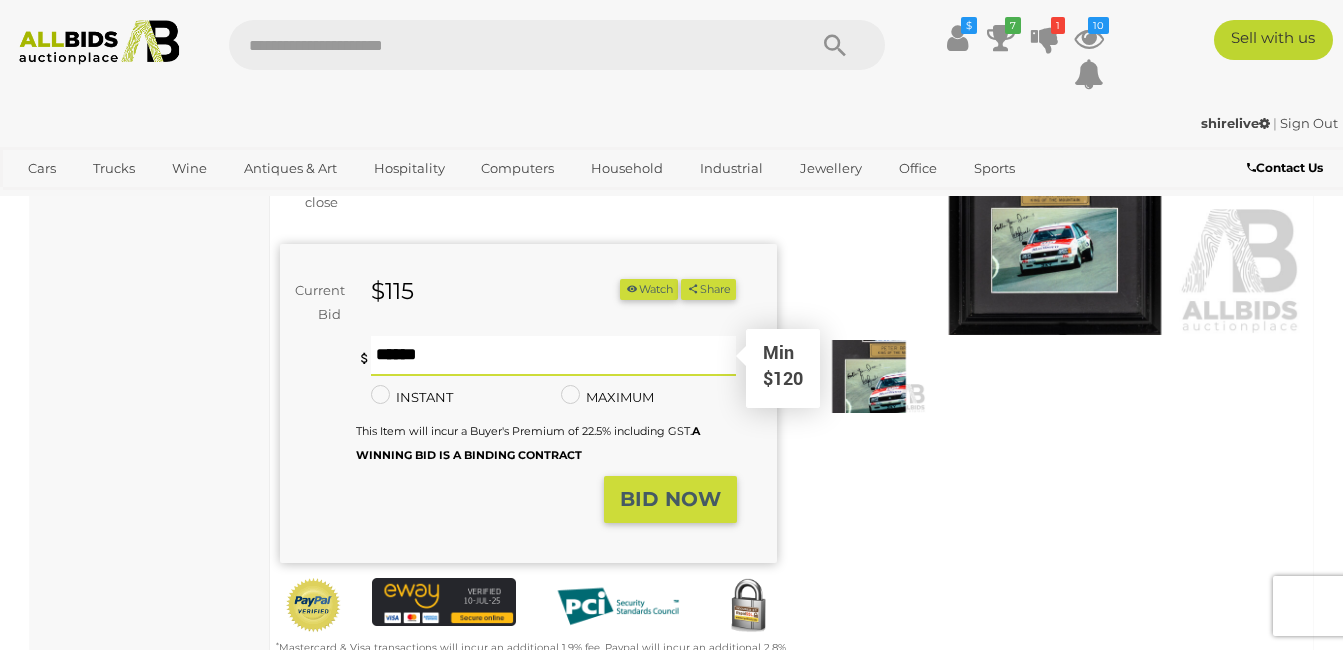scroll, scrollTop: 300, scrollLeft: 0, axis: vertical 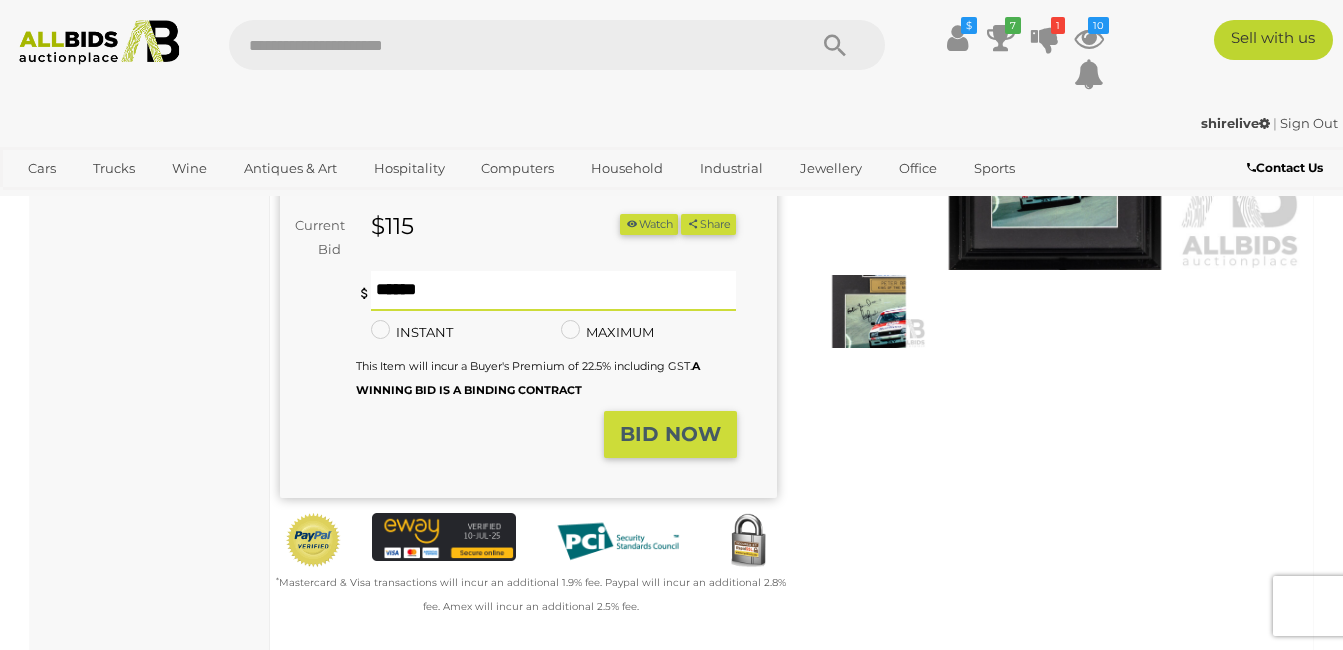type on "***" 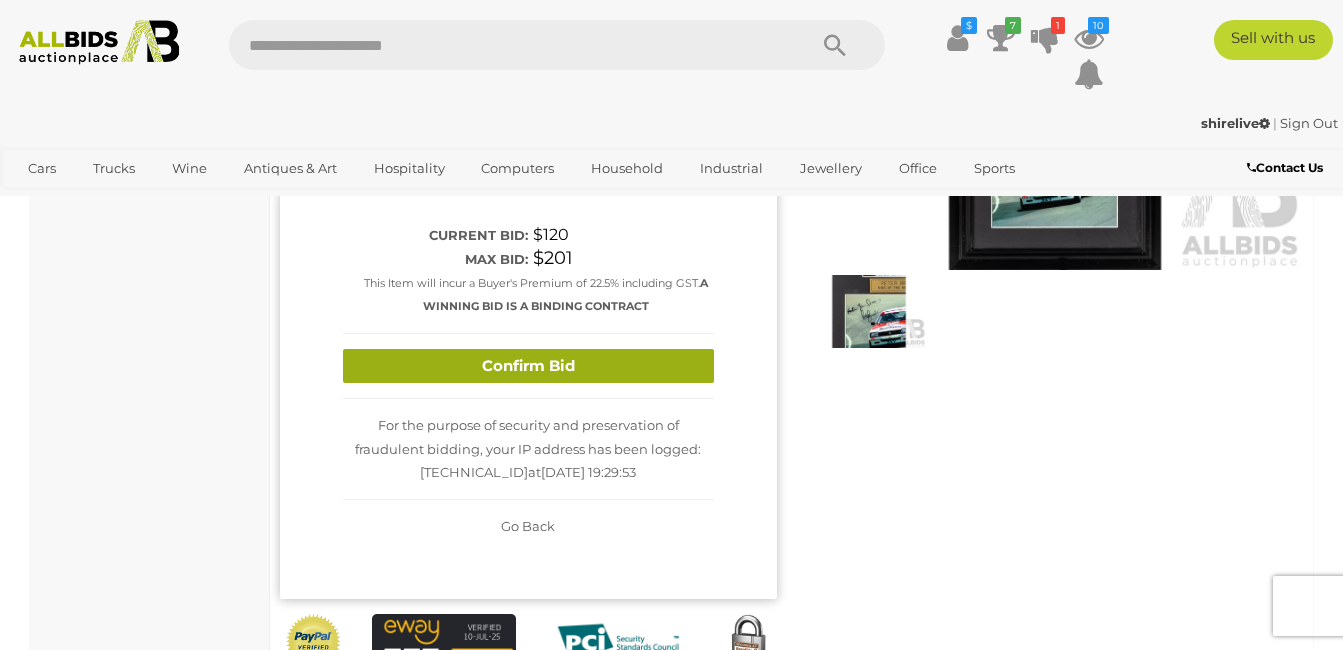 click on "Confirm Bid" at bounding box center (528, 366) 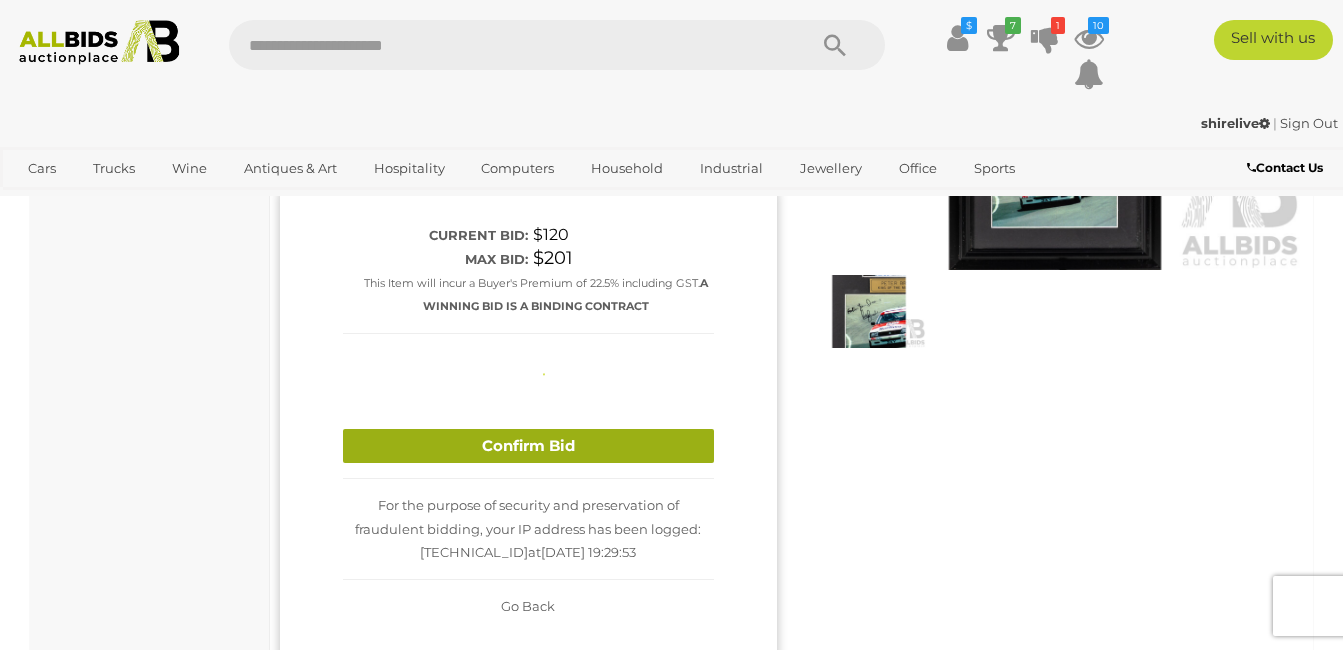 type 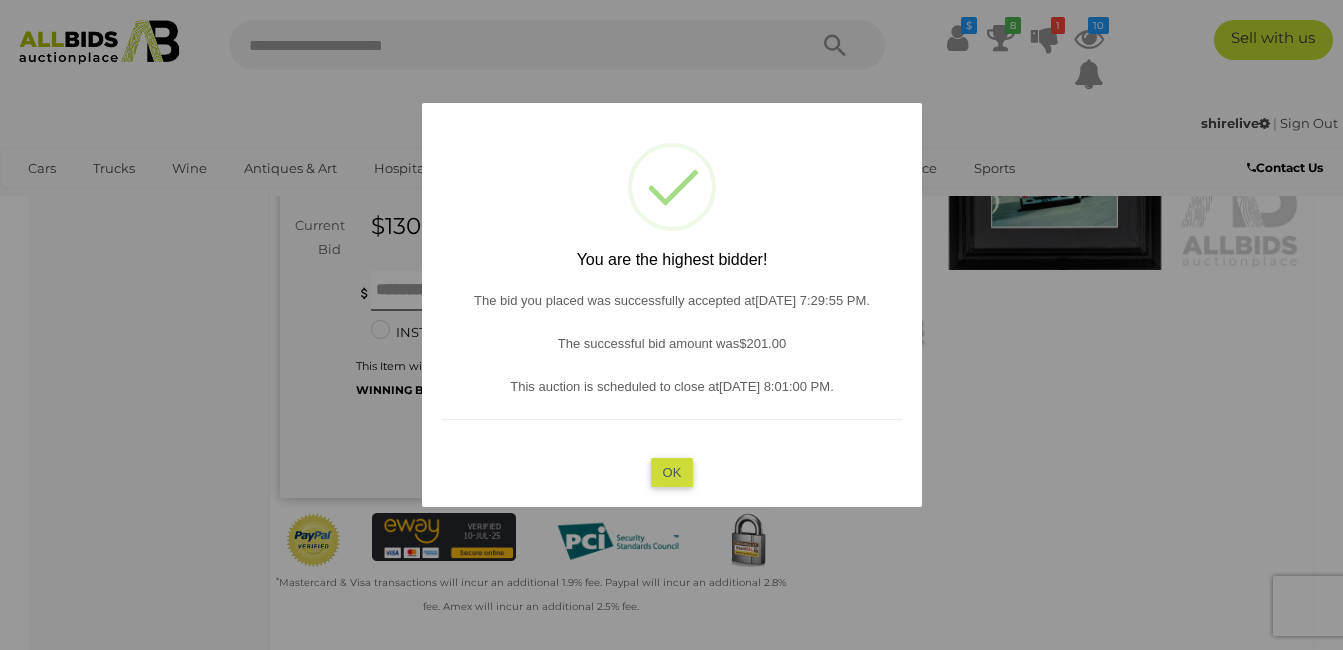 click on "? ! i     You are the highest bidder!
The bid you placed was successfully accepted at  10/07/2025 7:29:55 PM .
The successful bid amount was  $201.00
This auction is scheduled to close at  10/07/2025 8:01:00 PM .
OK Cancel ×" at bounding box center [672, 305] 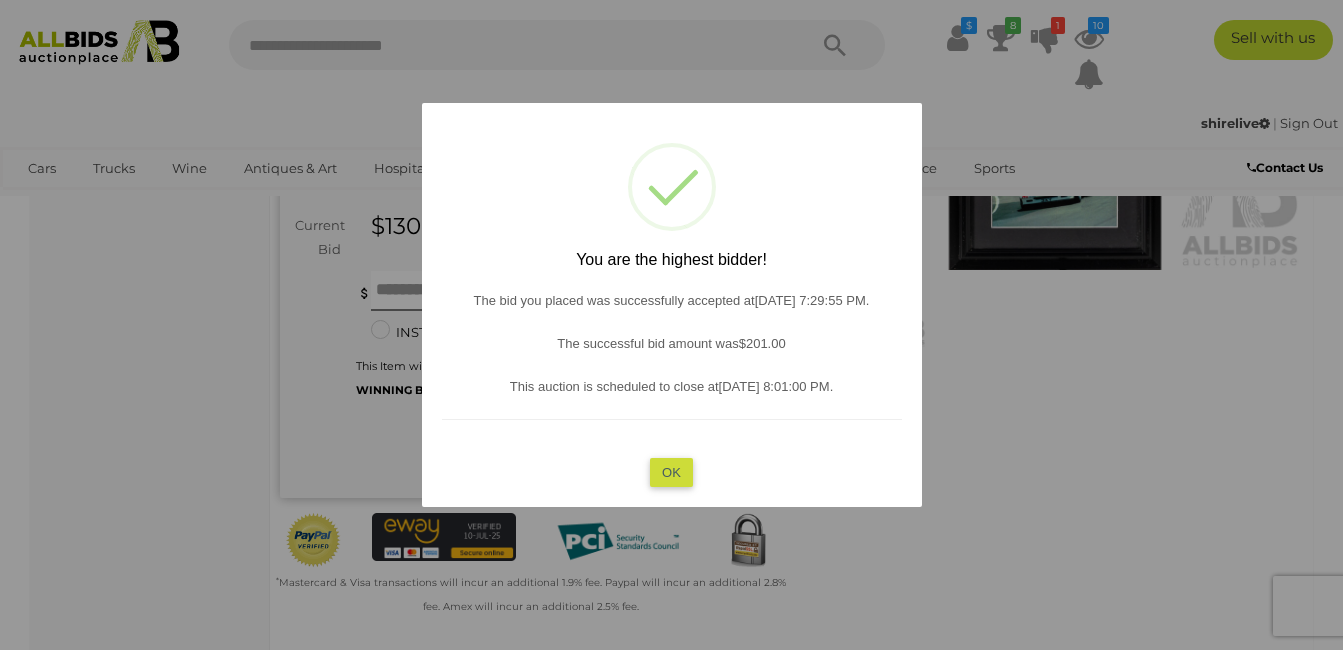 click on "OK" at bounding box center (671, 472) 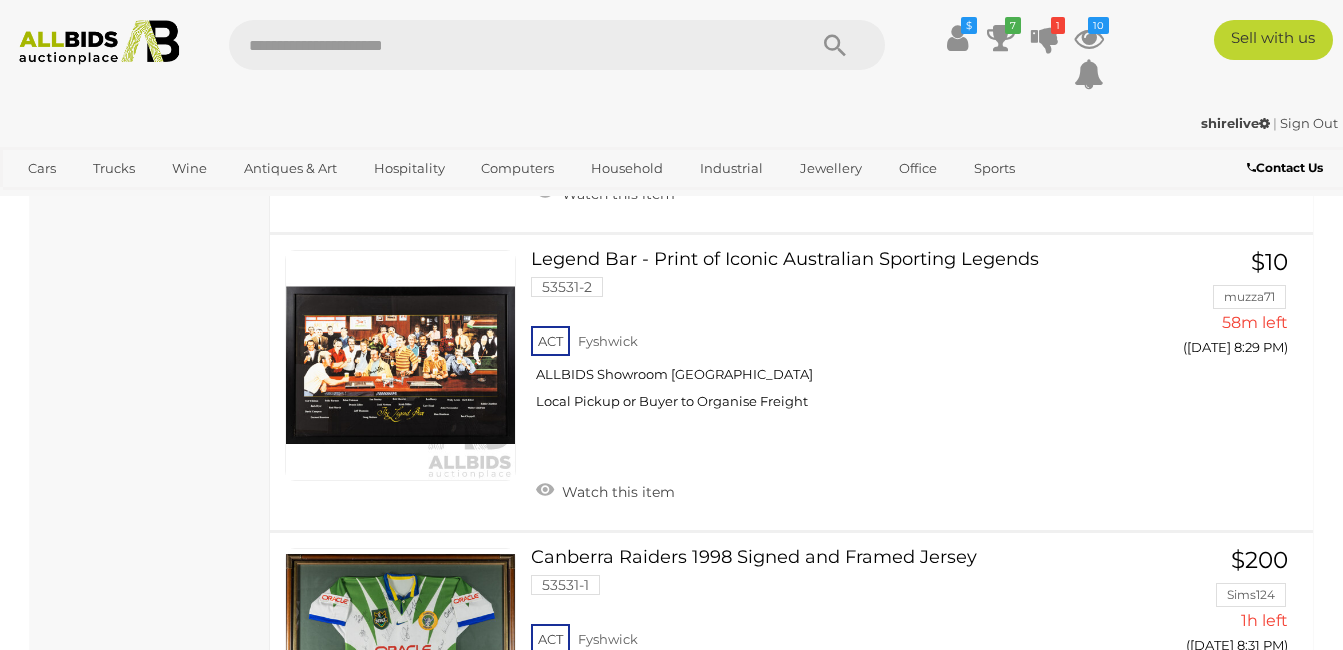 scroll, scrollTop: 10477, scrollLeft: 0, axis: vertical 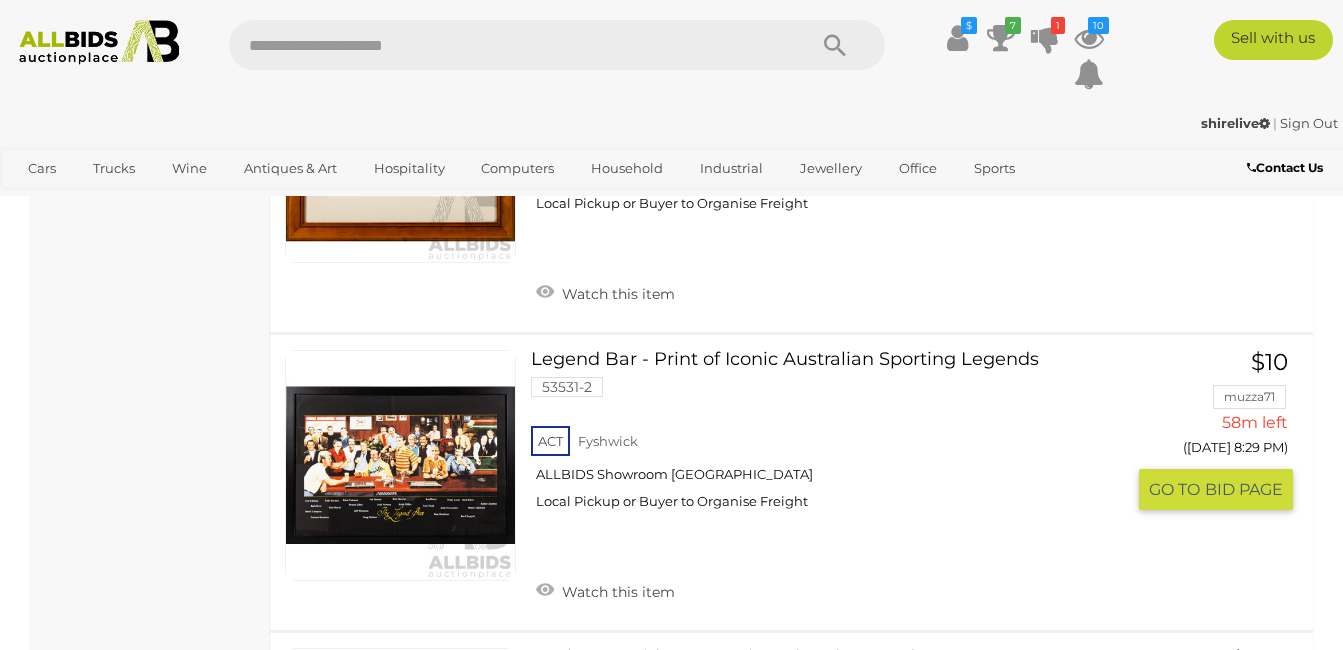 click at bounding box center (400, 465) 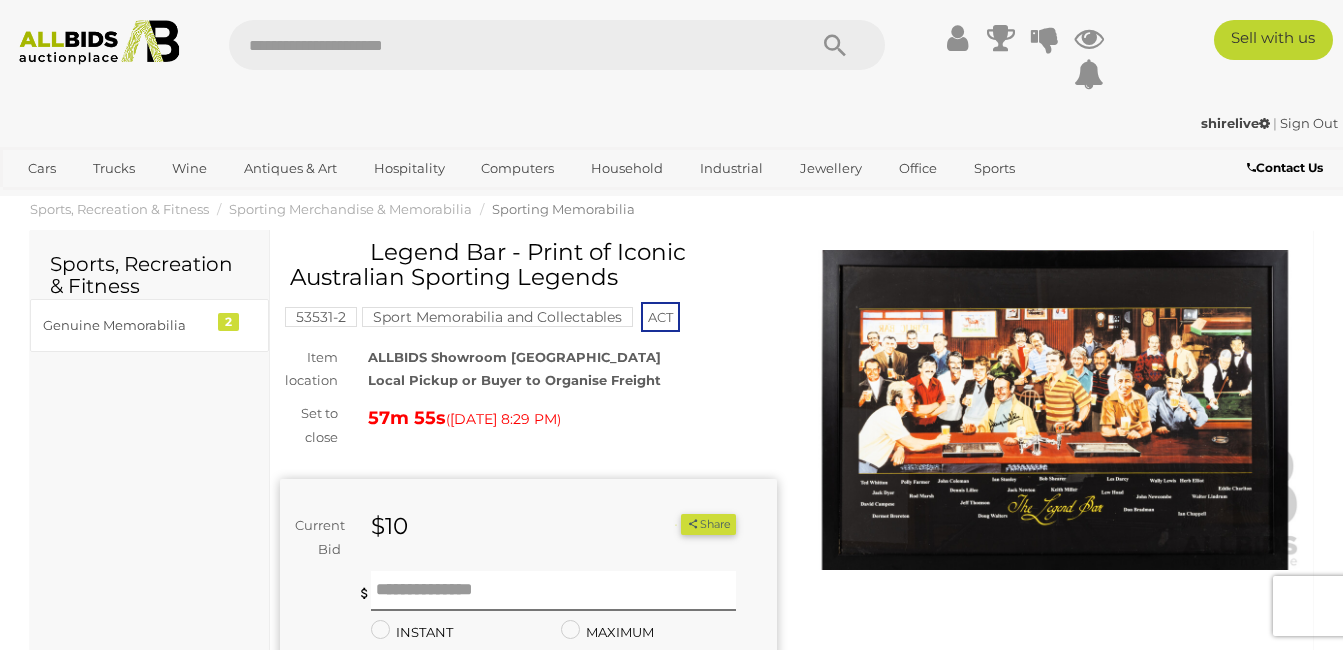 scroll, scrollTop: 0, scrollLeft: 0, axis: both 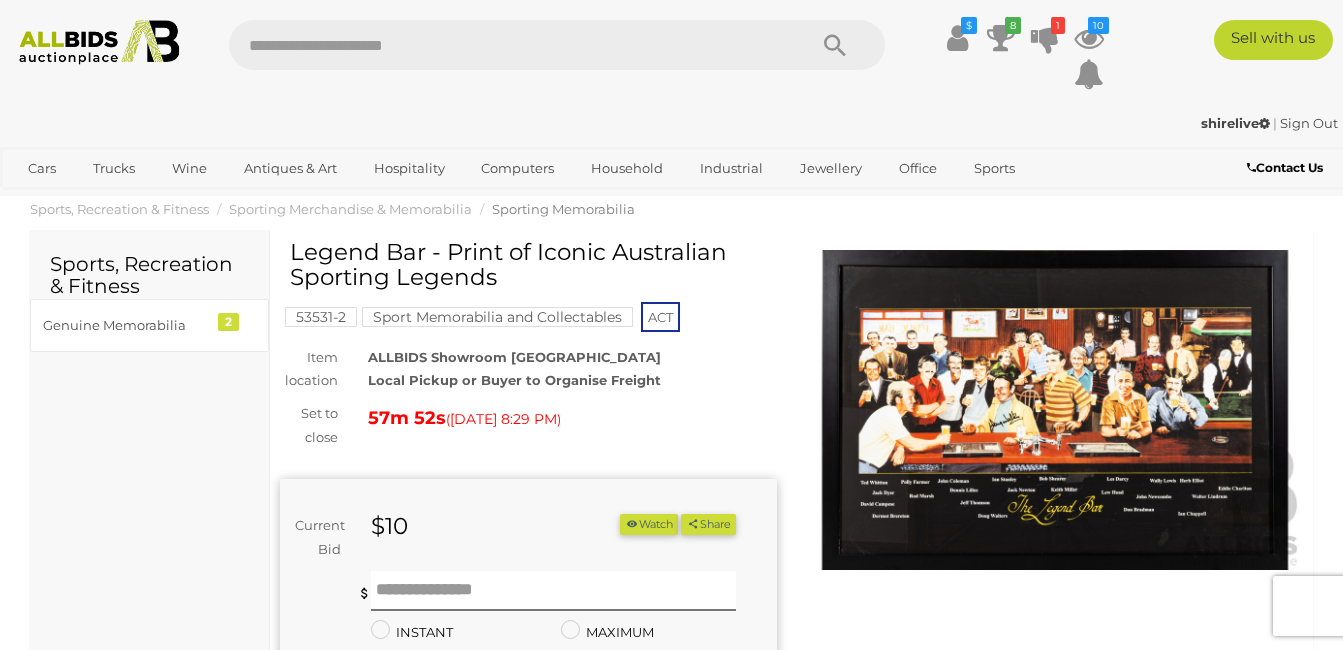 click at bounding box center (1055, 410) 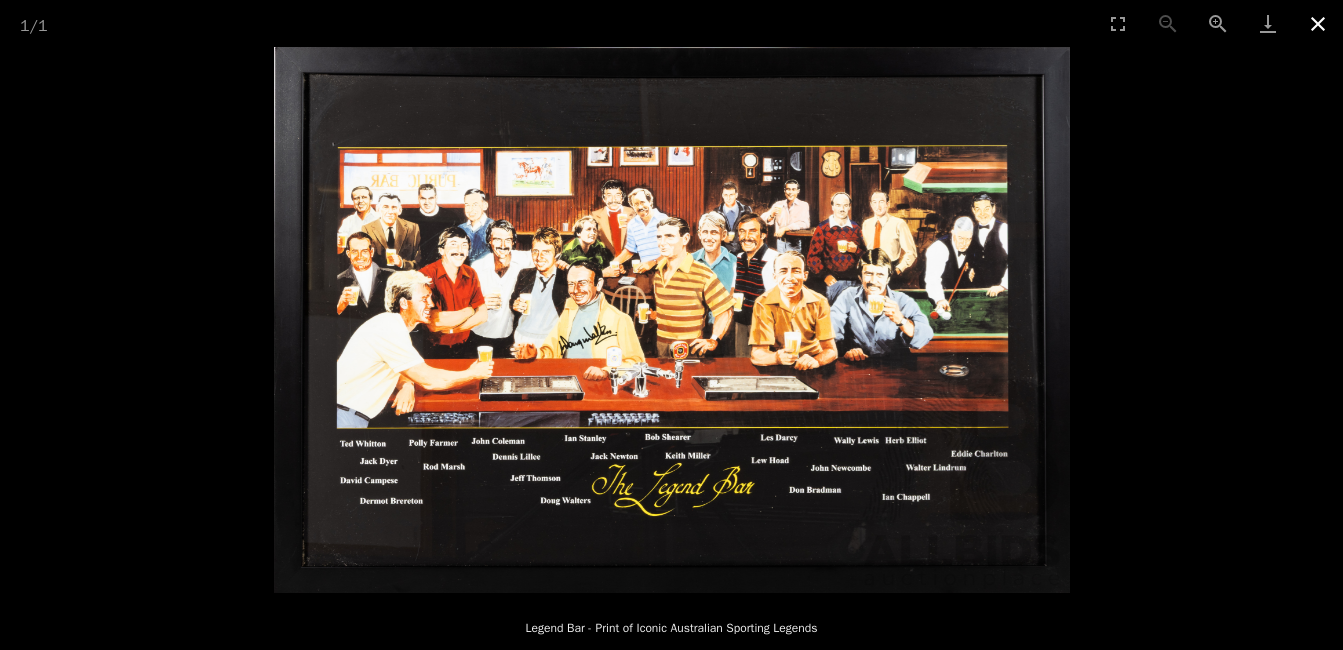 click at bounding box center [1318, 23] 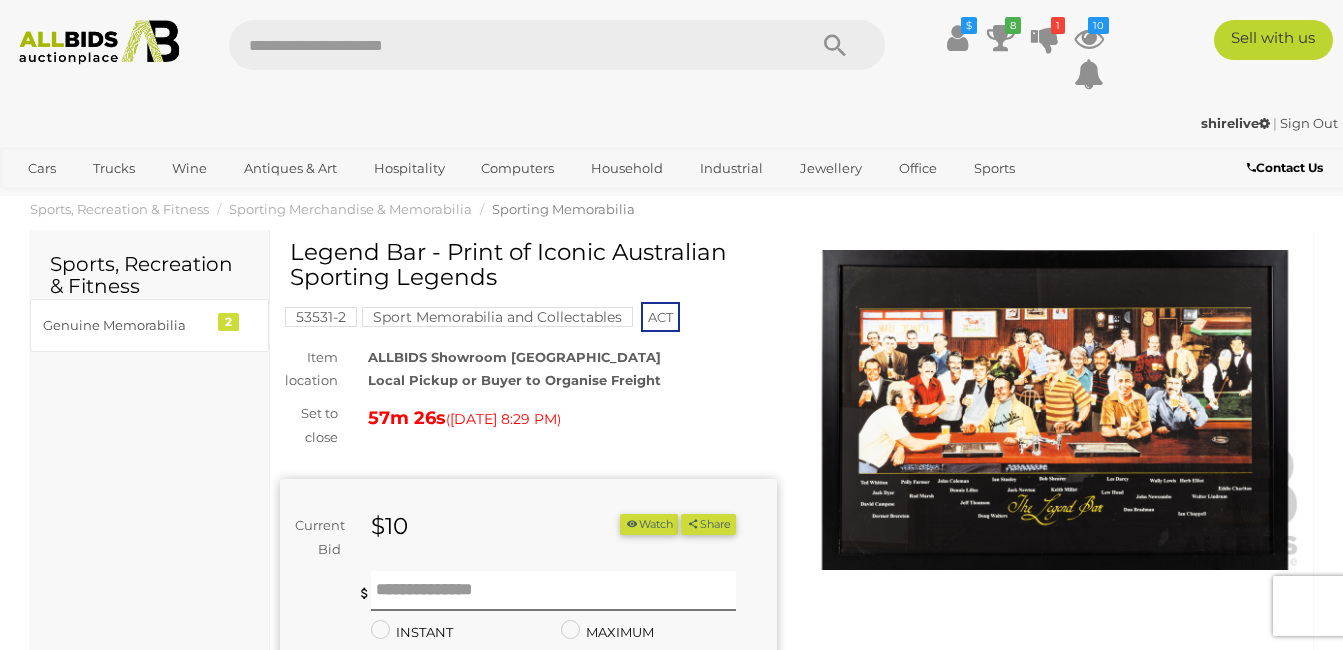 click at bounding box center (1055, 410) 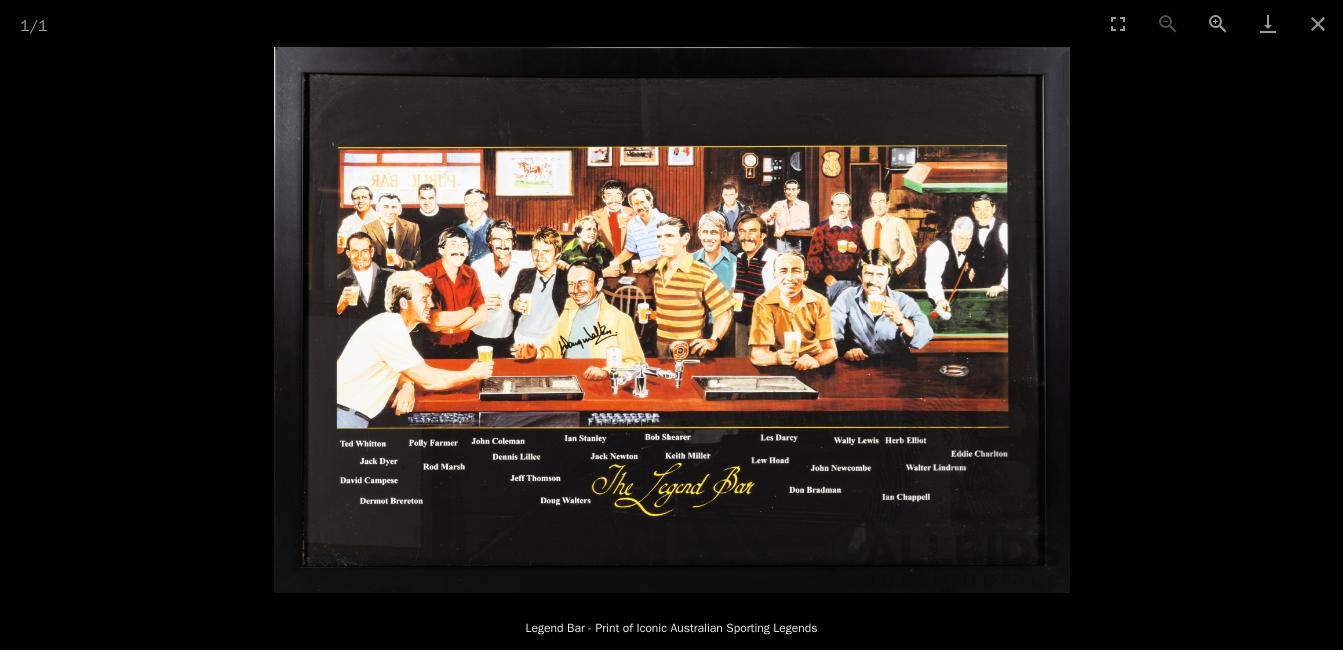 scroll, scrollTop: 400, scrollLeft: 0, axis: vertical 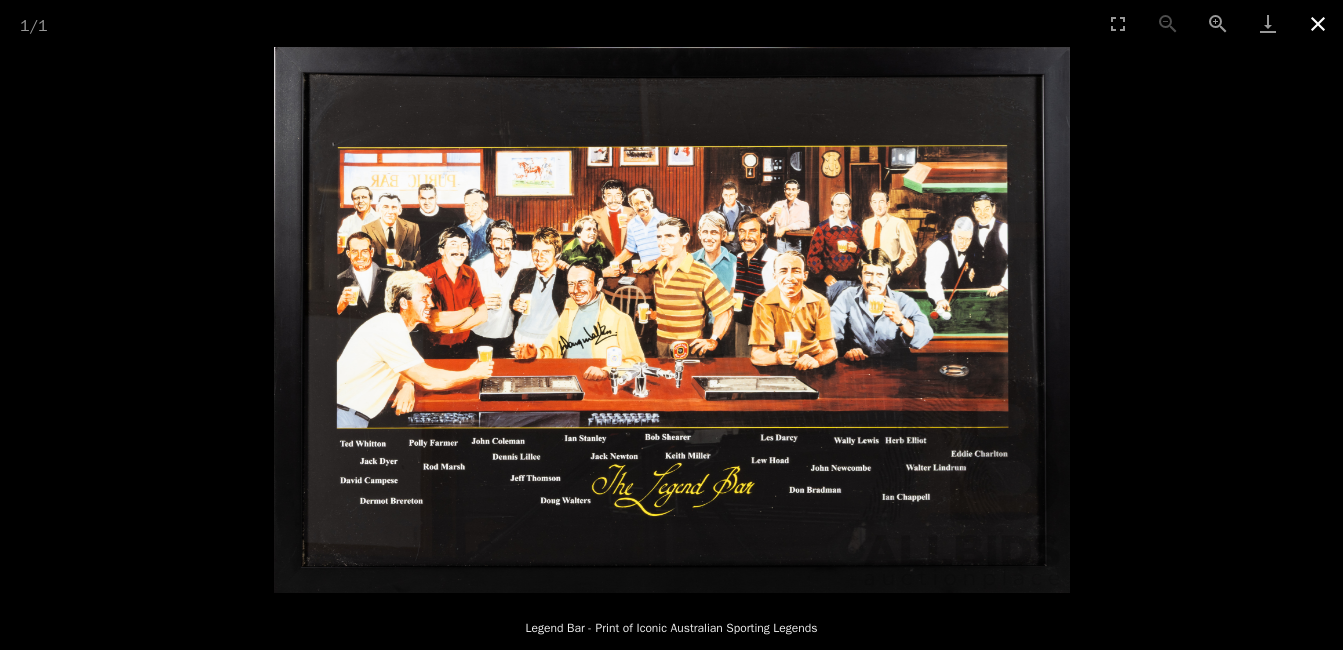click at bounding box center [1318, 23] 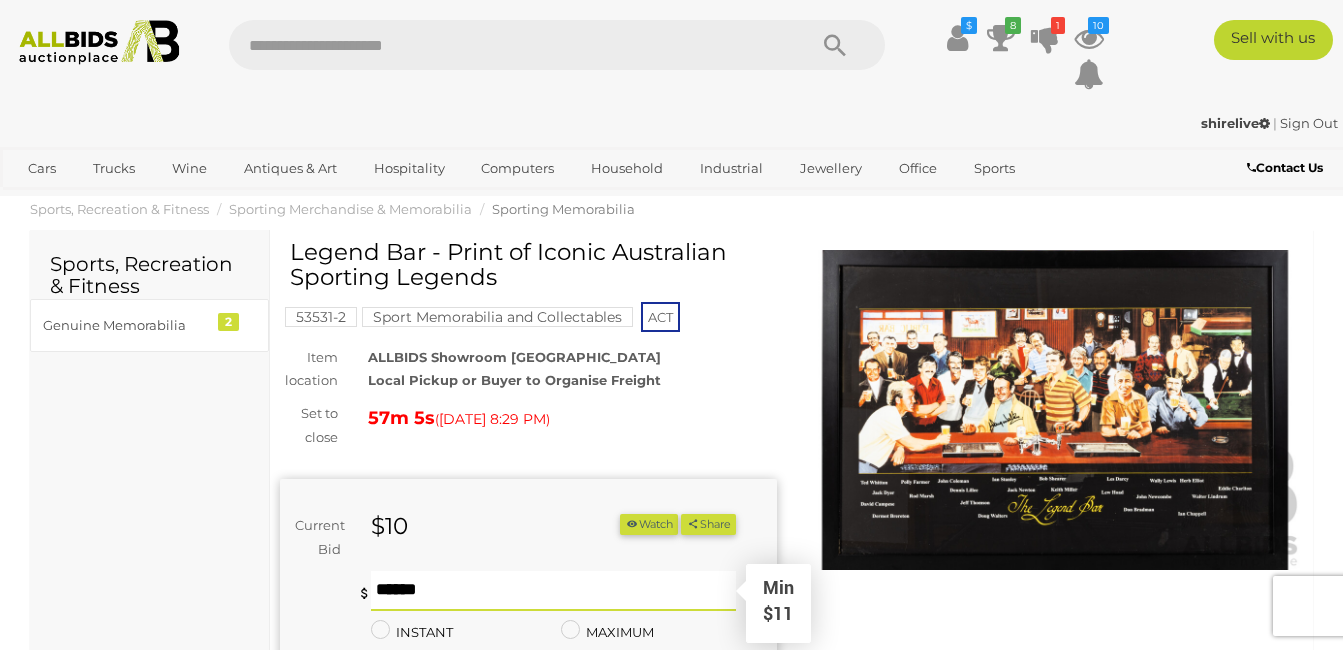 click at bounding box center (553, 591) 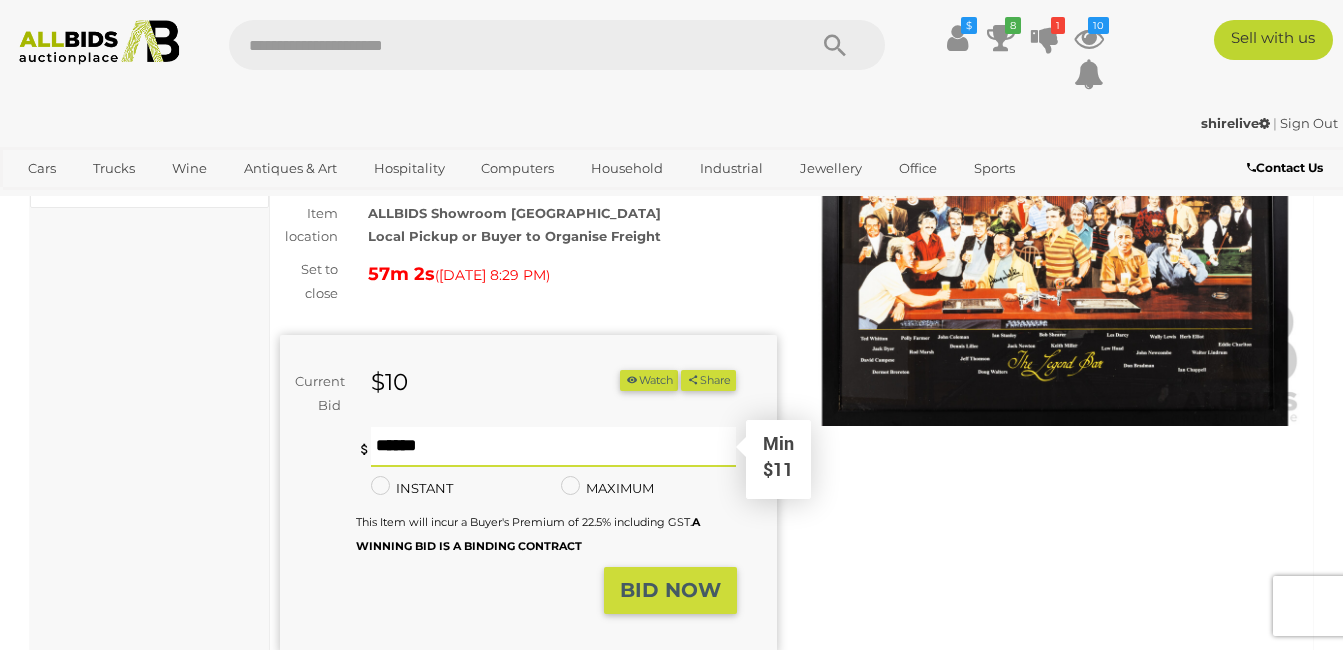 scroll, scrollTop: 200, scrollLeft: 0, axis: vertical 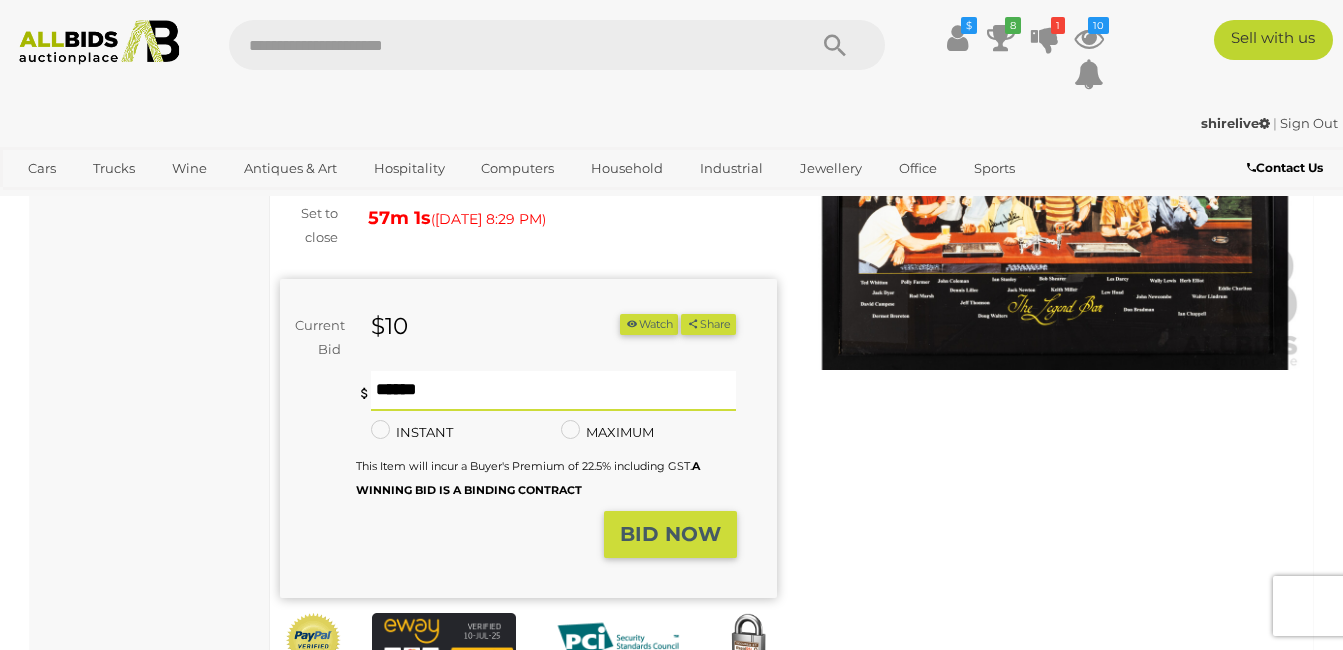 type on "**" 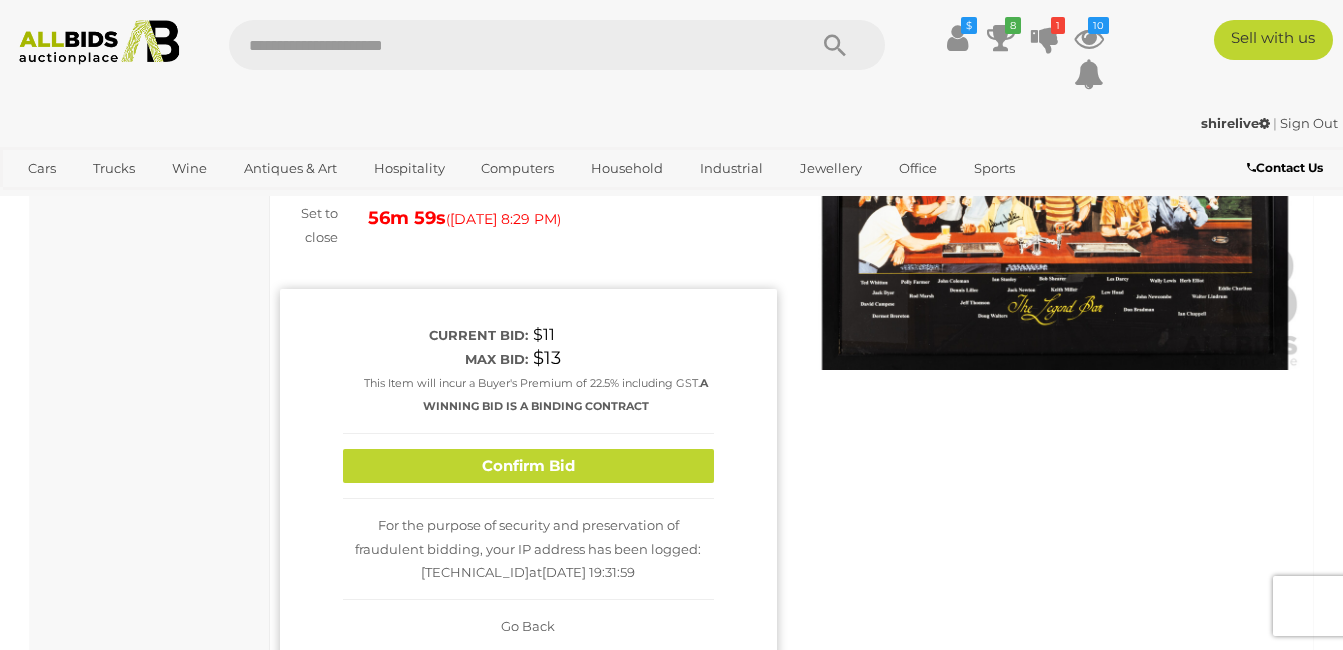 click on "Confirm Bid" at bounding box center [528, 466] 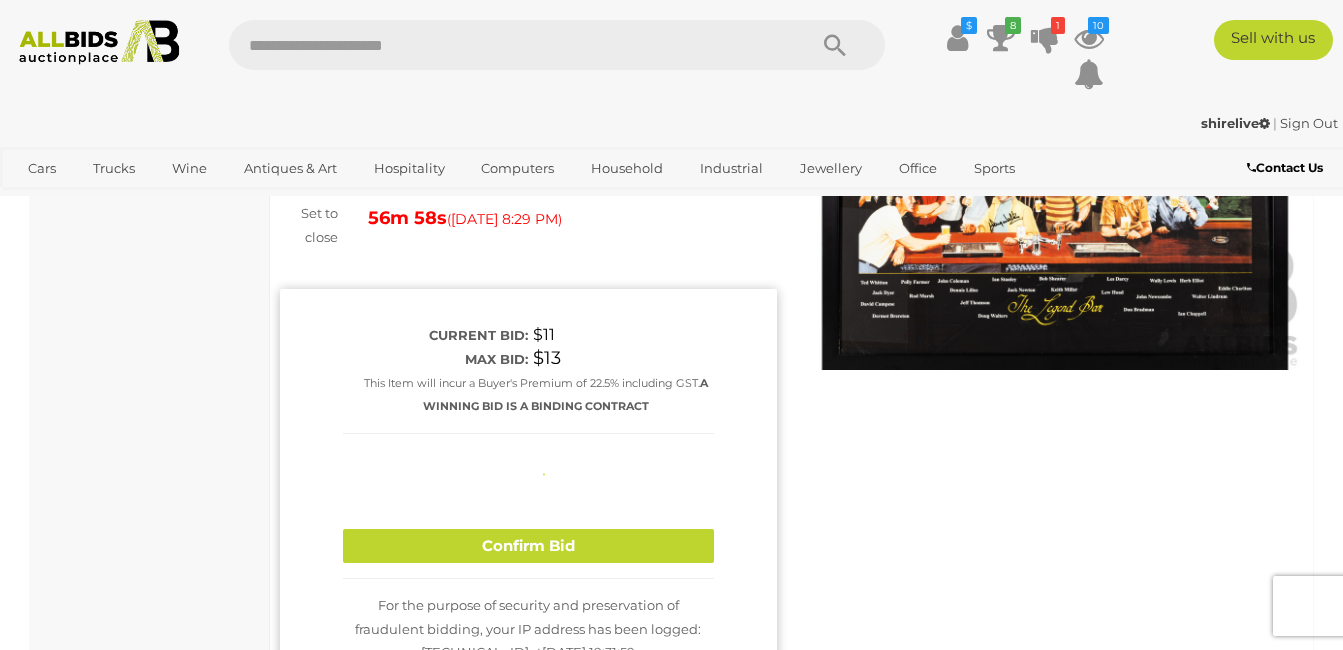 type 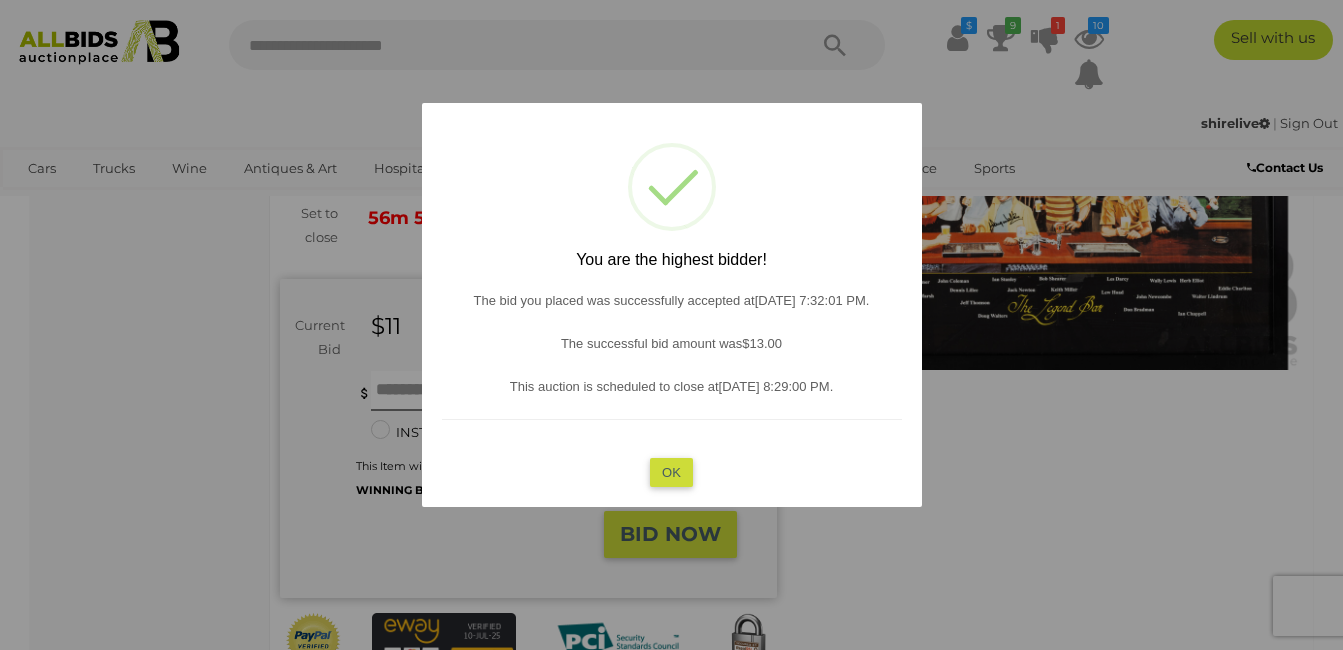 click on "OK" at bounding box center [671, 472] 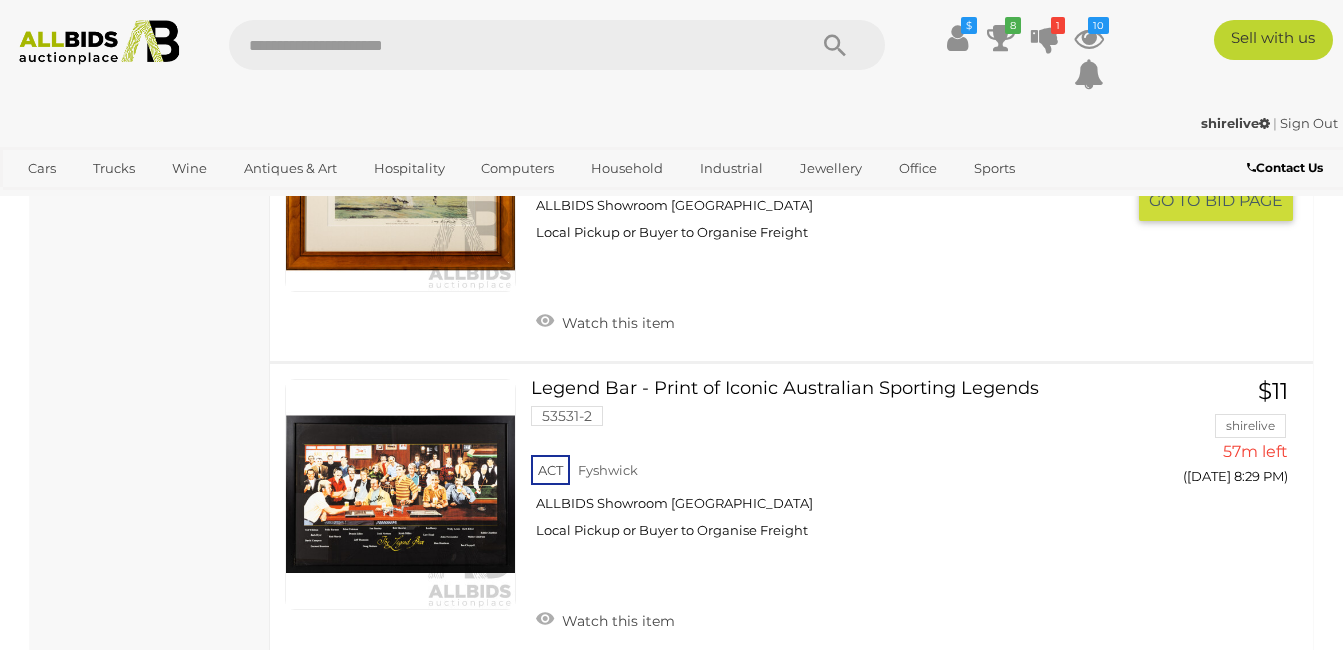scroll, scrollTop: 9152, scrollLeft: 0, axis: vertical 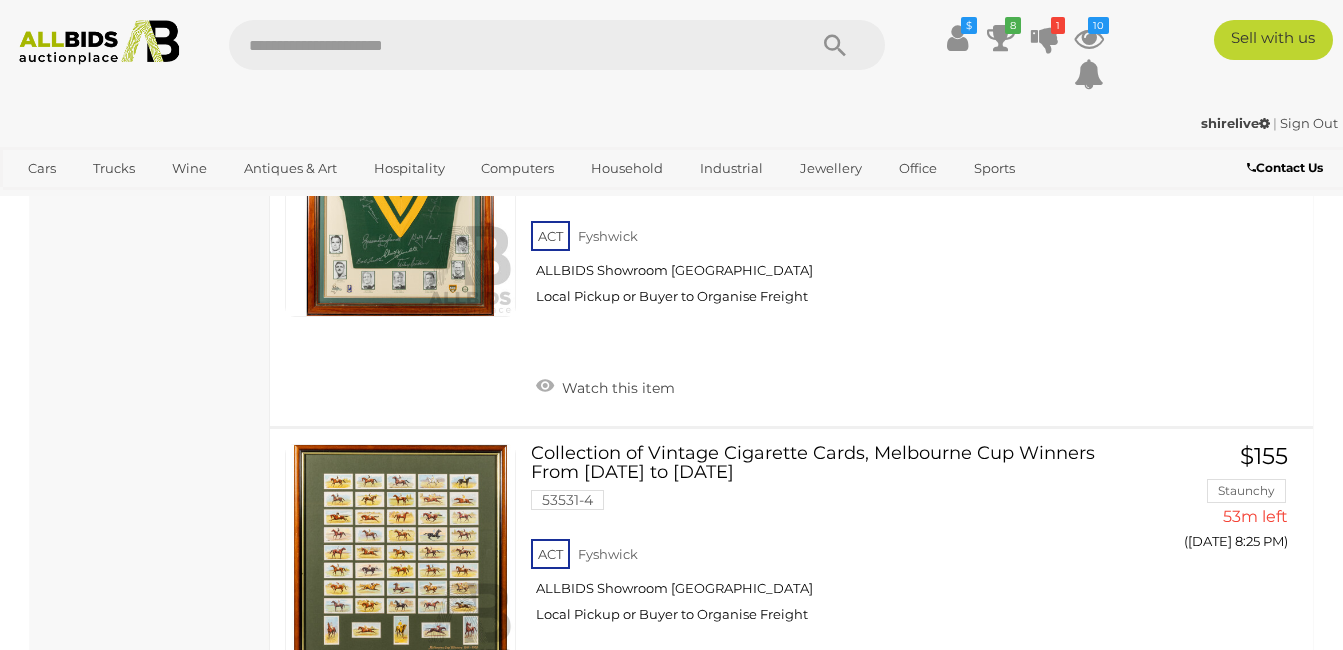 click at bounding box center [99, 42] 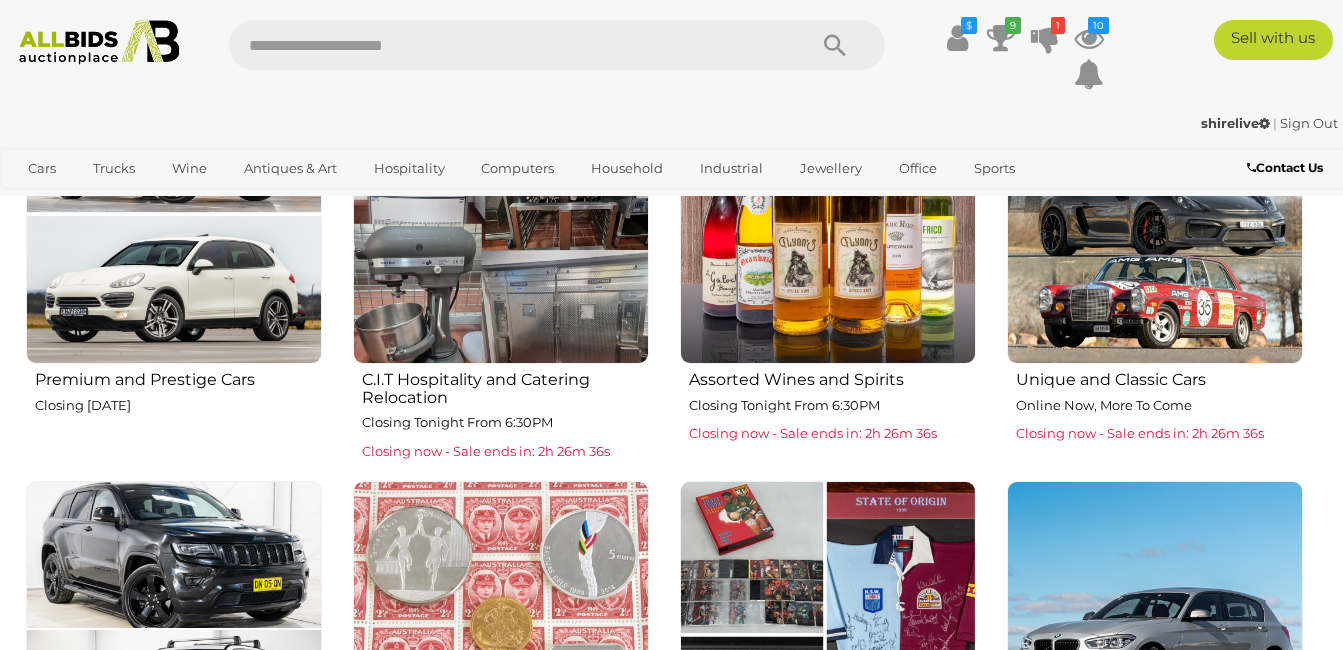 scroll, scrollTop: 800, scrollLeft: 0, axis: vertical 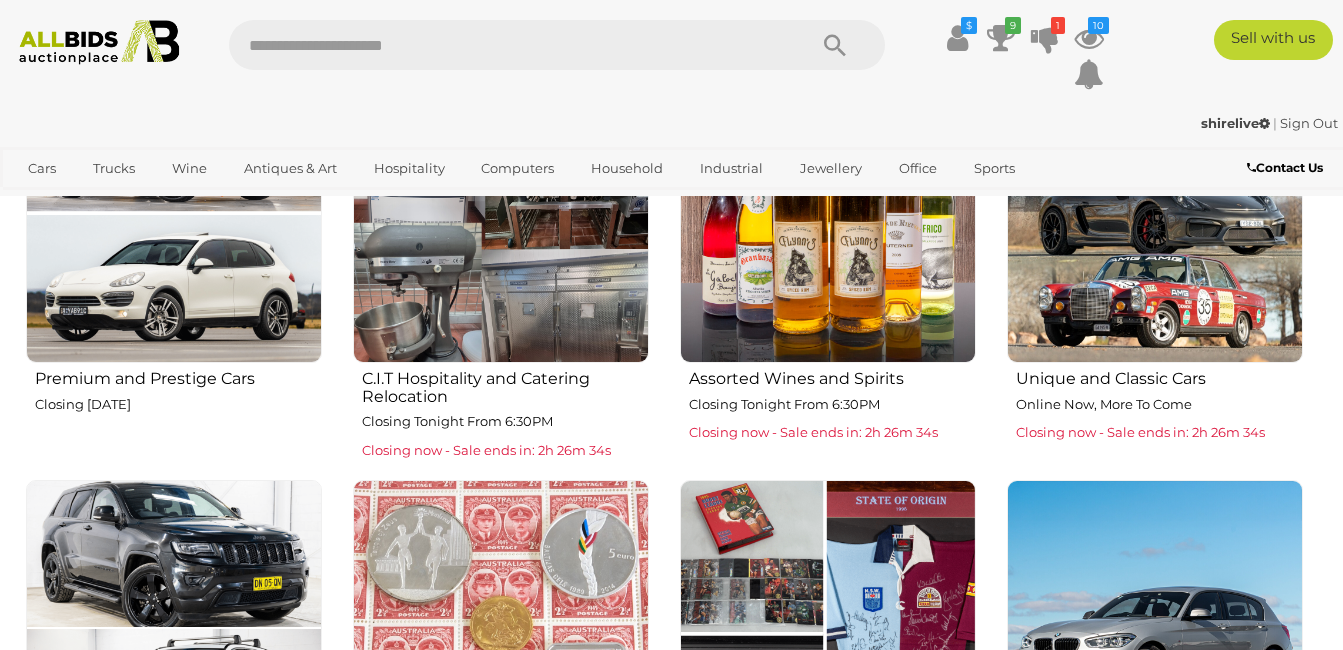 click at bounding box center (501, 215) 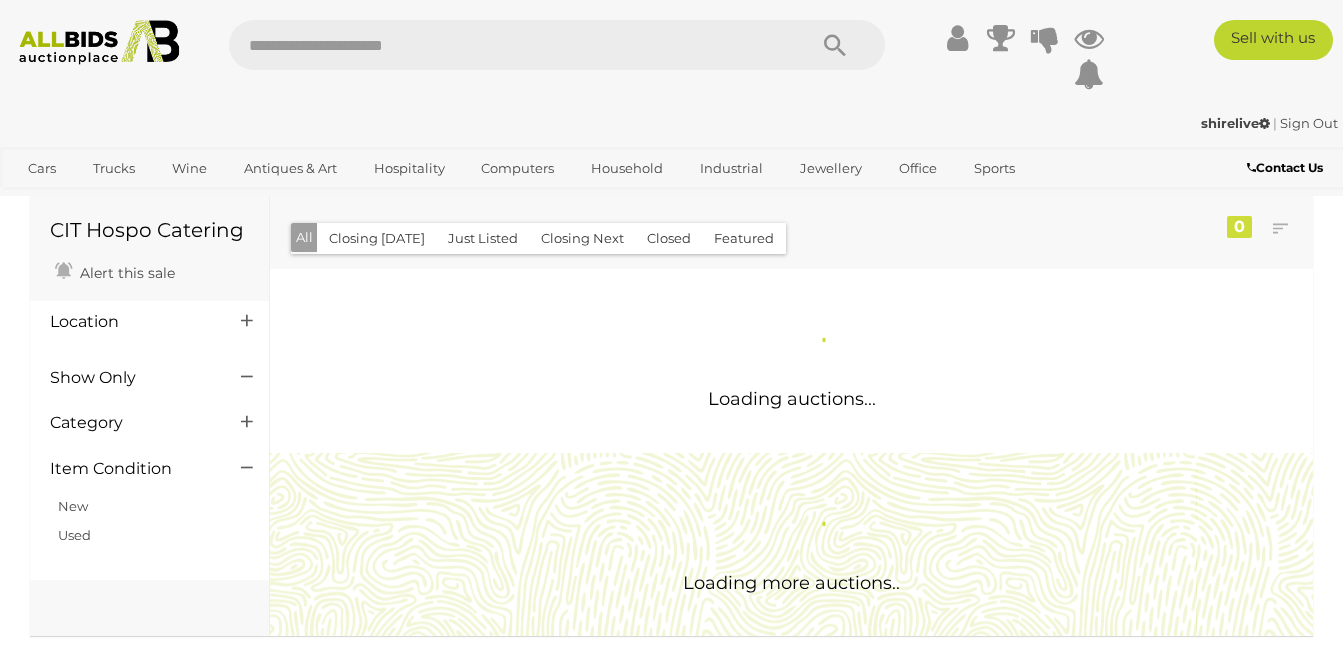 scroll, scrollTop: 0, scrollLeft: 0, axis: both 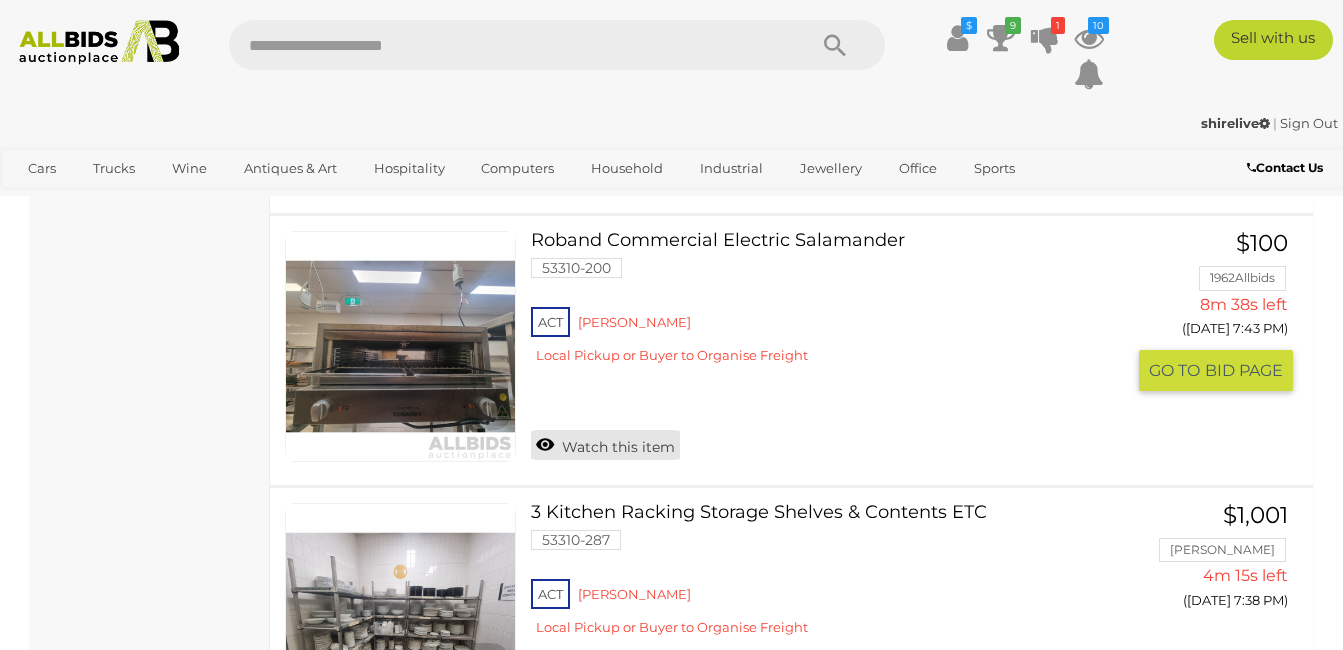 click on "Watch this item" at bounding box center (605, 445) 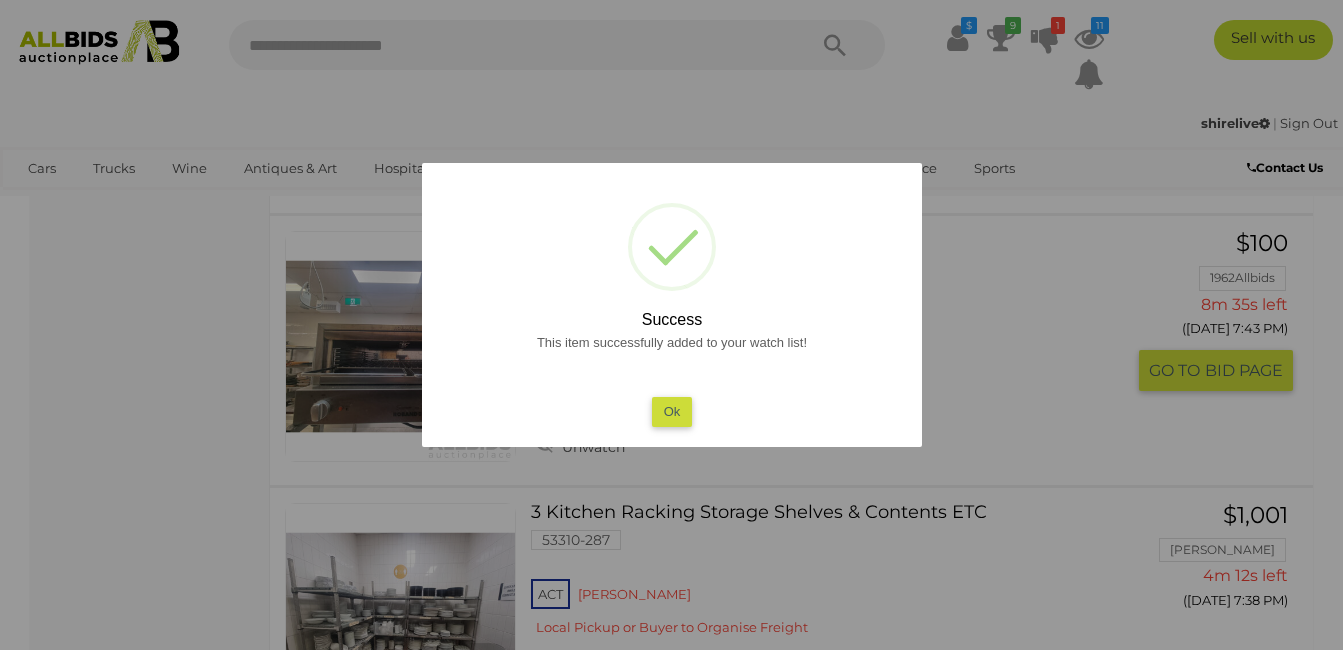 click on "Ok" at bounding box center [671, 411] 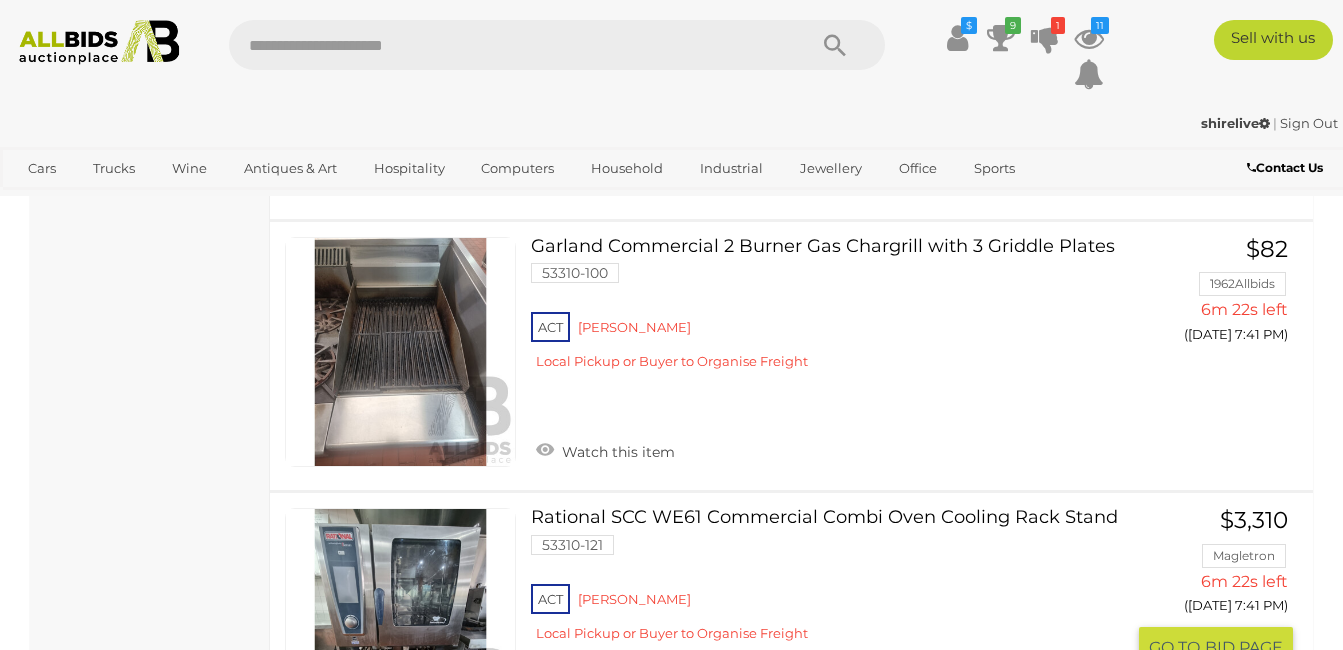scroll, scrollTop: 5300, scrollLeft: 0, axis: vertical 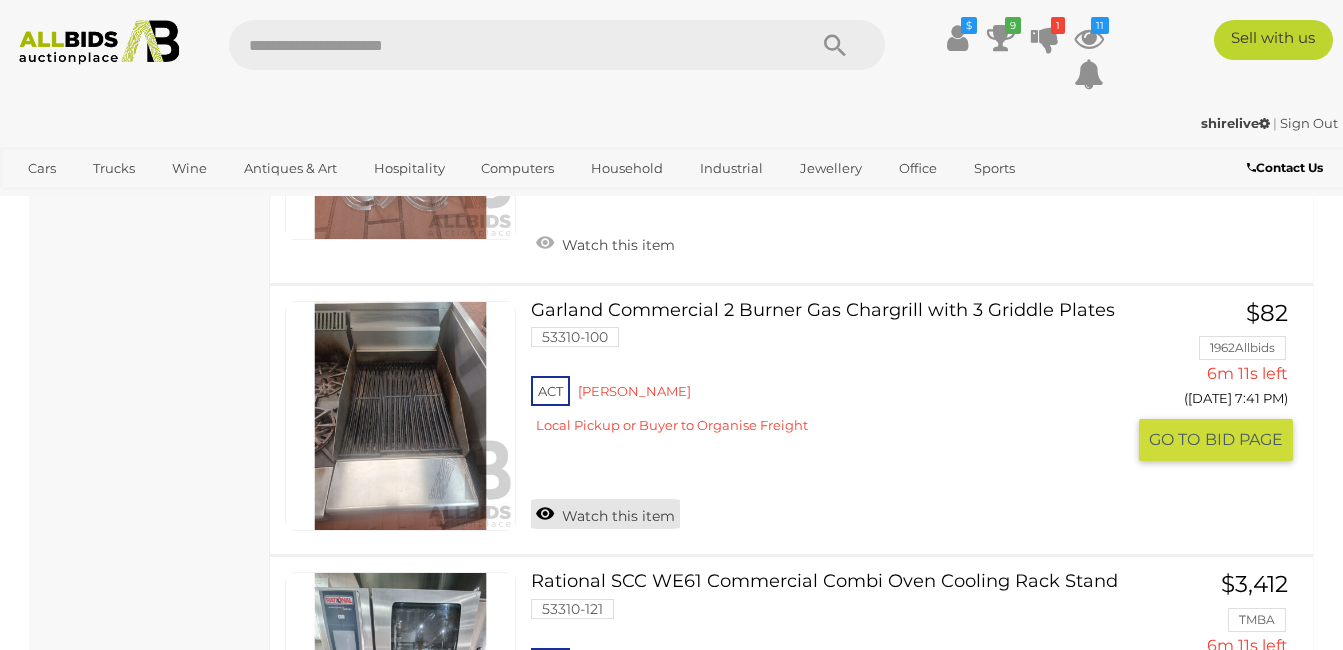 click on "Watch this item" at bounding box center (605, 514) 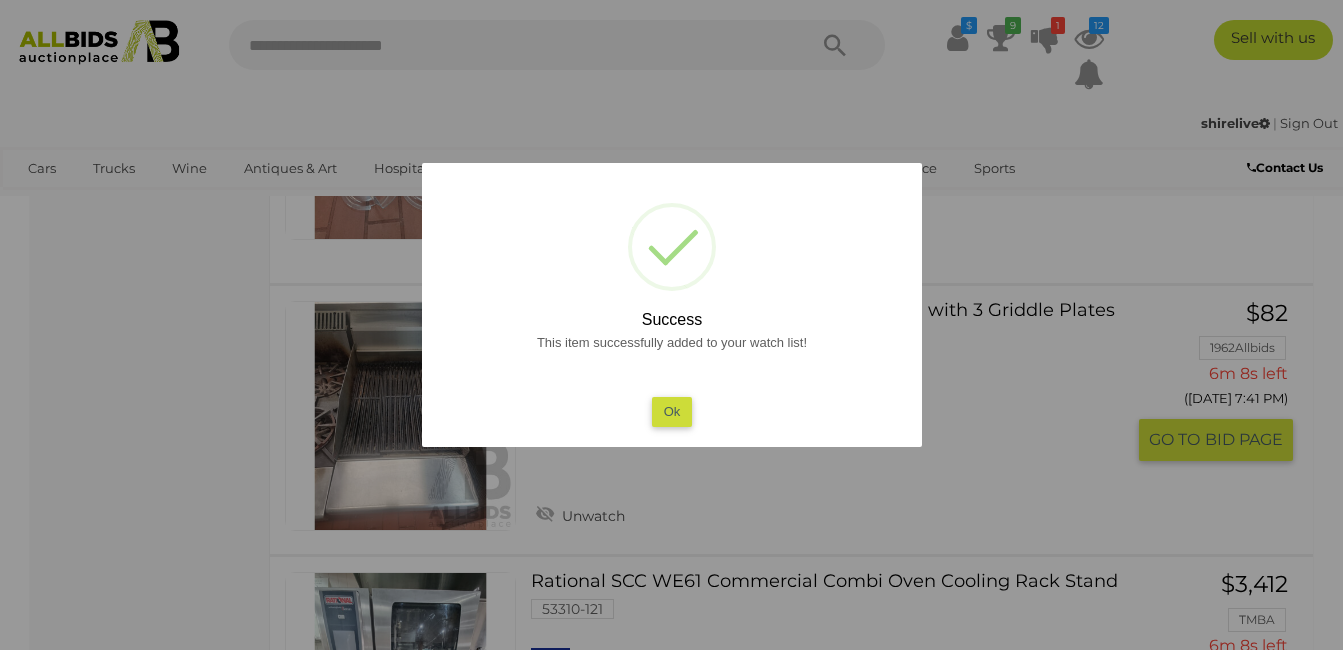 click on "Ok" at bounding box center (671, 411) 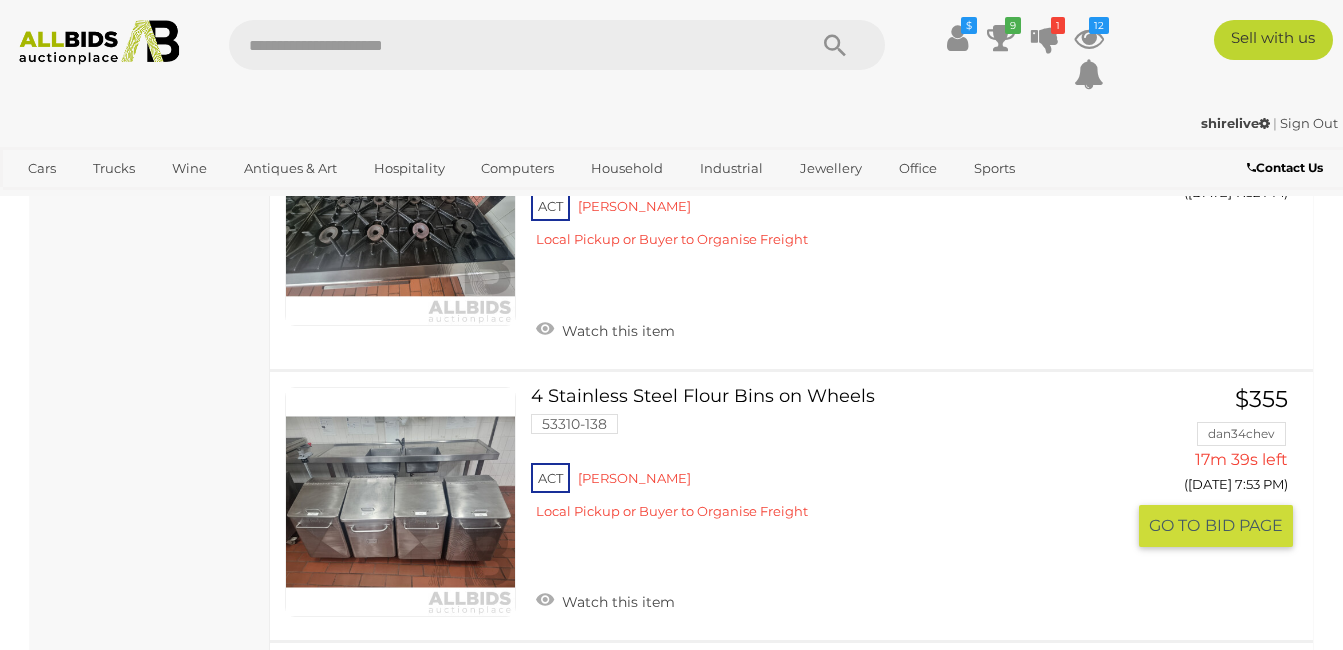 scroll, scrollTop: 9700, scrollLeft: 0, axis: vertical 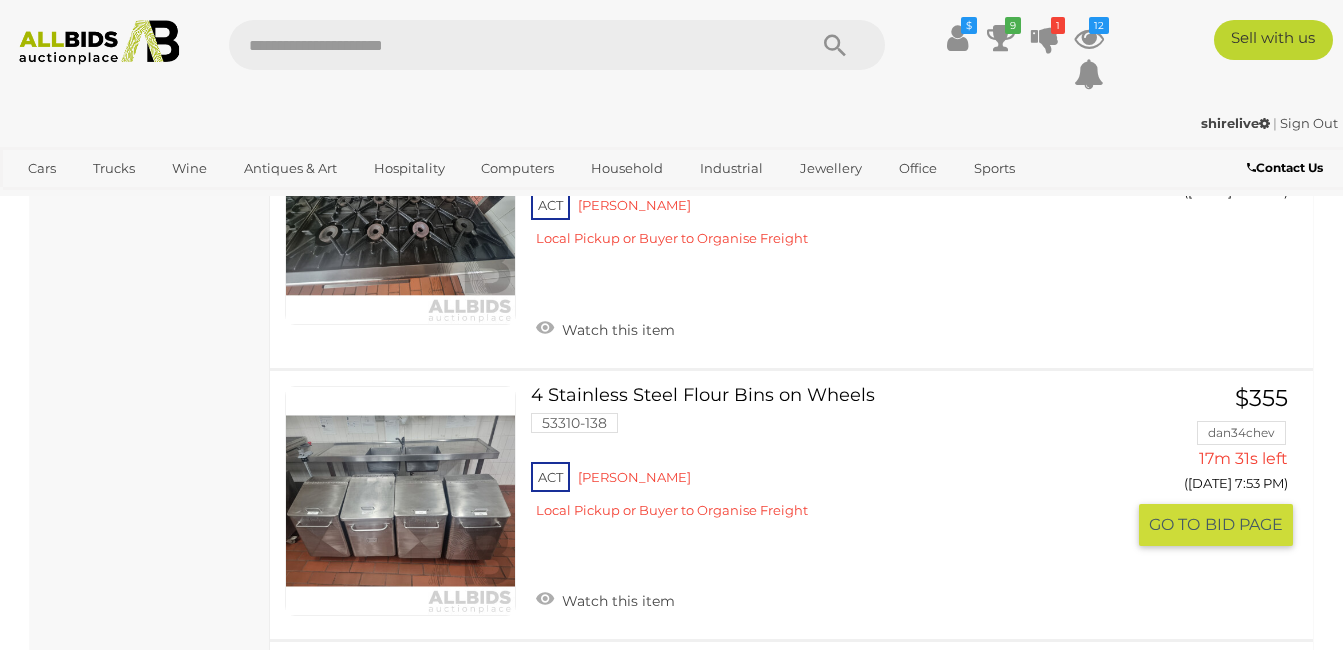click at bounding box center (400, 501) 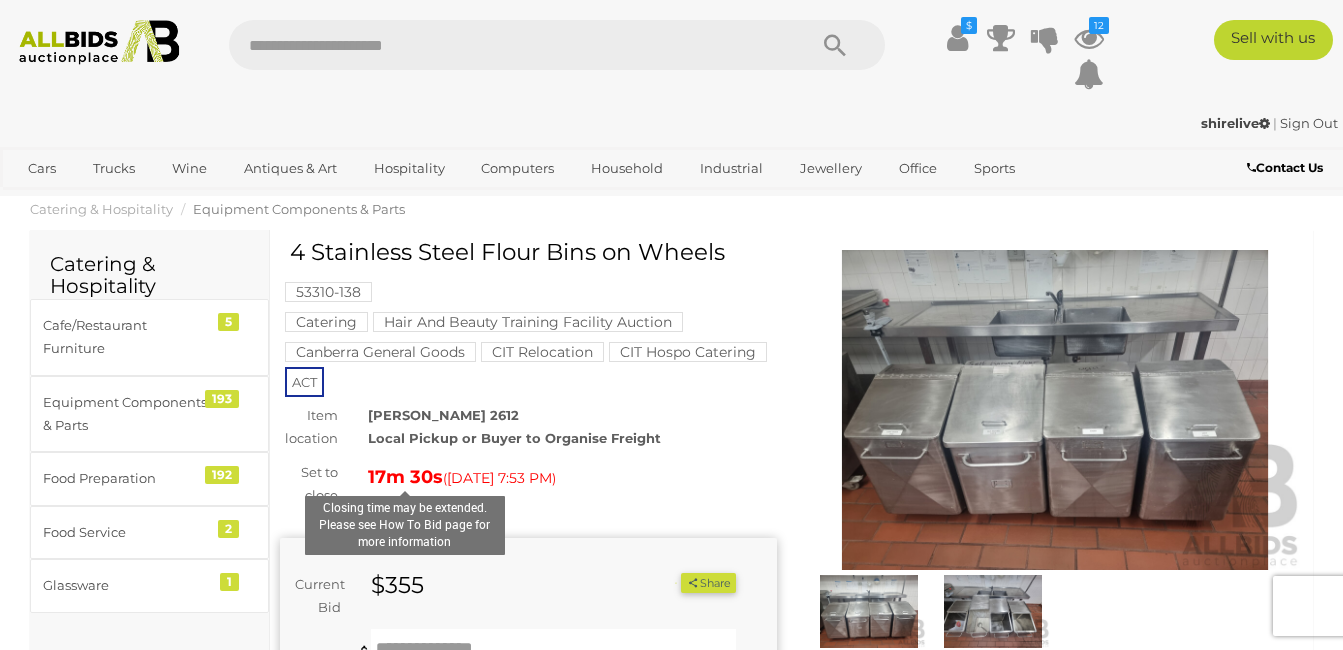 scroll, scrollTop: 0, scrollLeft: 0, axis: both 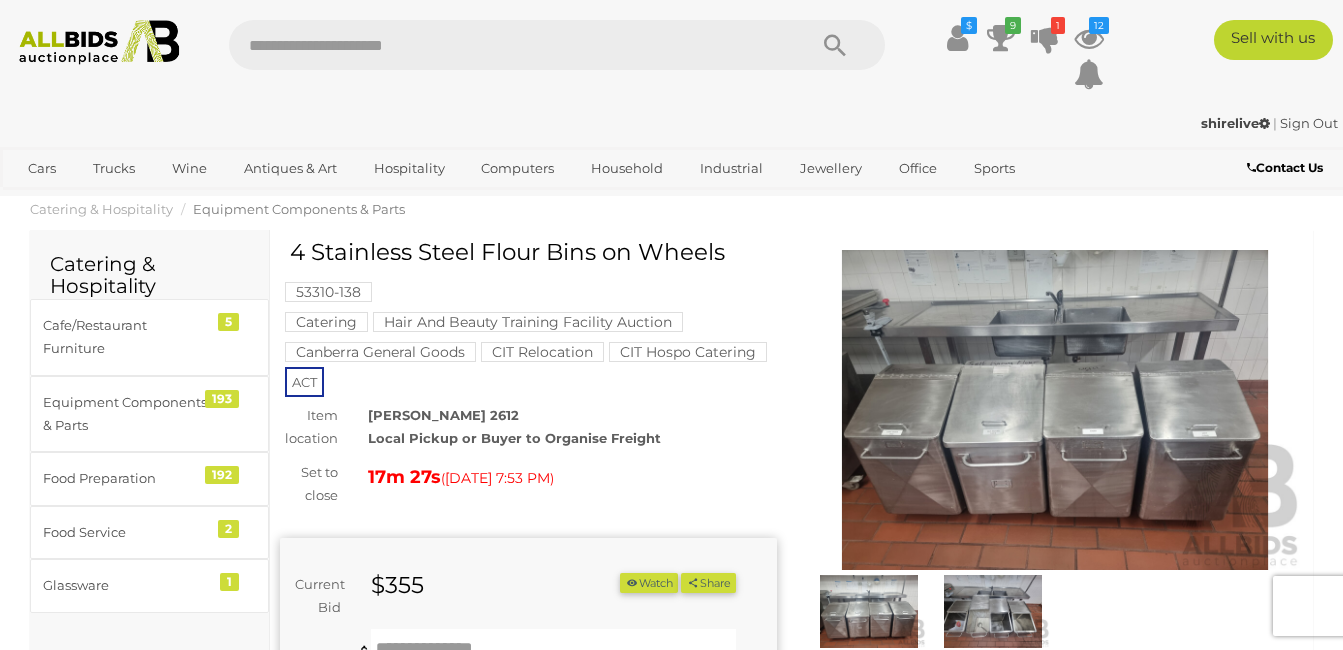 click at bounding box center (1055, 410) 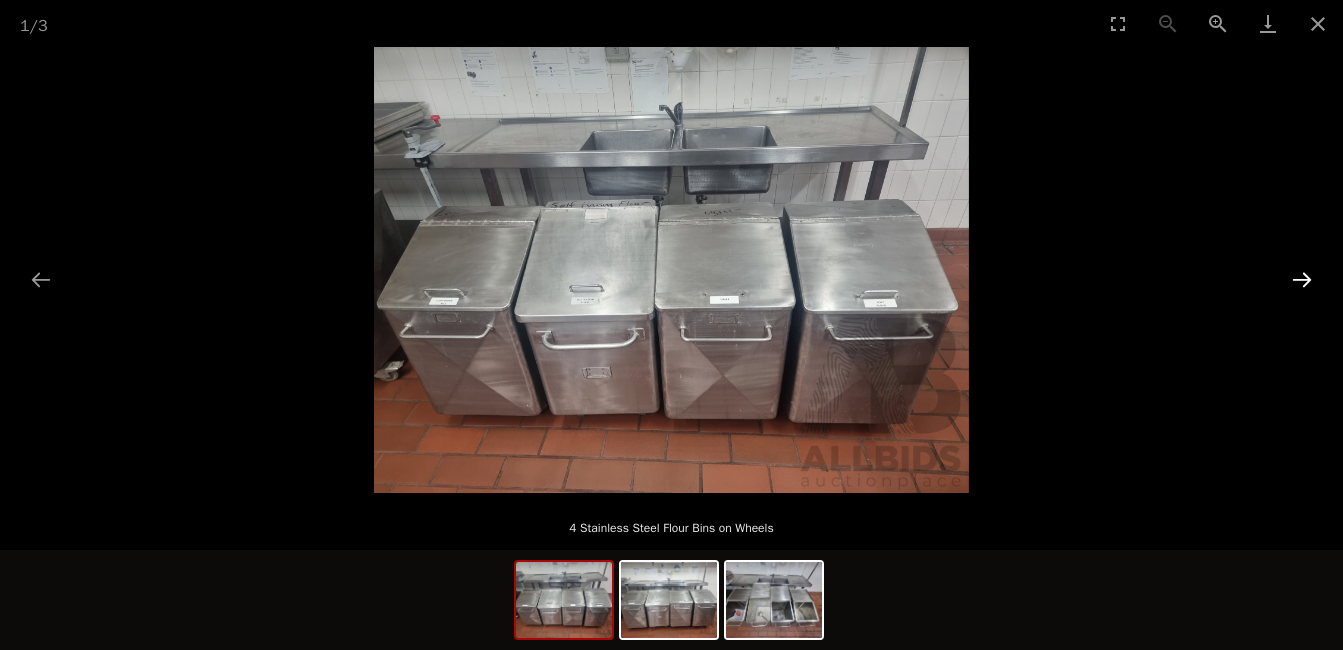click at bounding box center (1302, 279) 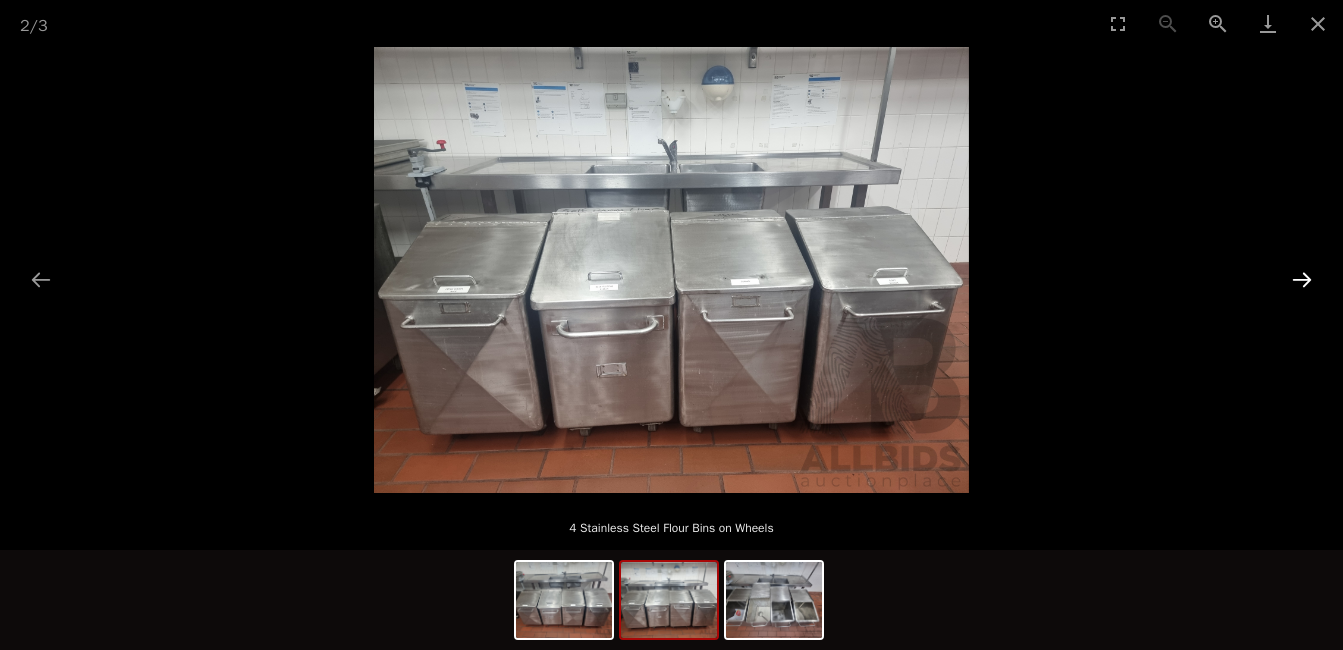click at bounding box center (1302, 279) 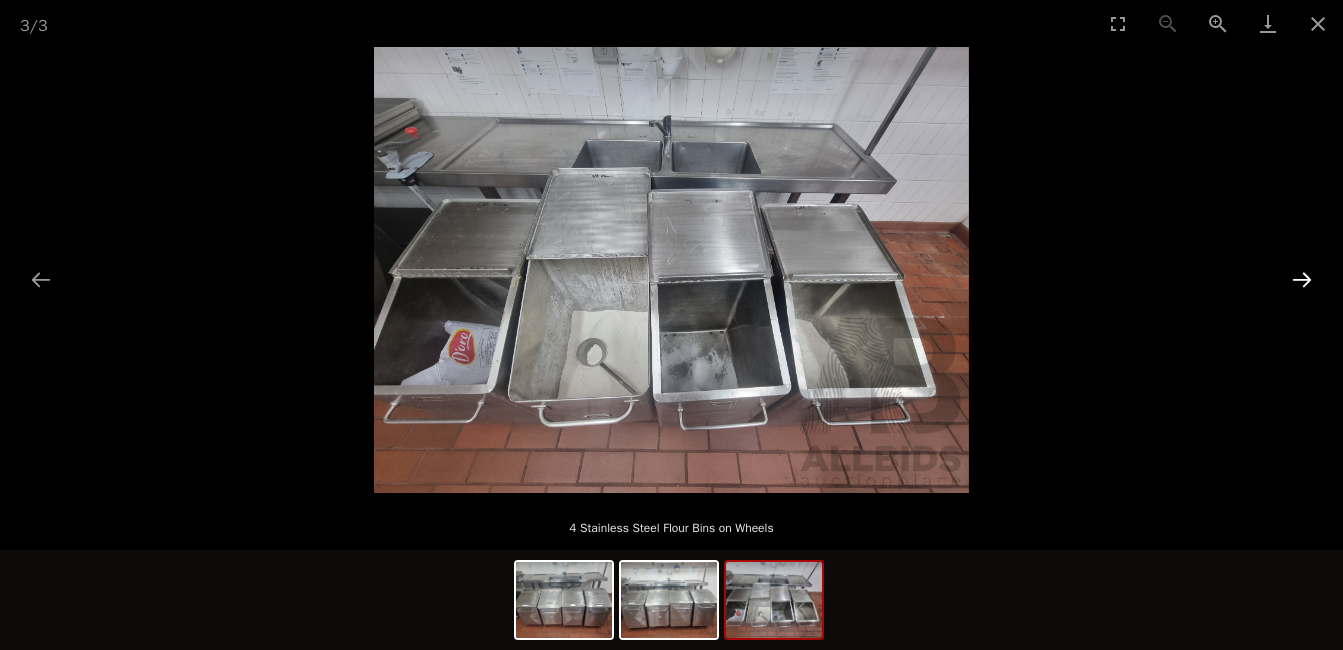 click at bounding box center (1302, 279) 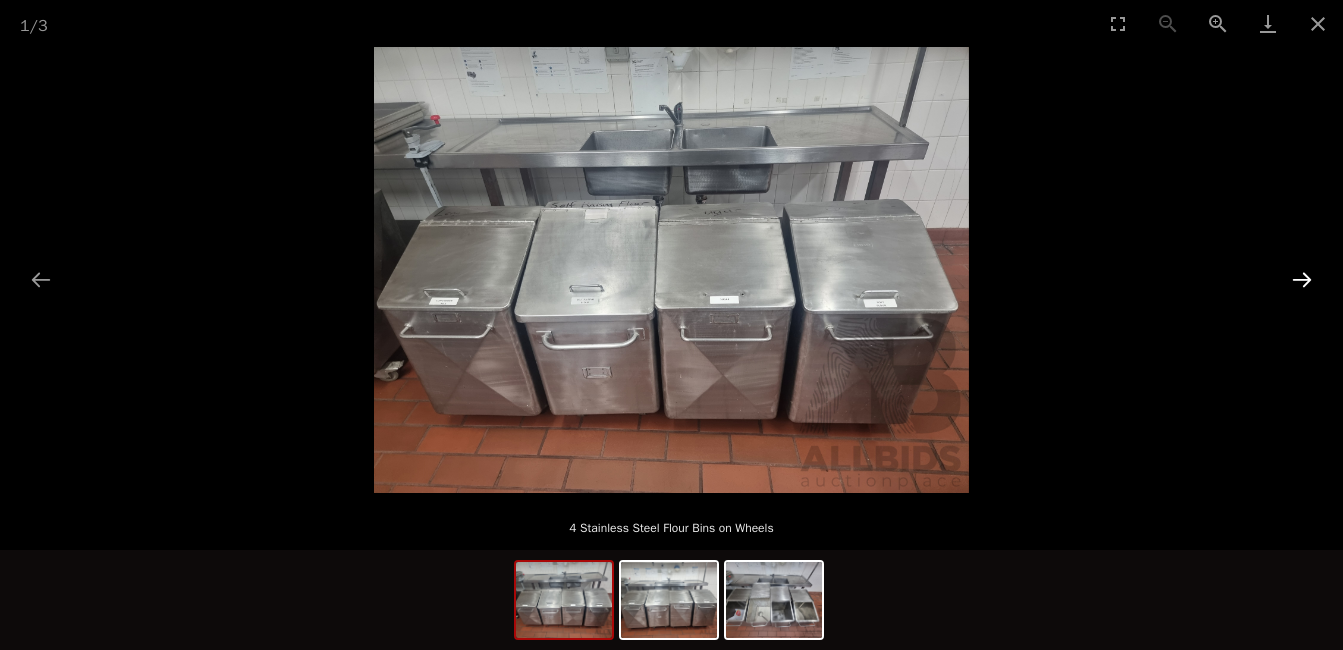 click at bounding box center [1302, 279] 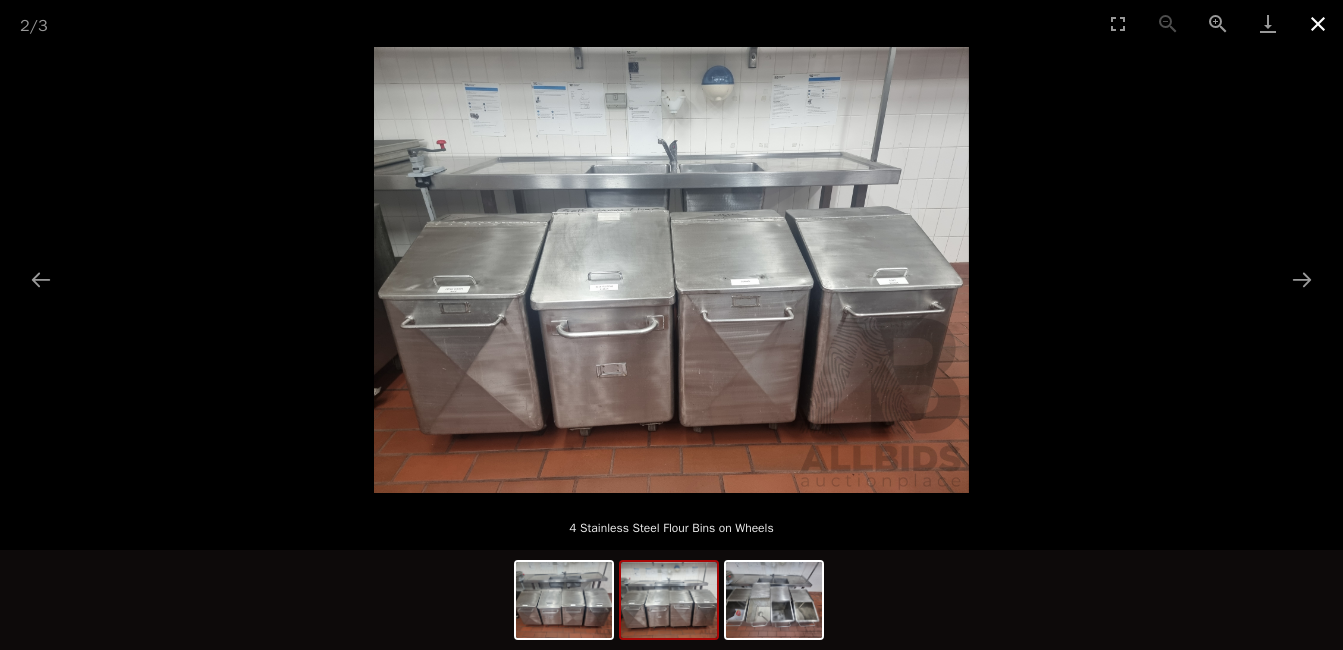 click at bounding box center (1318, 23) 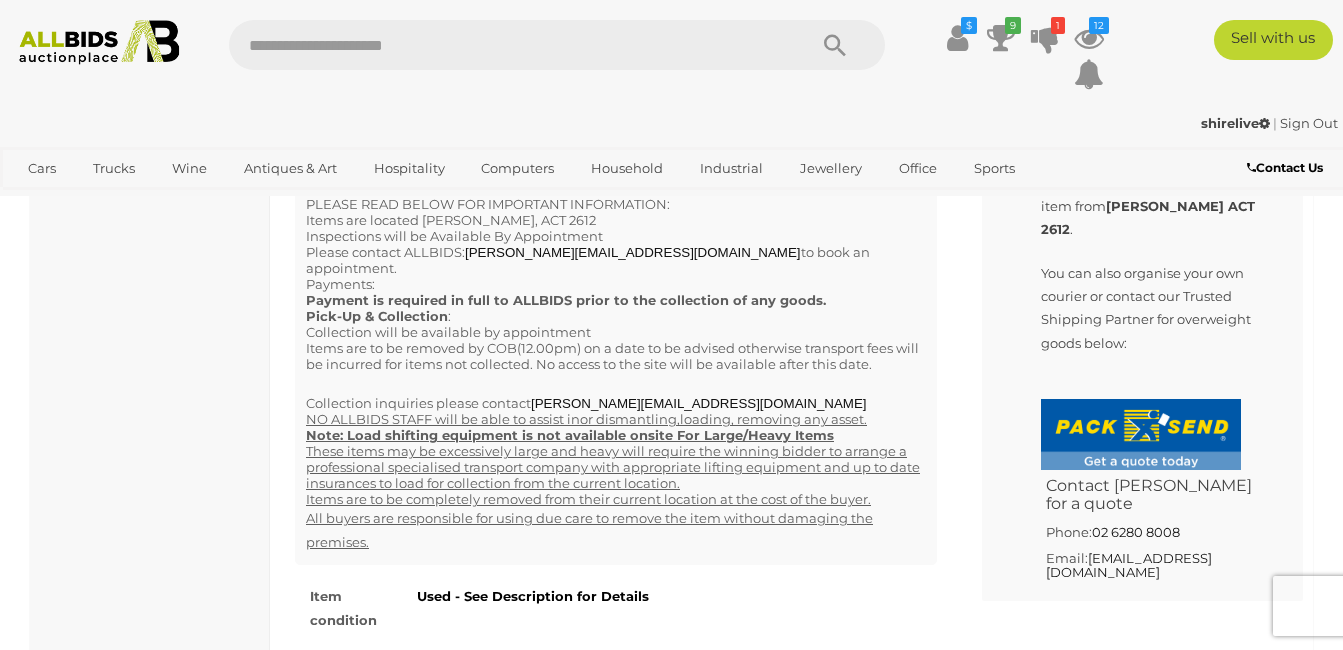 scroll, scrollTop: 1400, scrollLeft: 0, axis: vertical 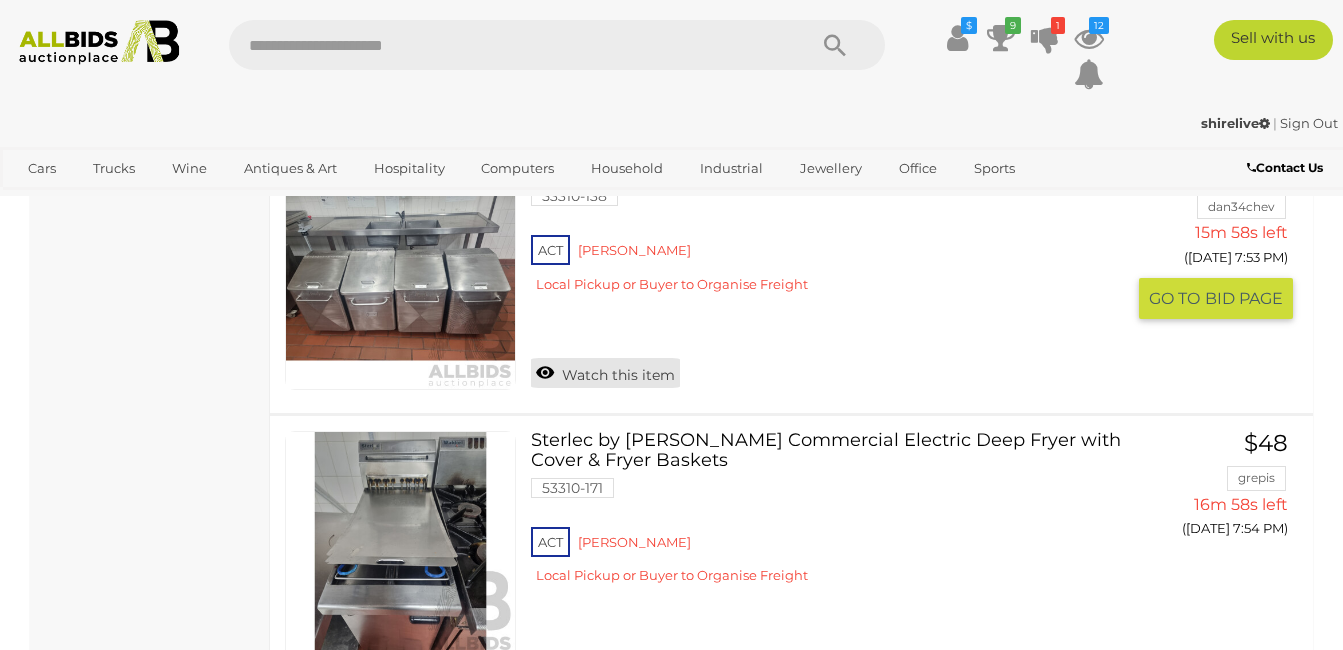 click on "Watch this item" at bounding box center (605, 373) 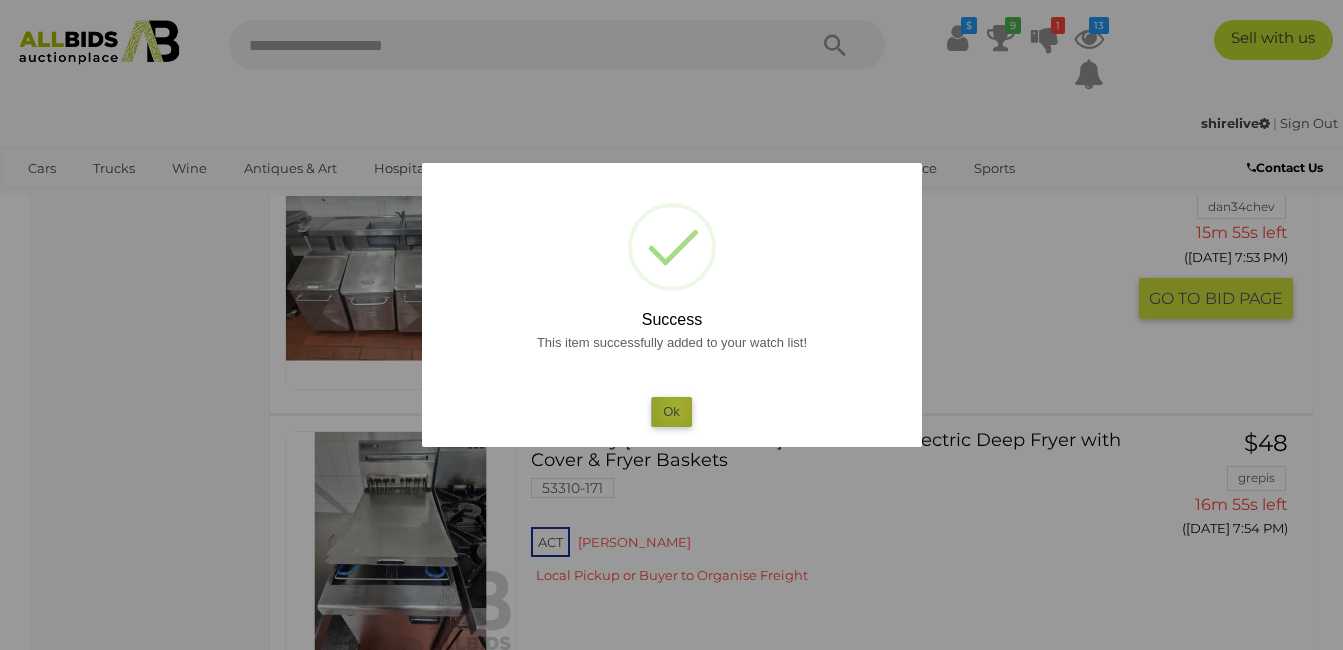 click on "Ok" at bounding box center [671, 411] 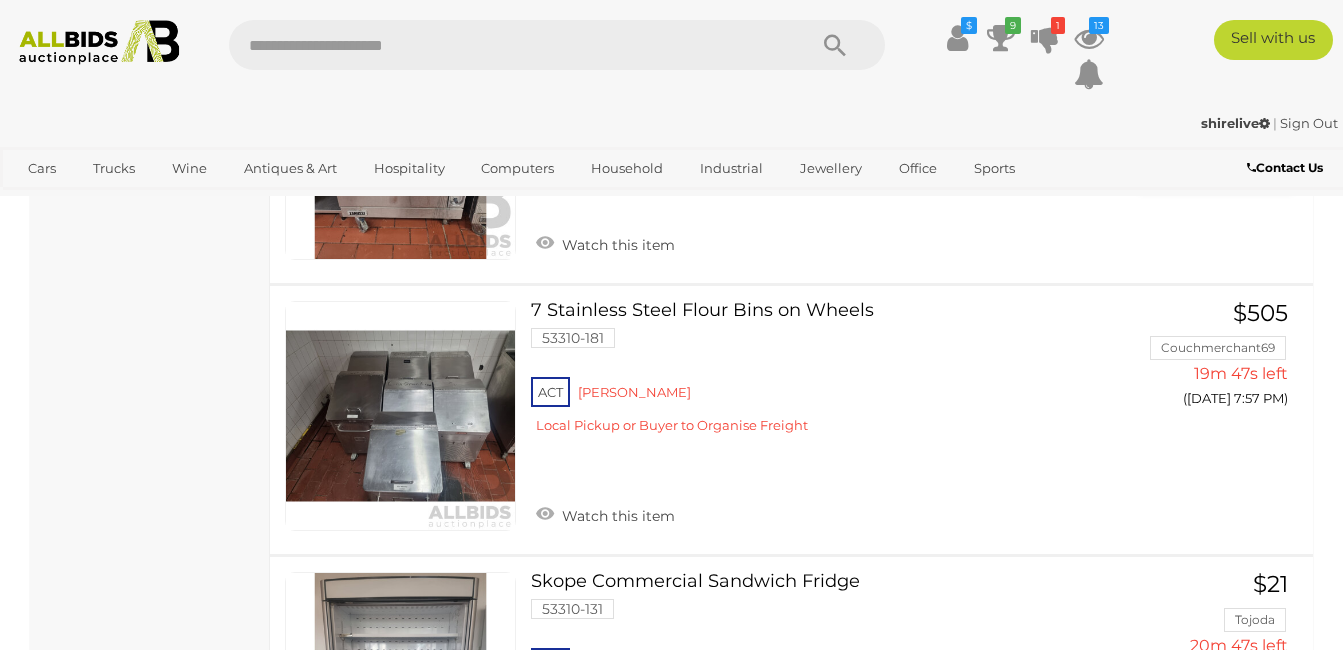 scroll, scrollTop: 9800, scrollLeft: 0, axis: vertical 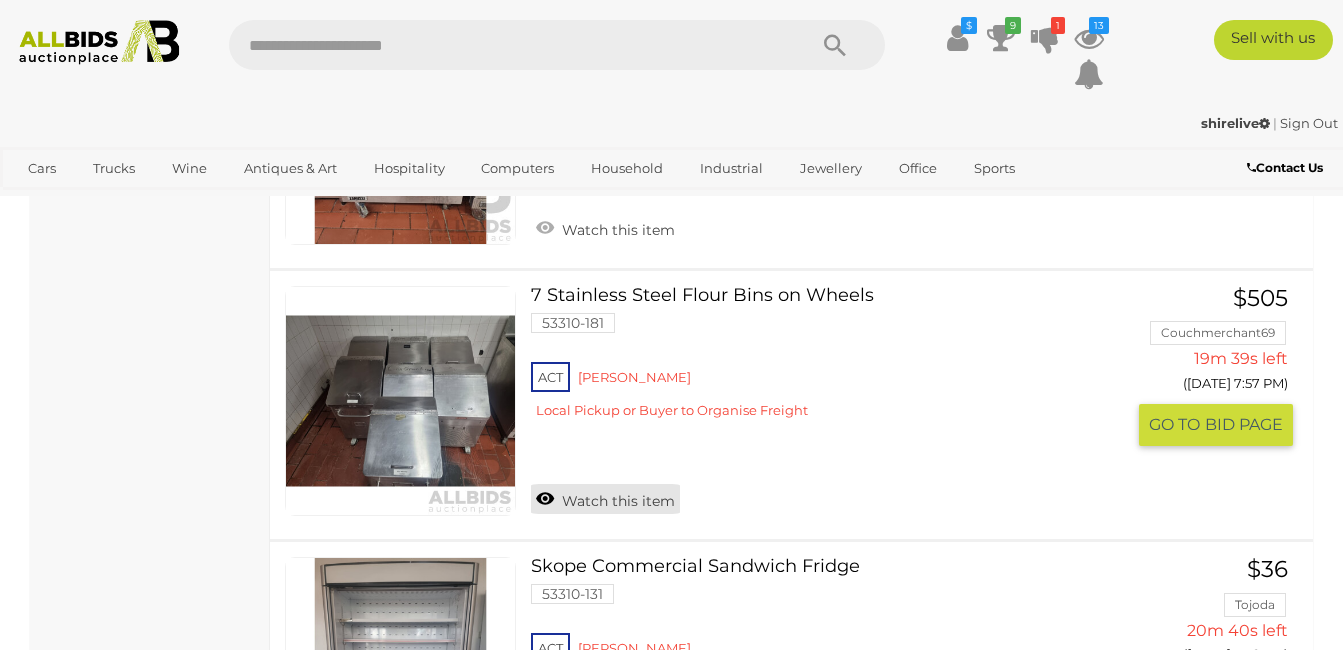 click on "Watch this item" at bounding box center [605, 499] 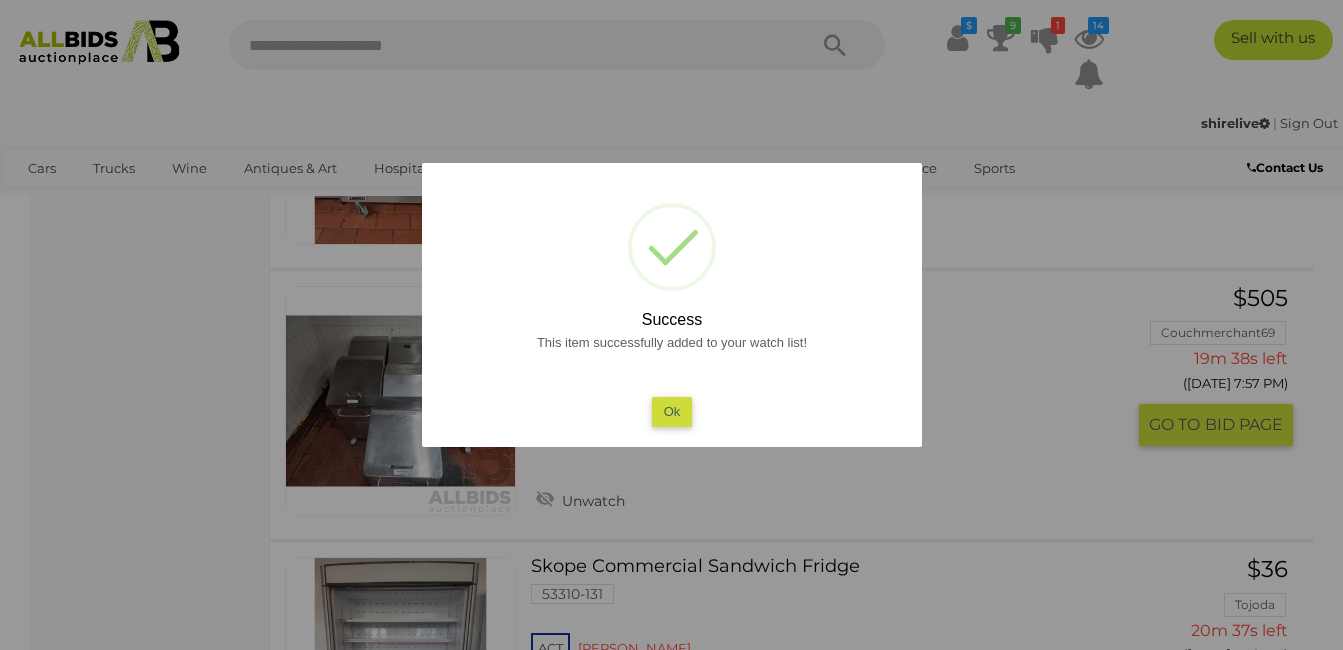 click on "Ok" at bounding box center [671, 411] 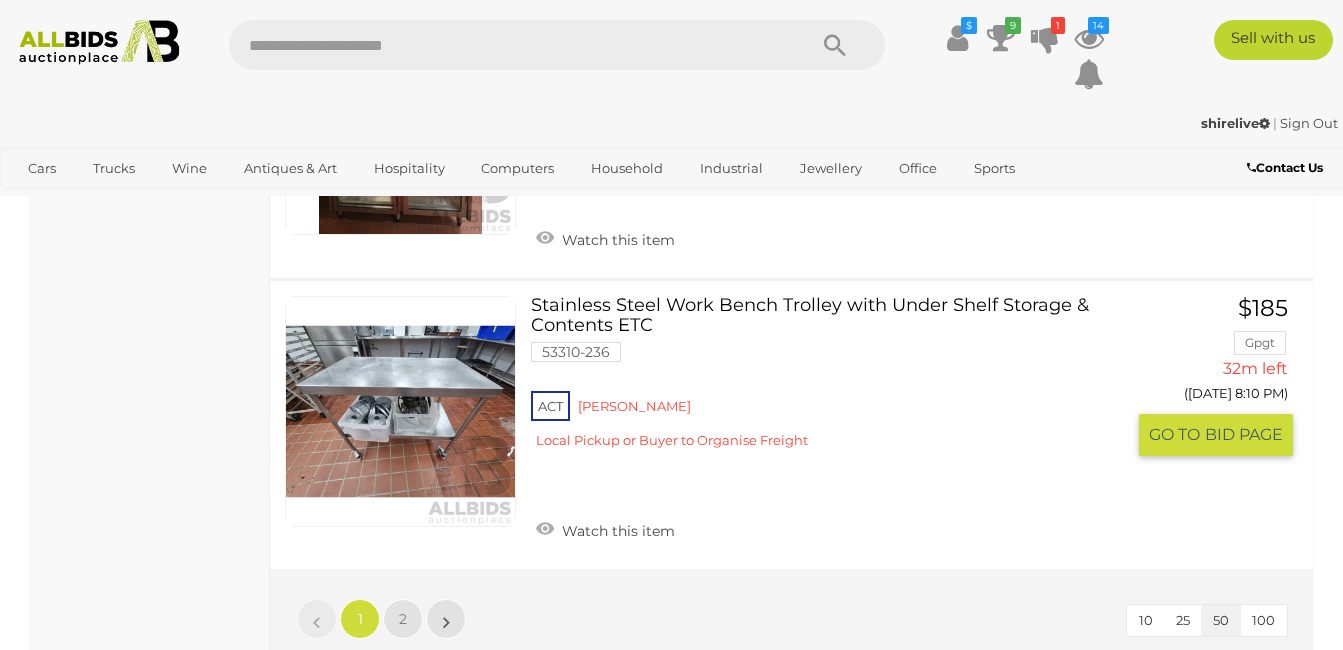 scroll, scrollTop: 13700, scrollLeft: 0, axis: vertical 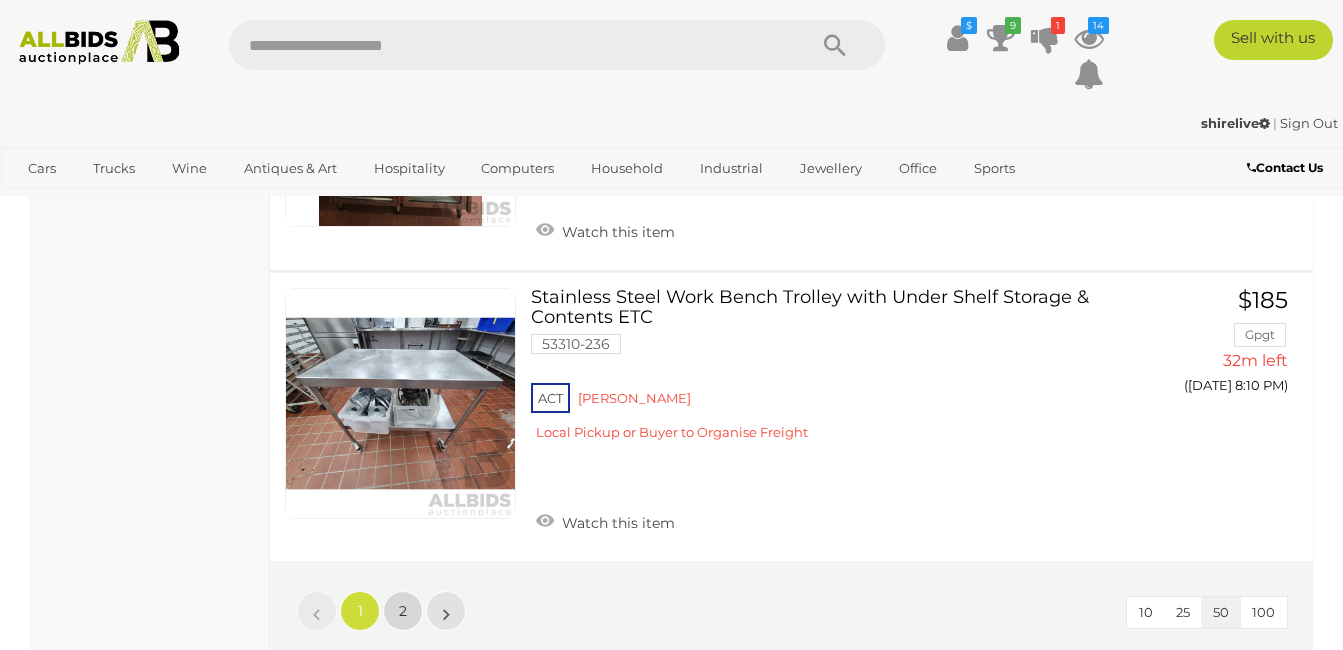click on "2" at bounding box center [403, 611] 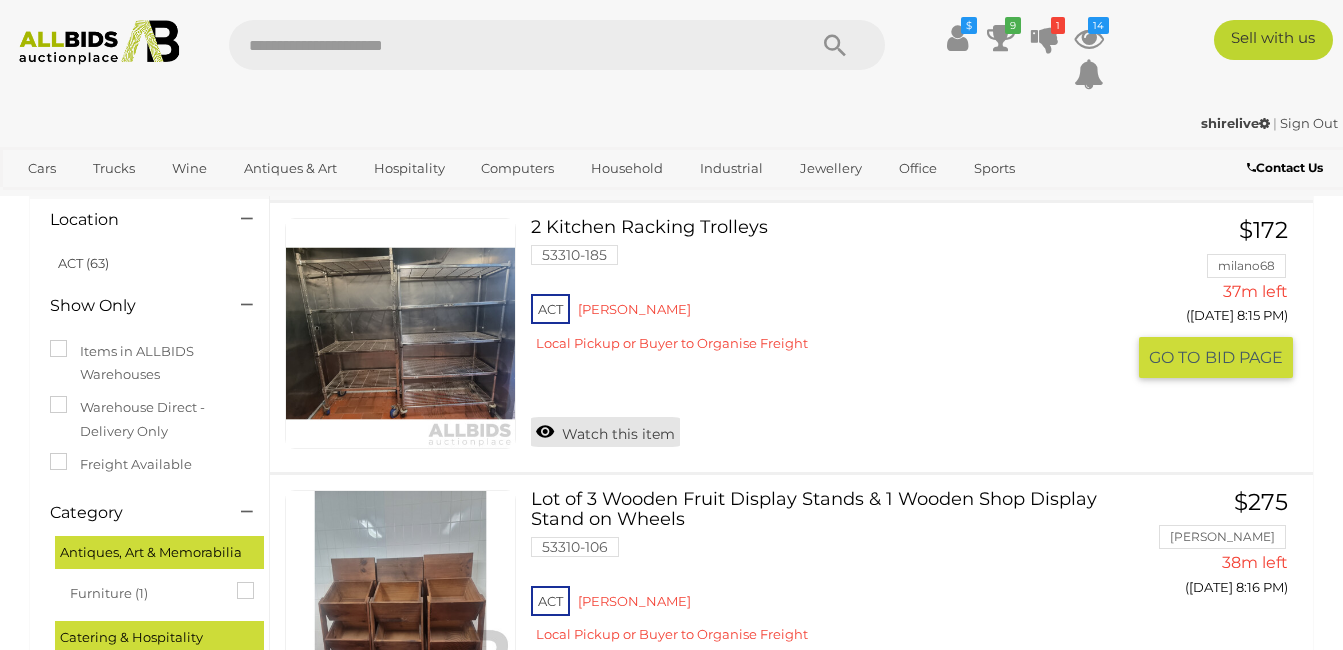 click on "Watch this item" at bounding box center [605, 432] 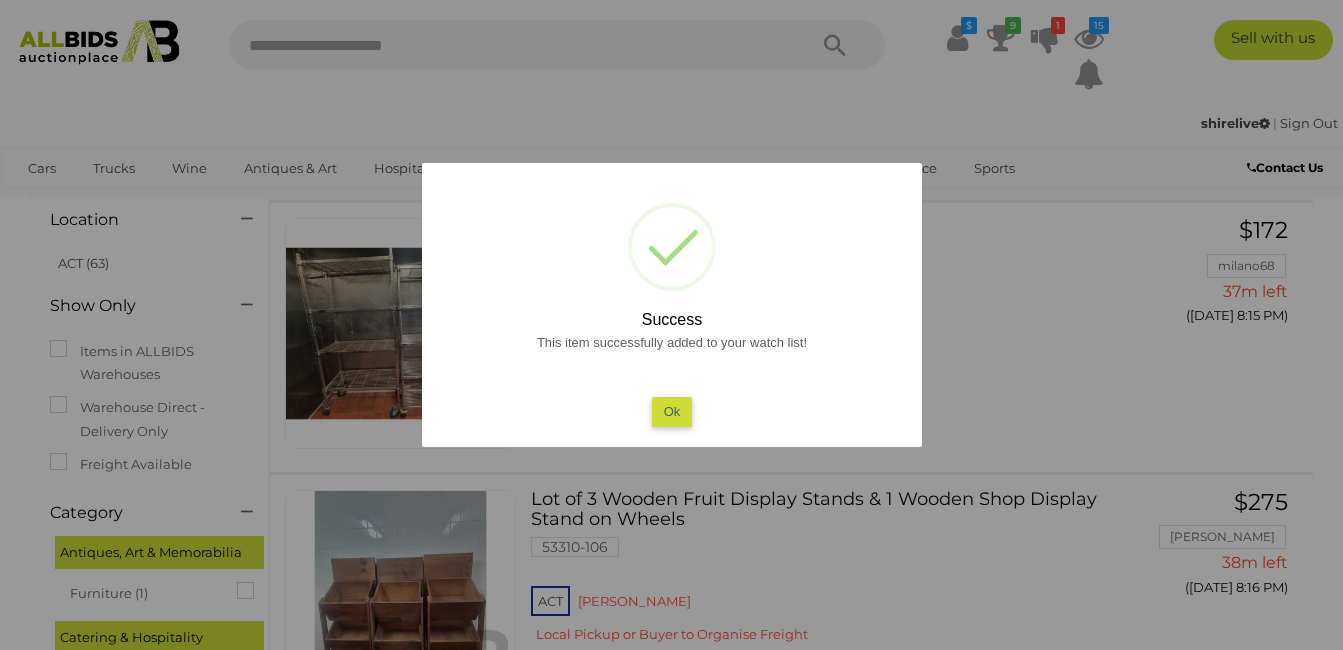 click at bounding box center [671, 325] 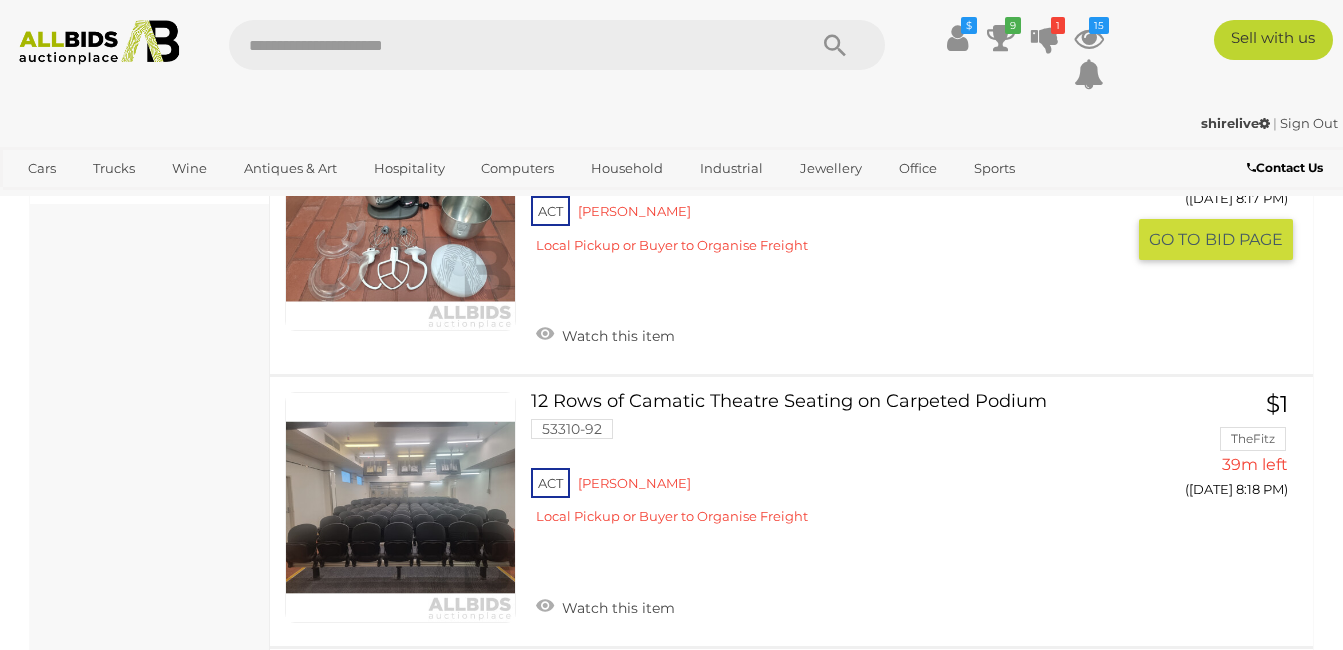 scroll, scrollTop: 802, scrollLeft: 0, axis: vertical 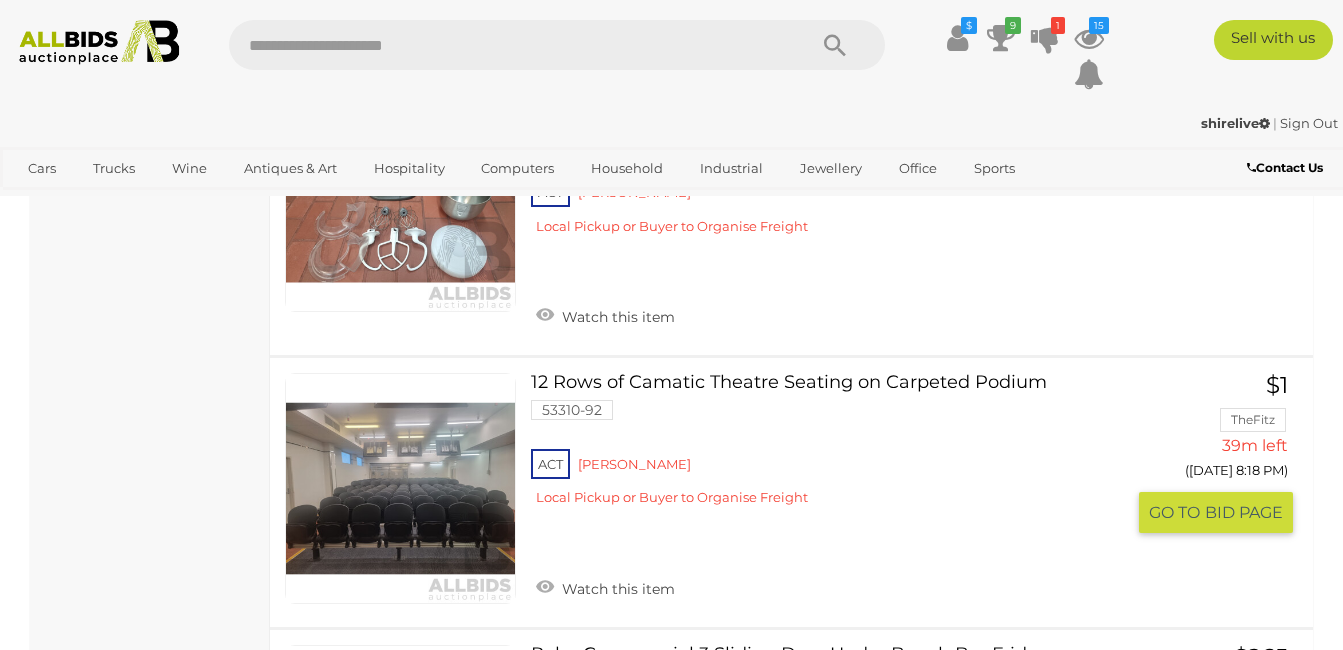 click at bounding box center (400, 488) 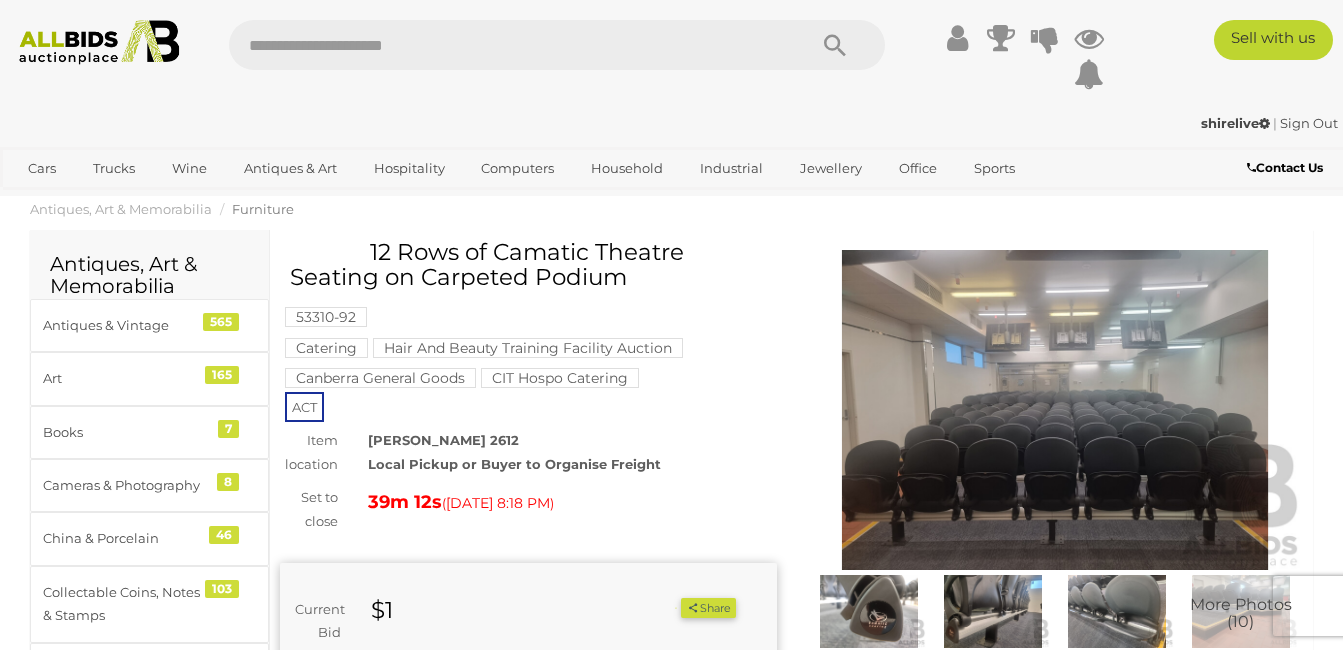 scroll, scrollTop: 0, scrollLeft: 0, axis: both 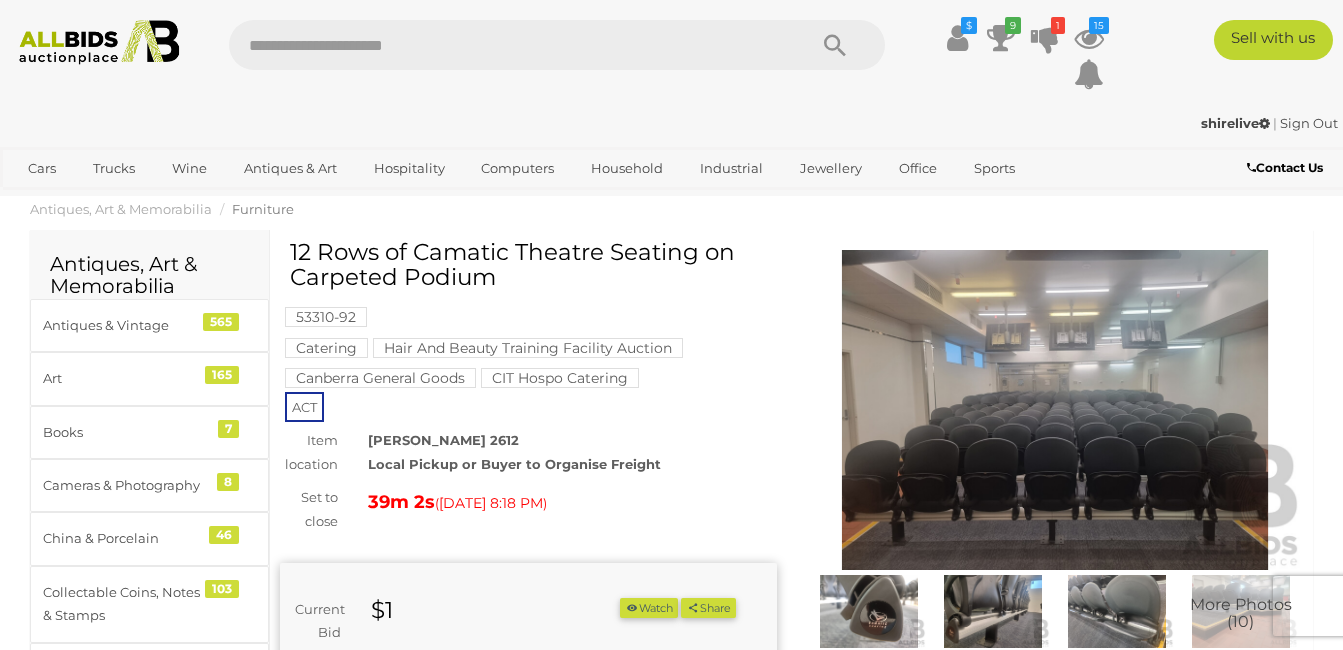 click at bounding box center [1055, 410] 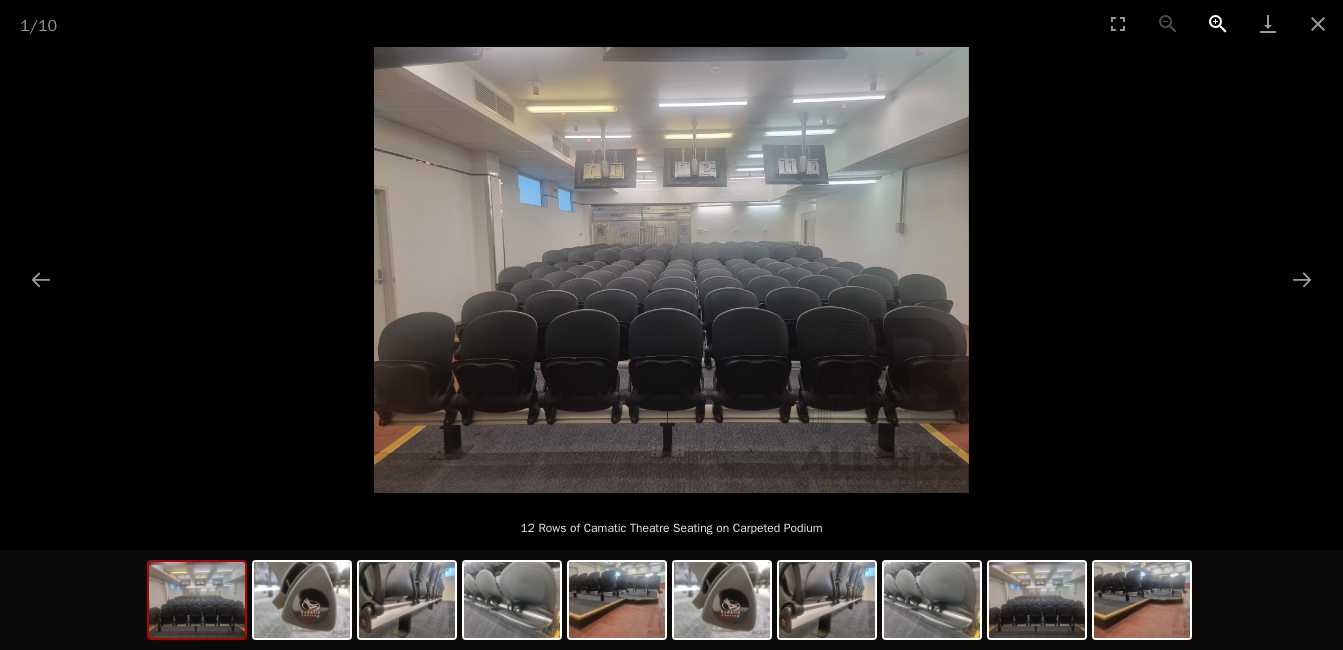 click at bounding box center (1218, 23) 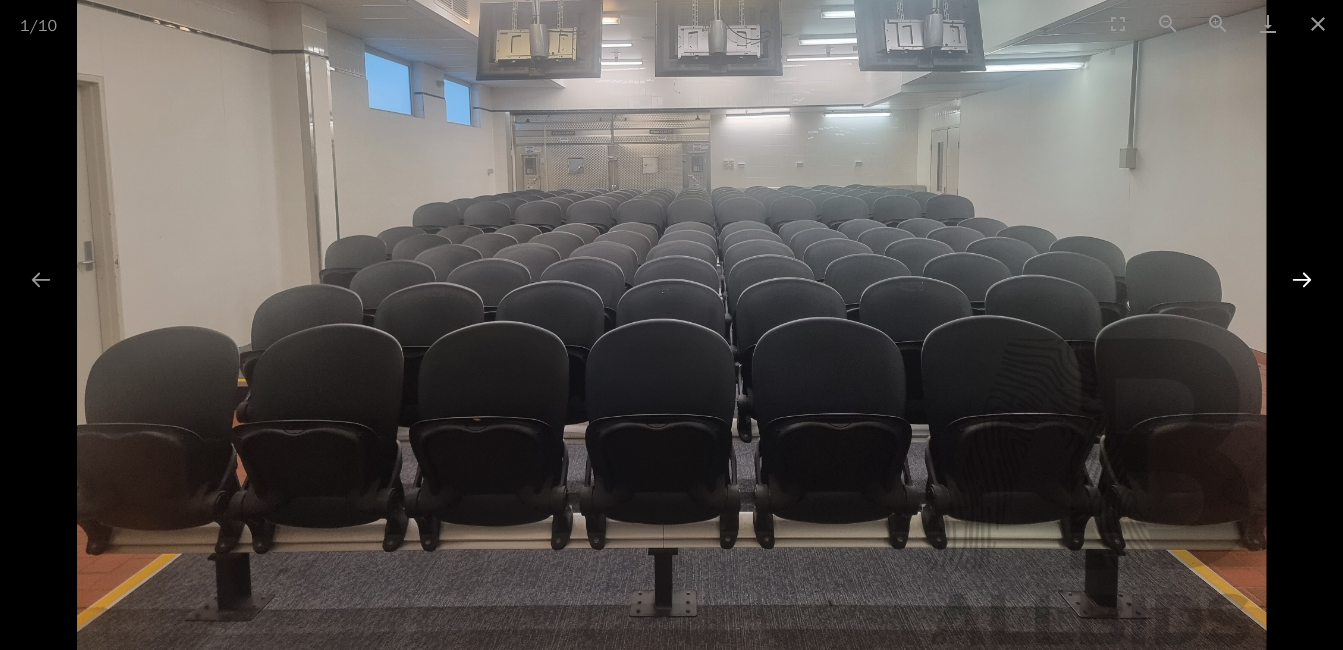 click at bounding box center [1302, 279] 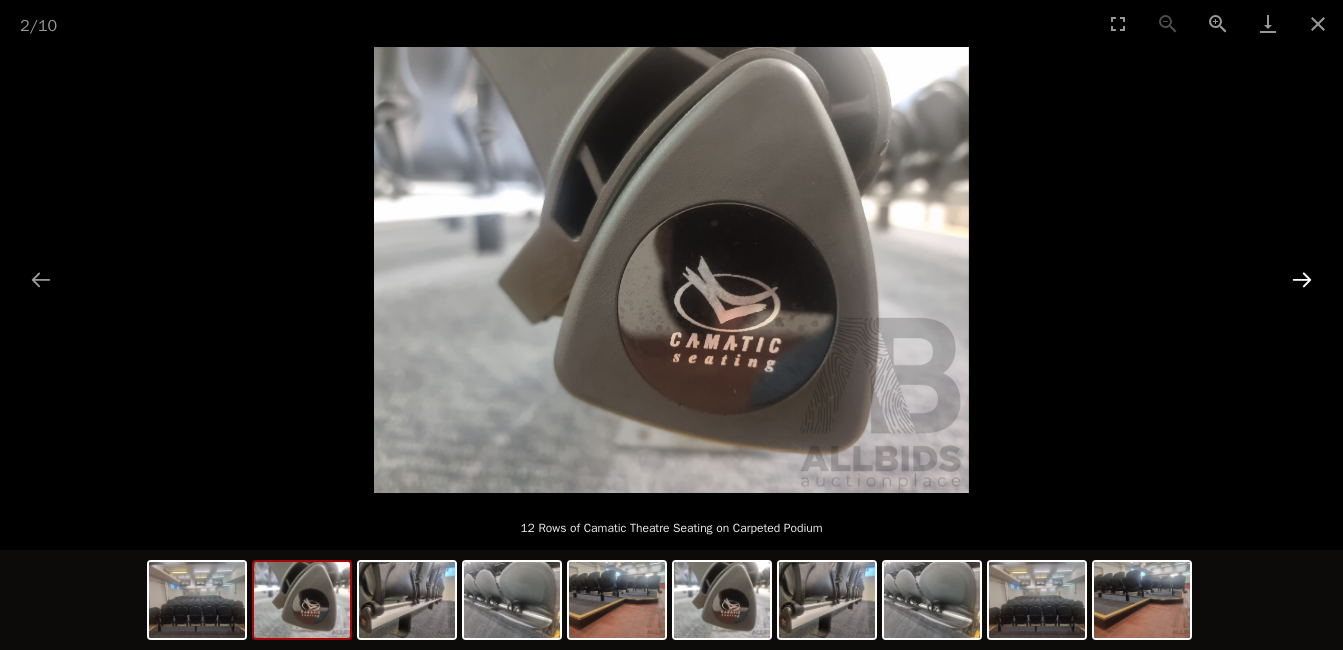 click at bounding box center [1302, 279] 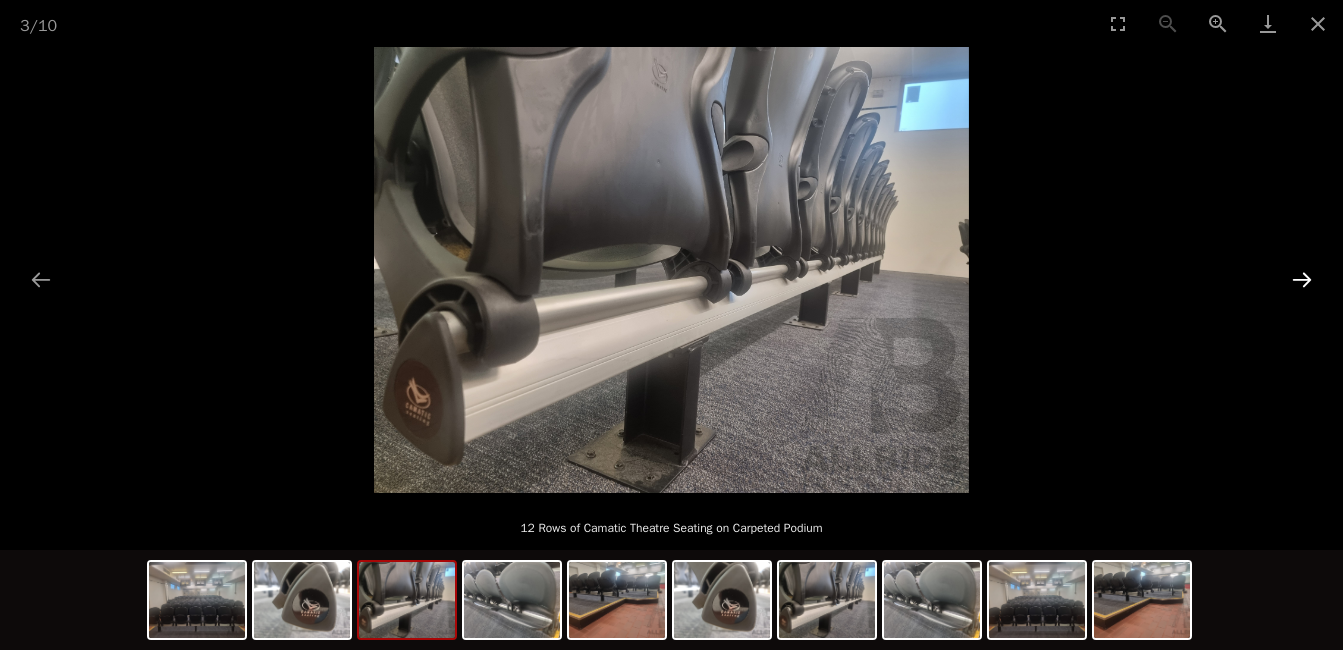 click at bounding box center (1302, 279) 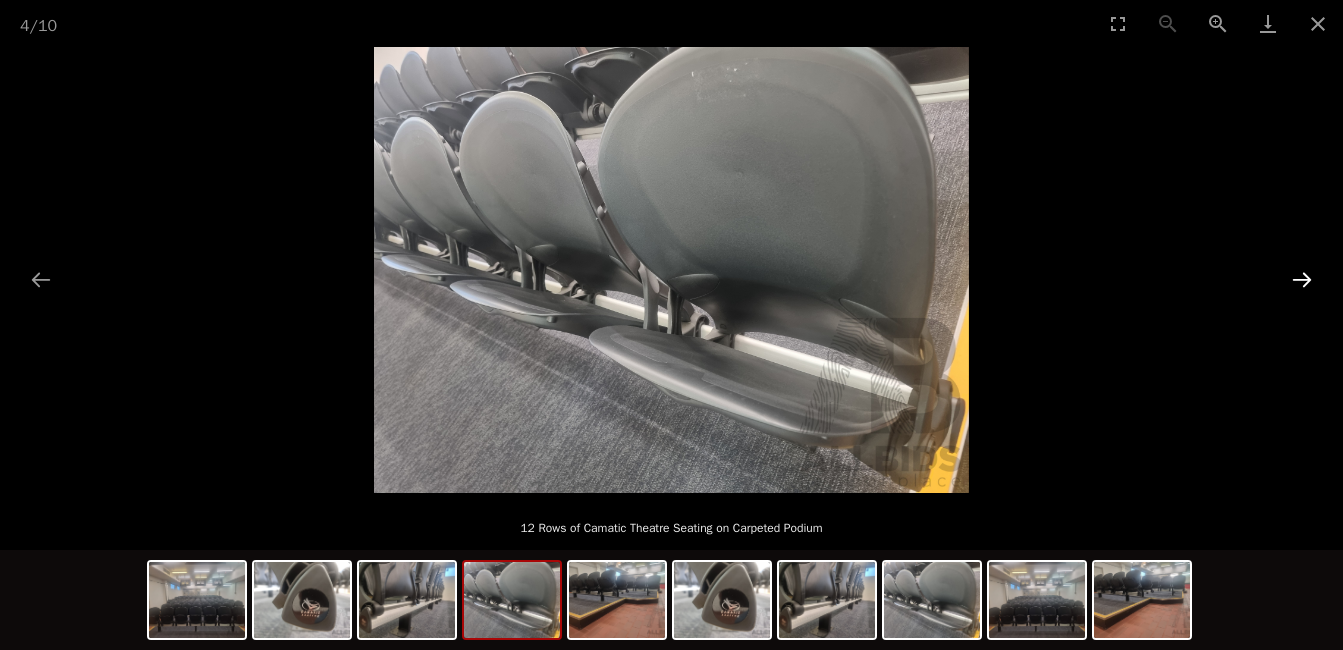 click at bounding box center (1302, 279) 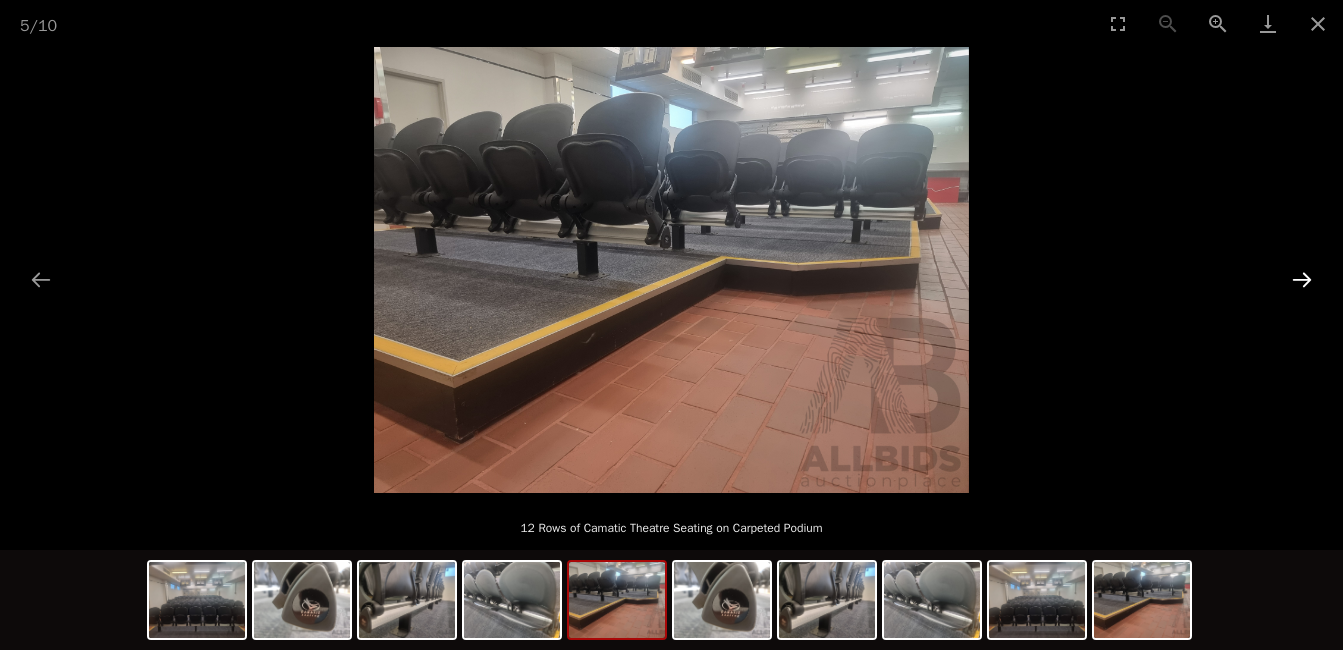 click at bounding box center (1302, 279) 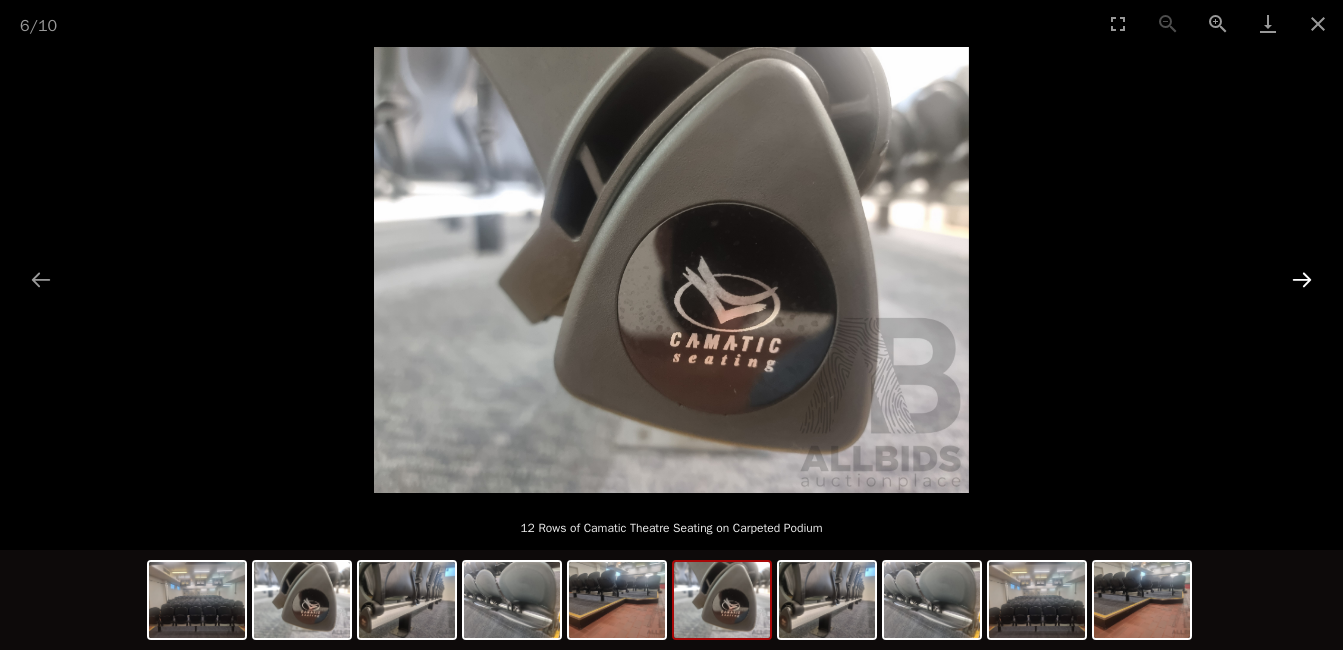 click at bounding box center [1302, 279] 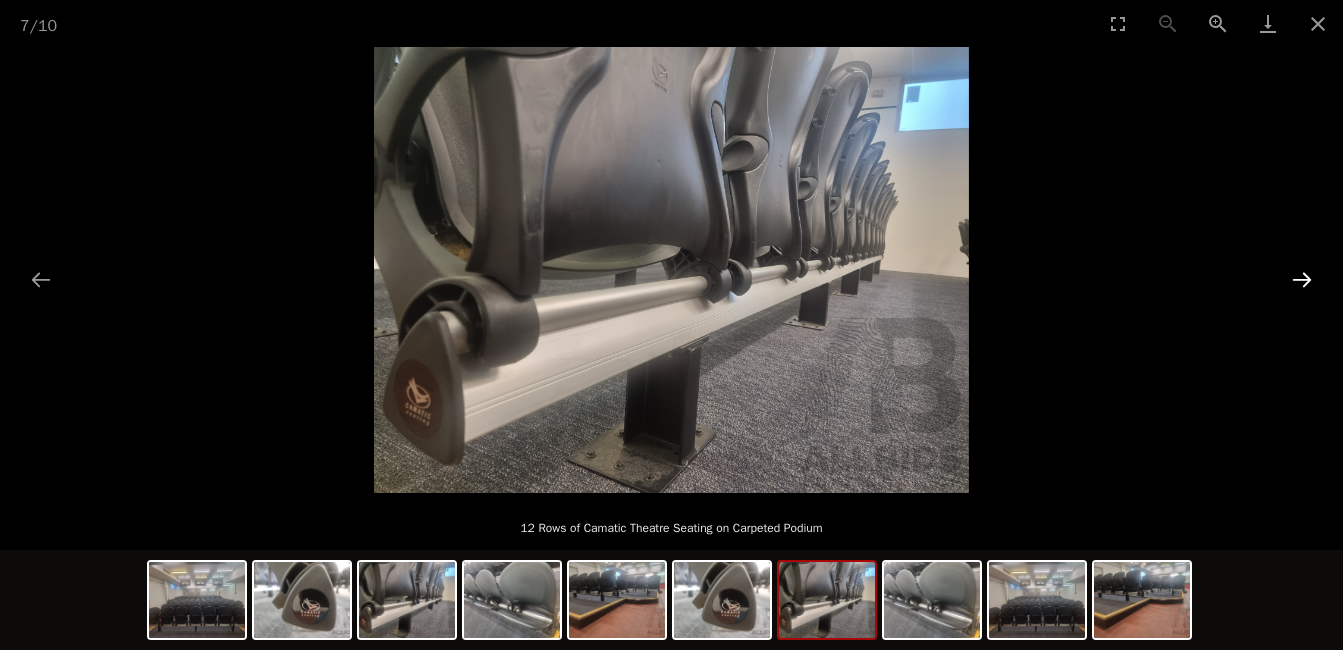 click at bounding box center [1302, 279] 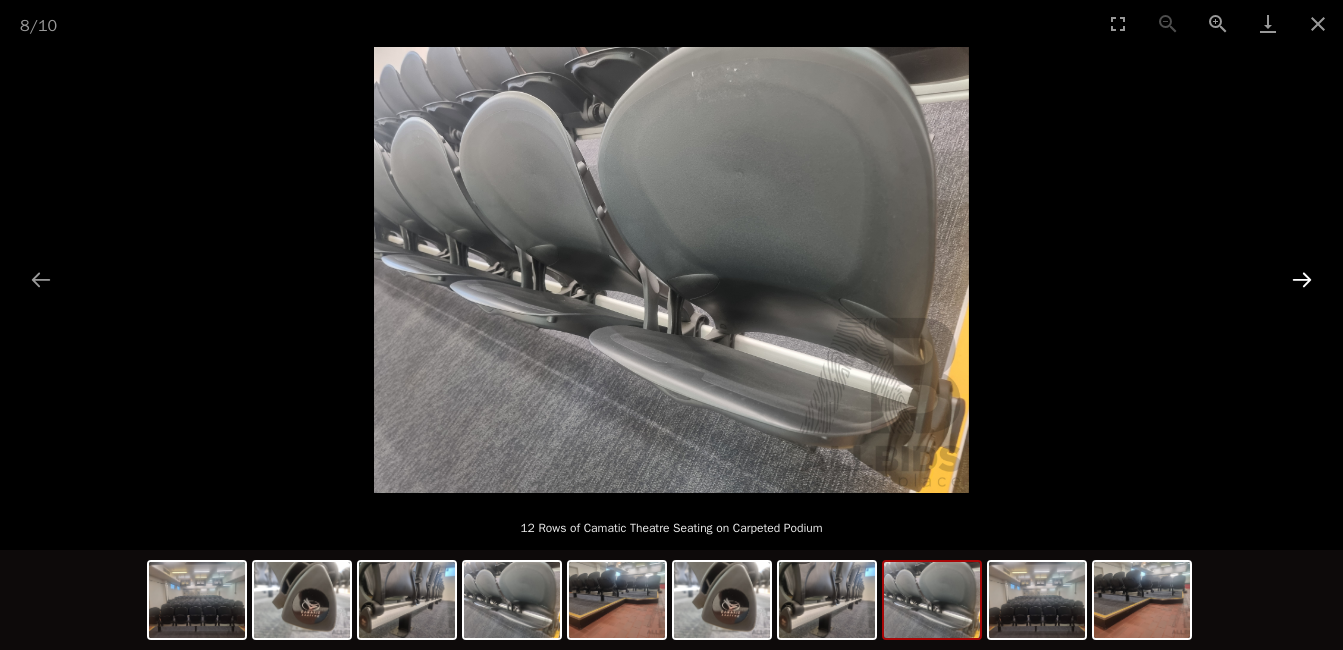 click at bounding box center [1302, 279] 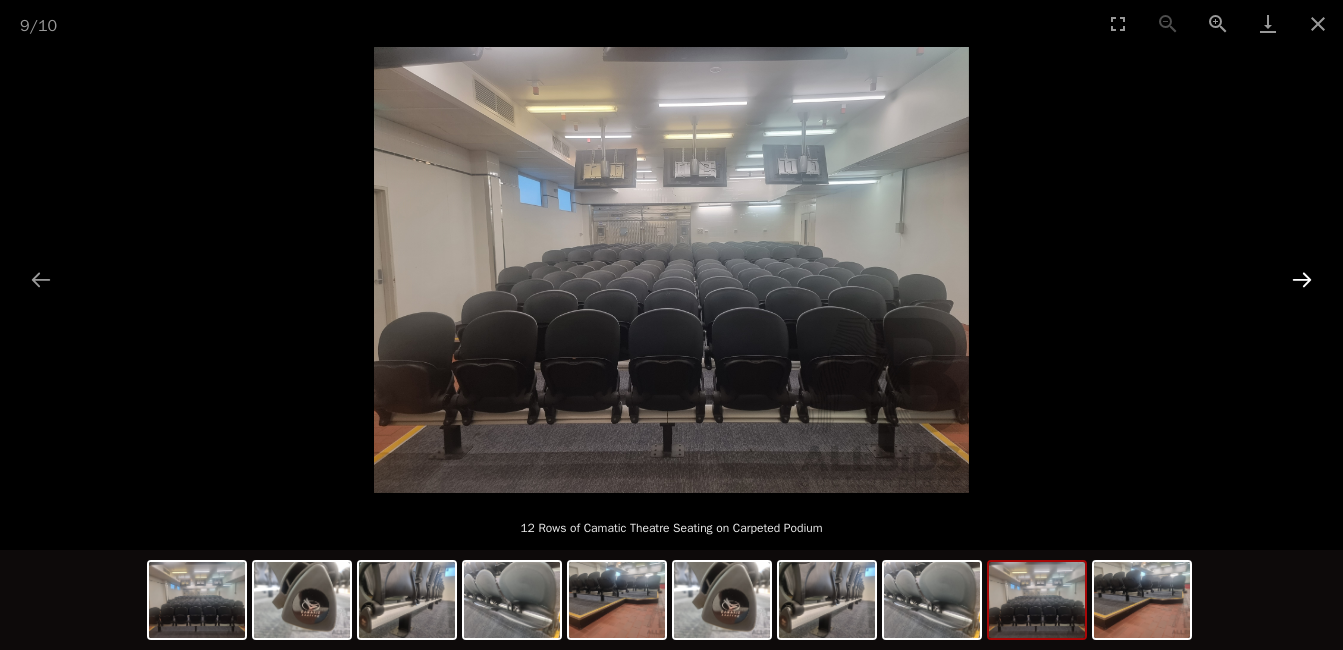 click at bounding box center [1302, 279] 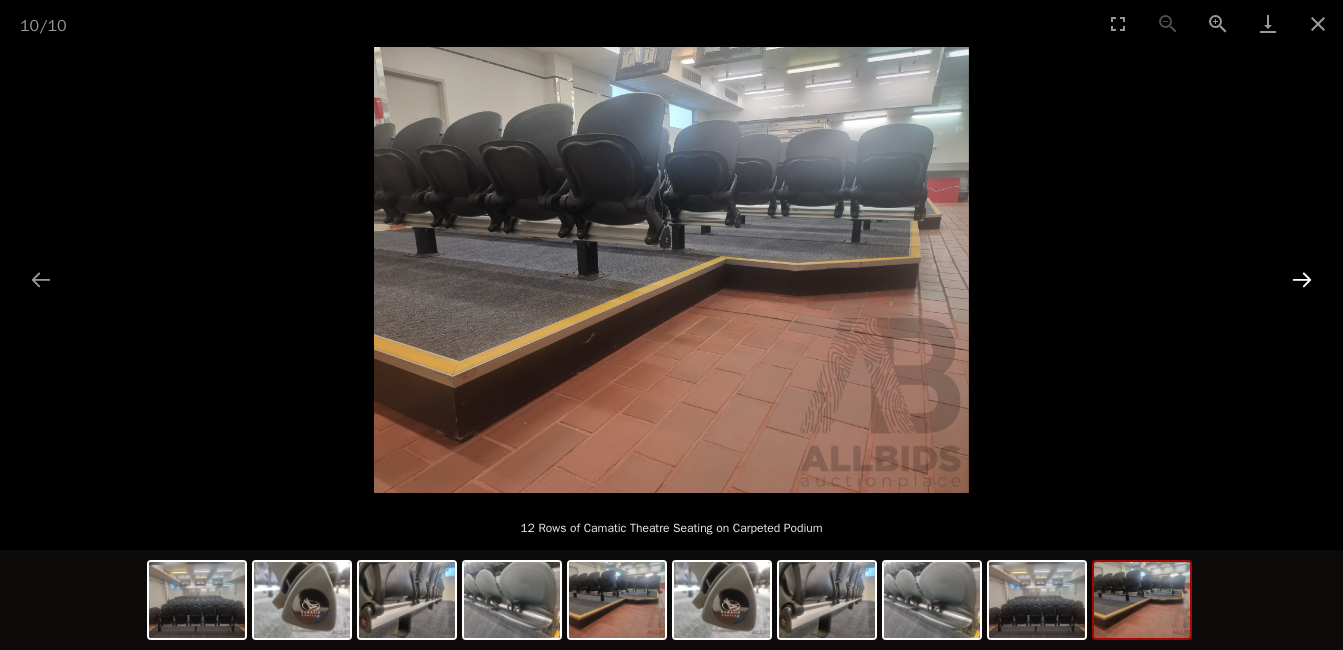 click at bounding box center [1302, 279] 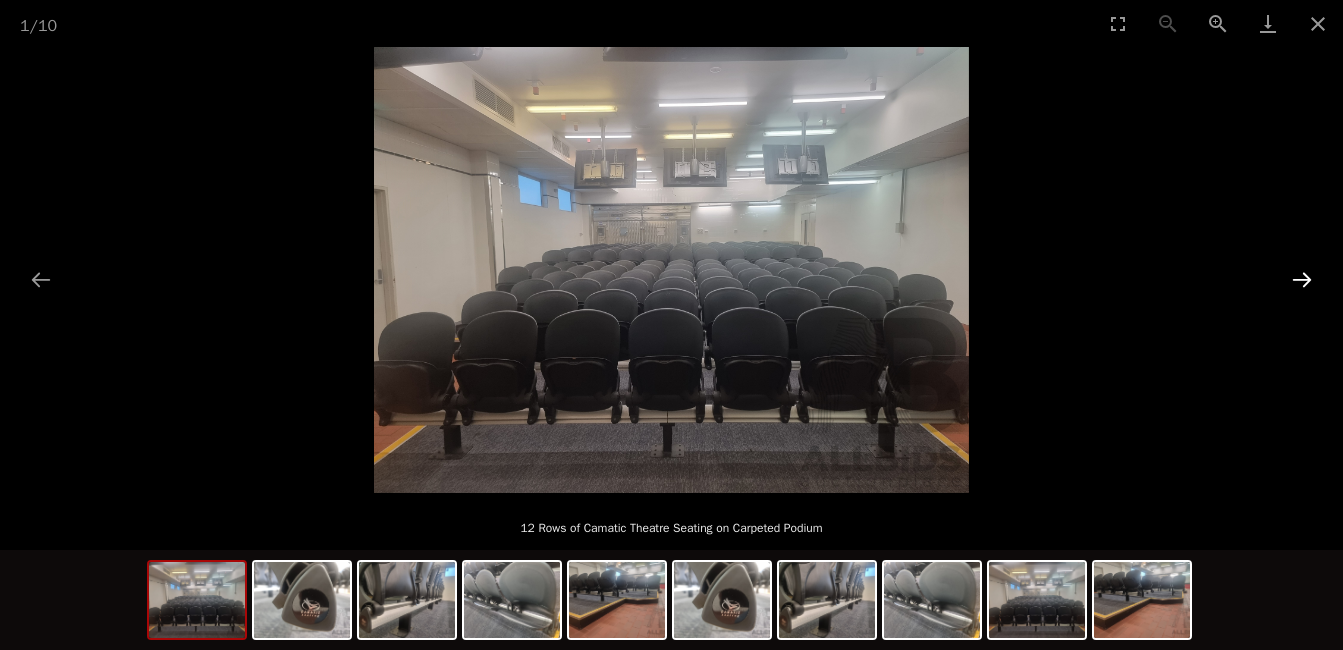 click at bounding box center [1302, 279] 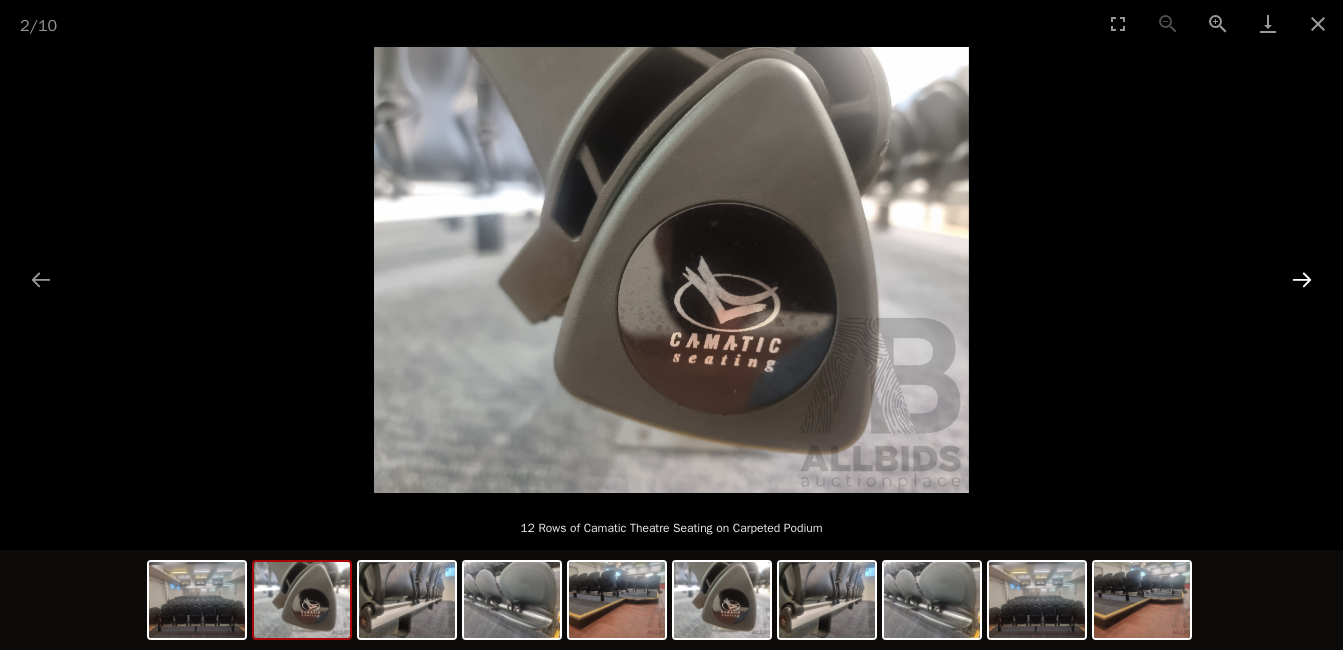 click at bounding box center (1302, 279) 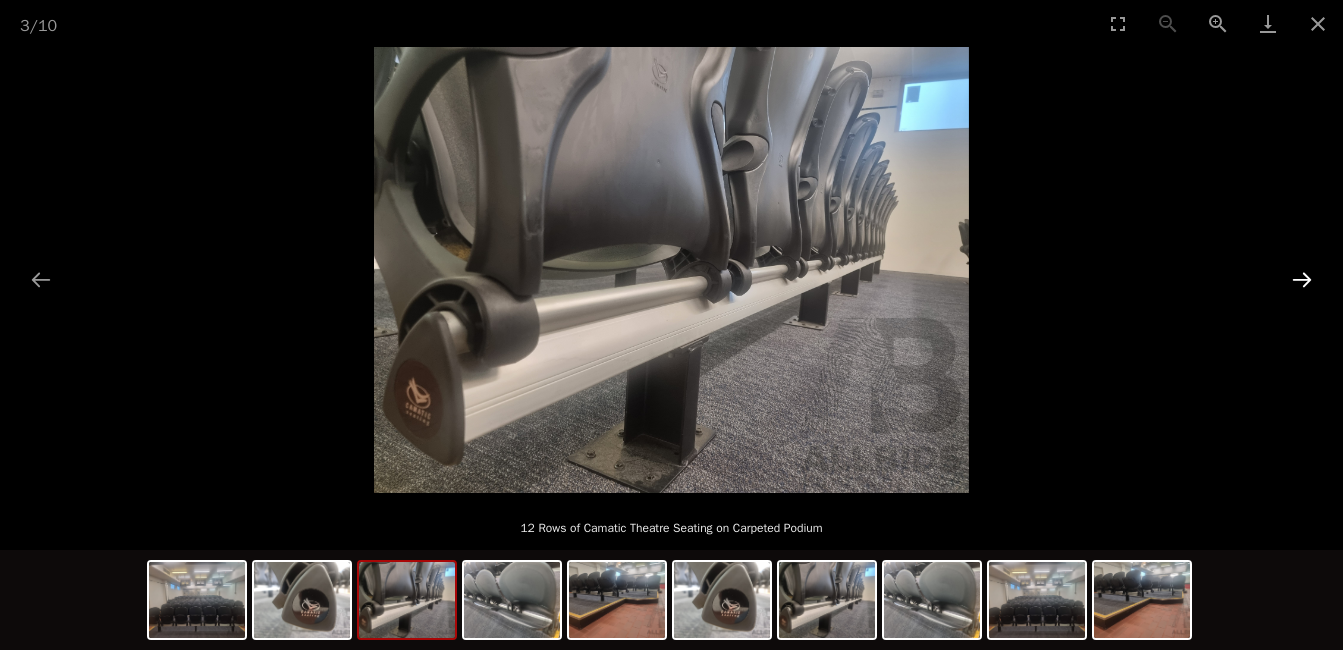 click at bounding box center (1302, 279) 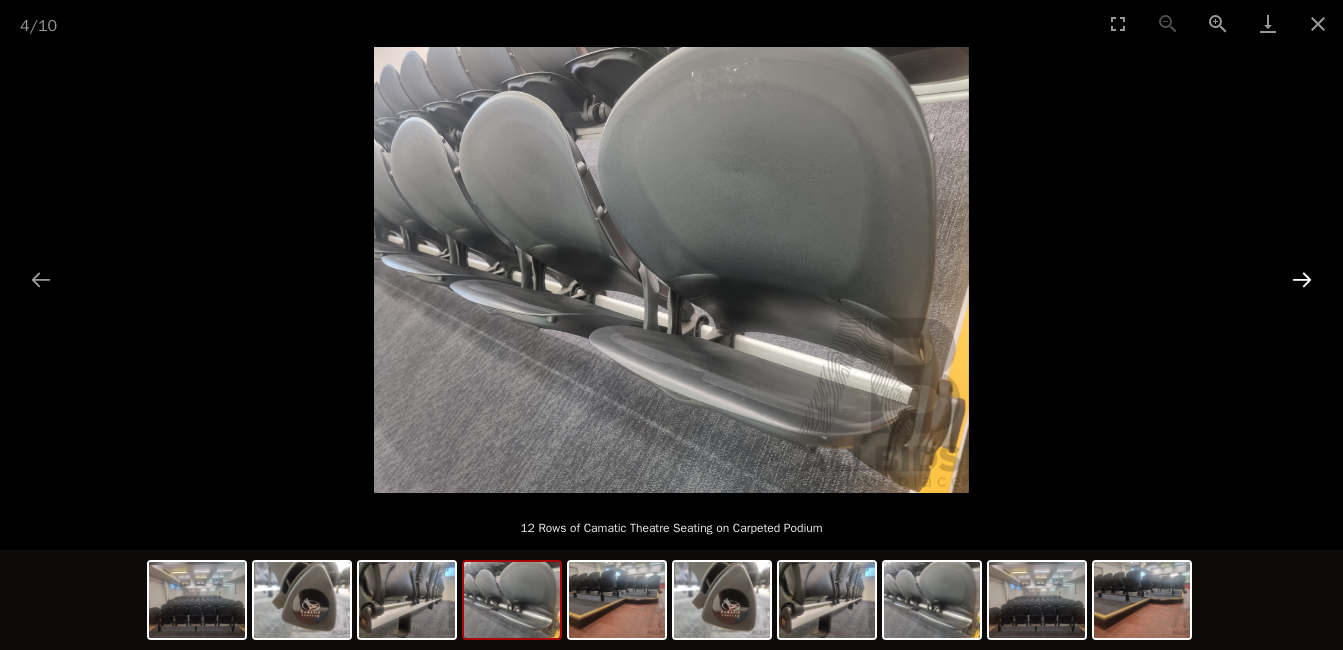 click at bounding box center [1302, 279] 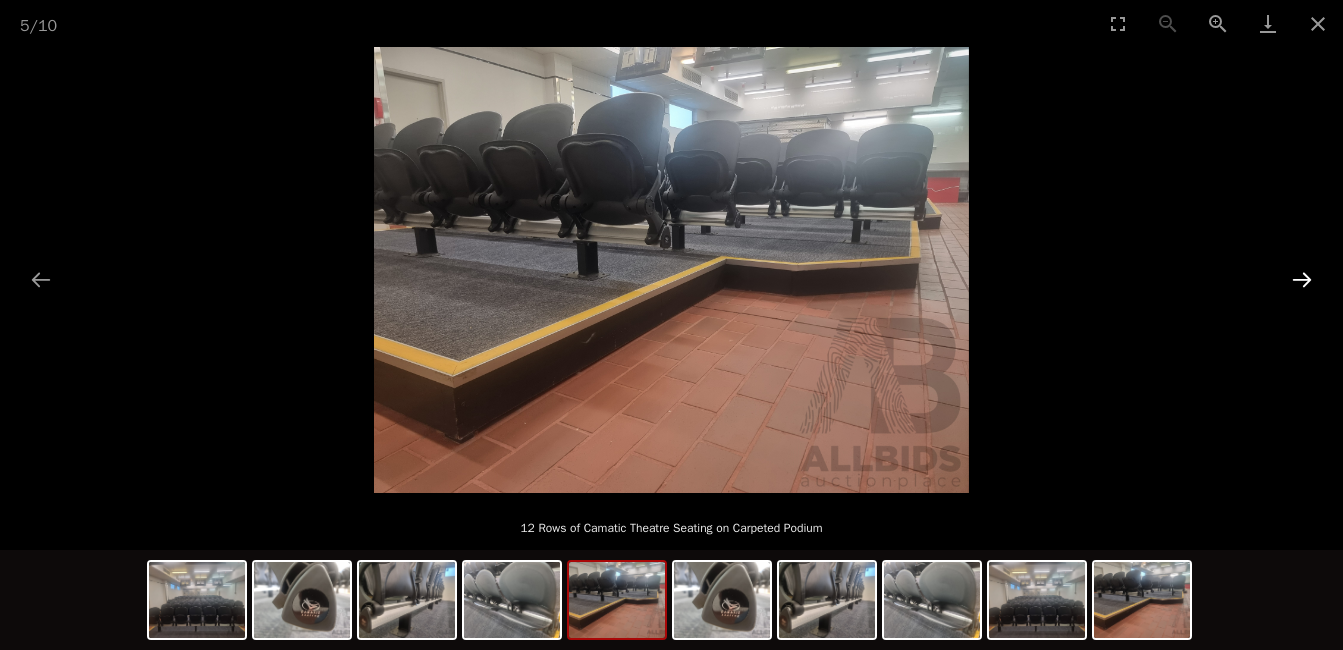 click at bounding box center (1302, 279) 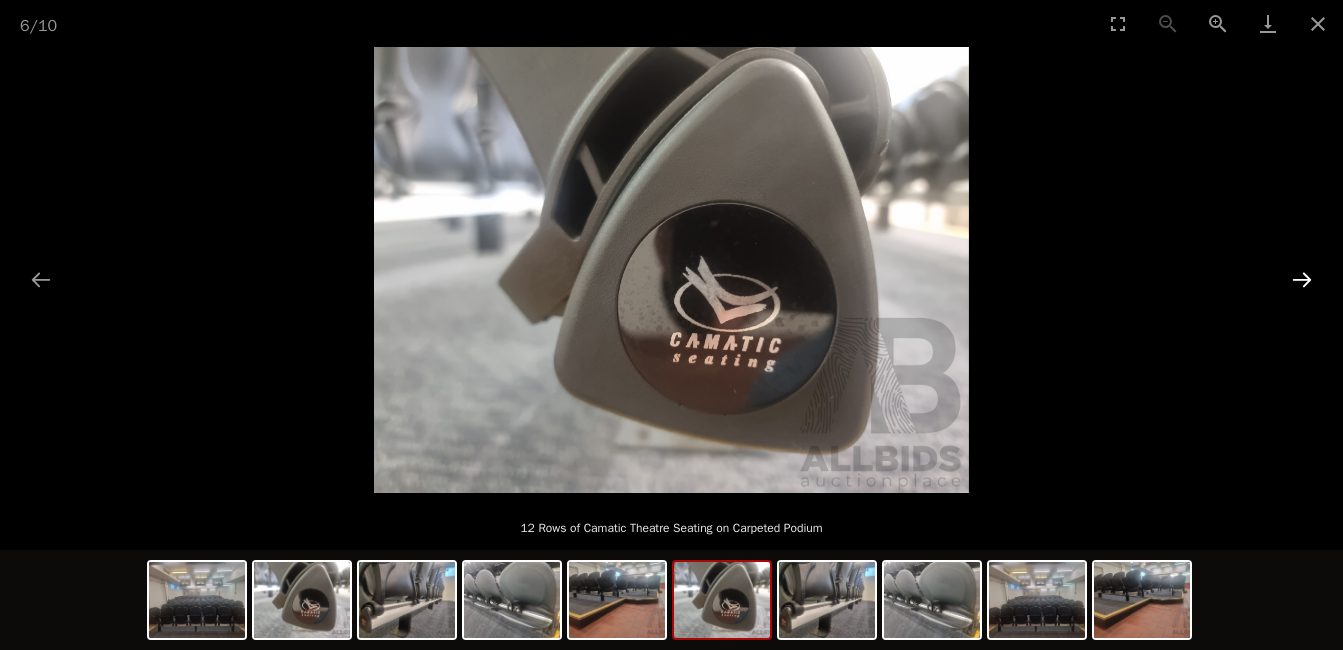 click at bounding box center [1302, 279] 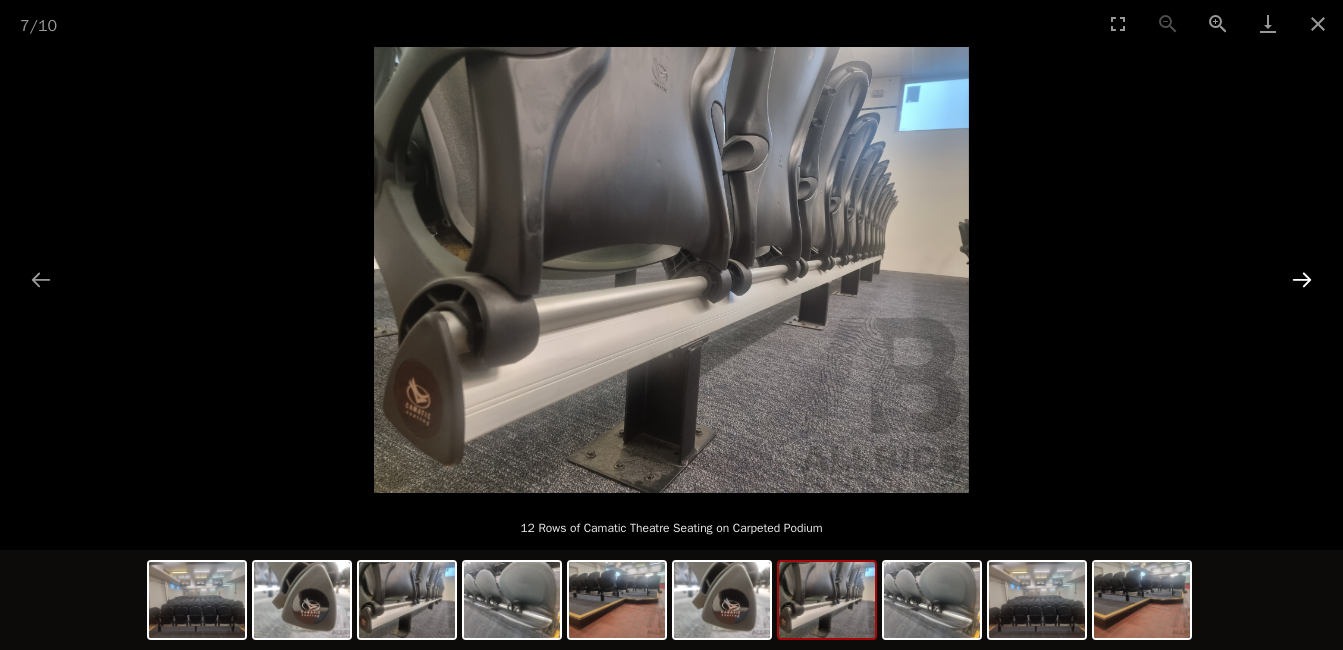 click at bounding box center (1302, 279) 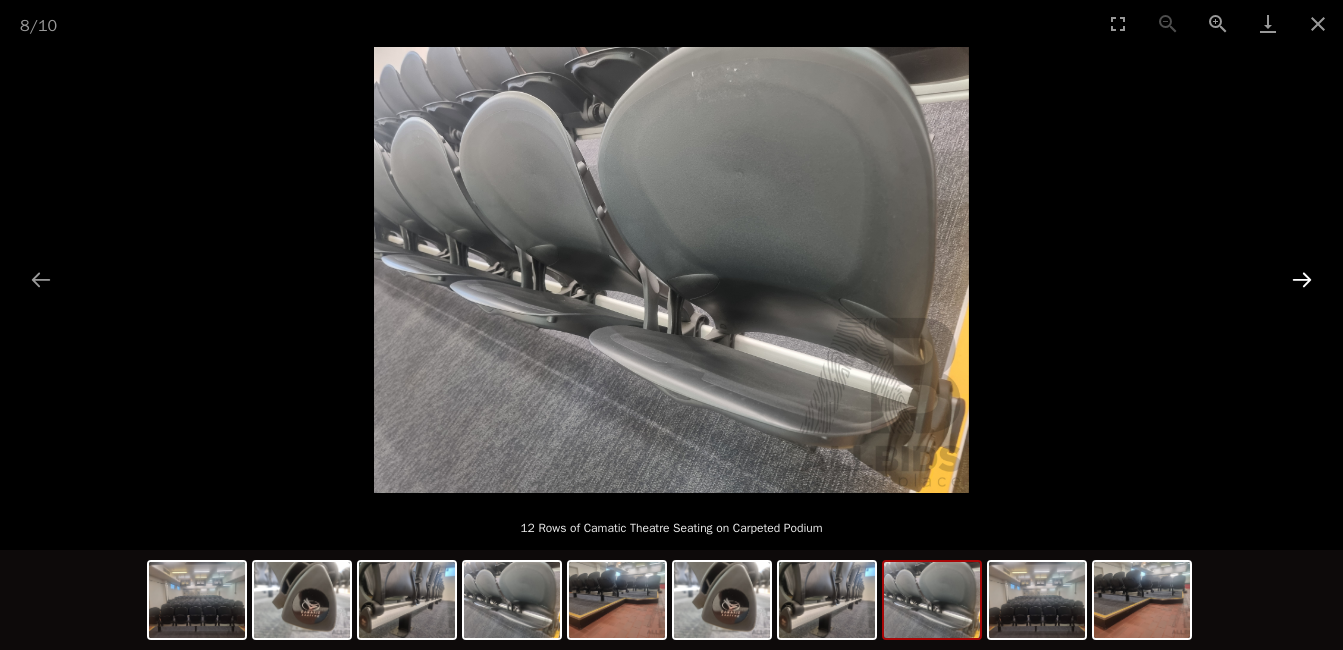 click at bounding box center [1302, 279] 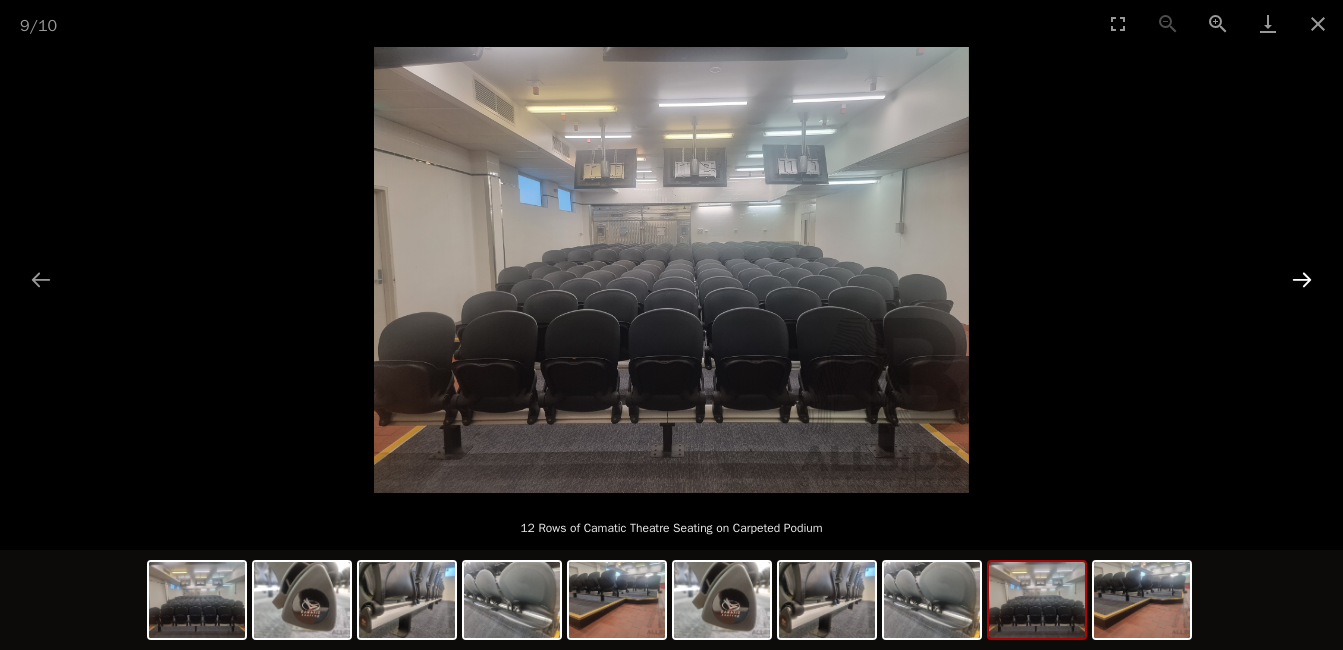 click at bounding box center (1302, 279) 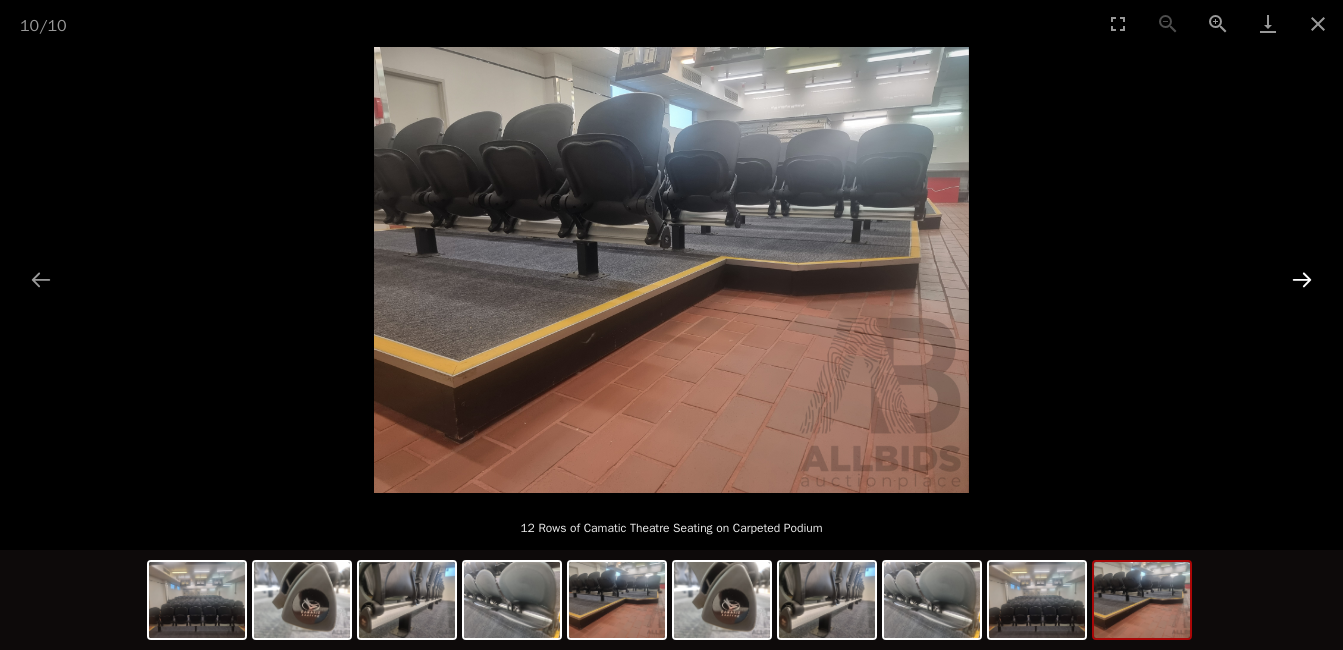 click at bounding box center (1302, 279) 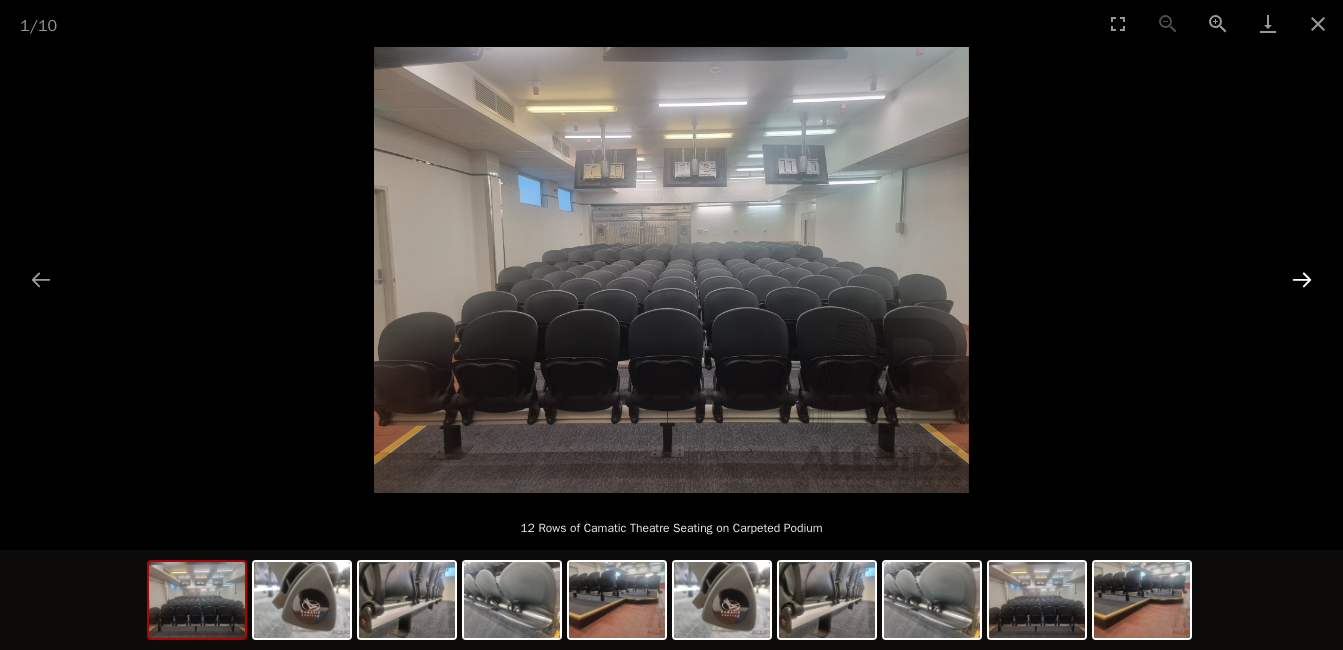 click at bounding box center (1302, 279) 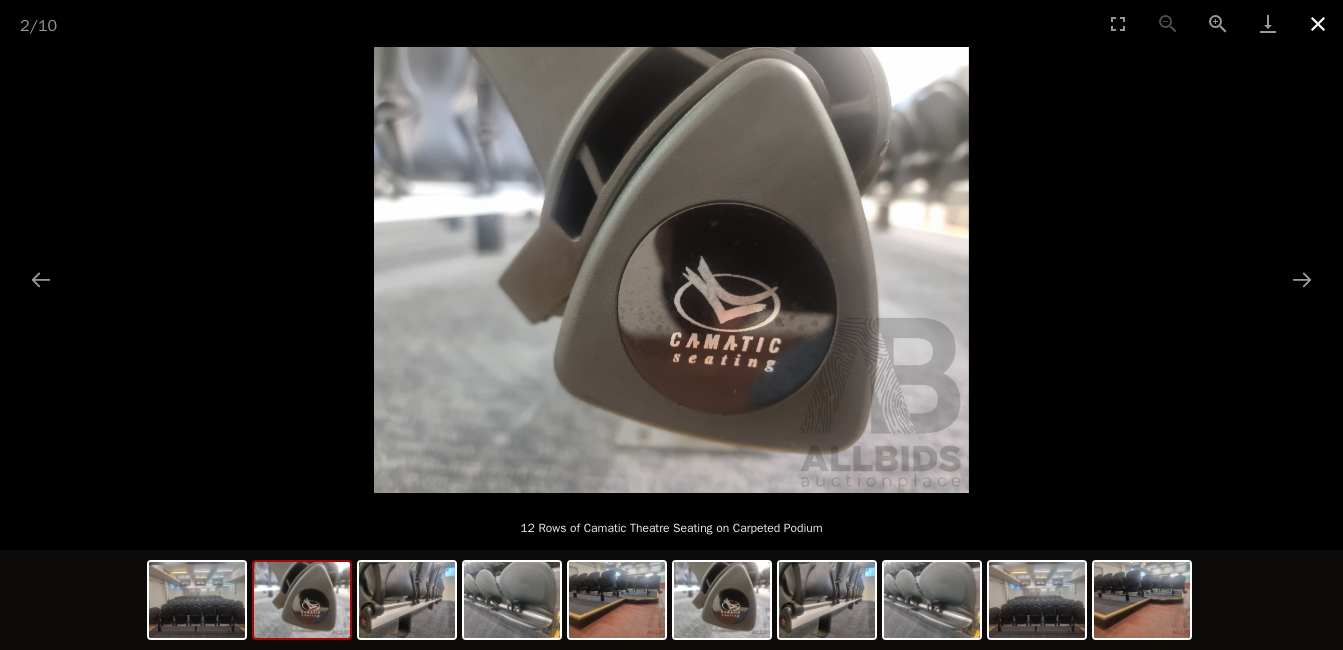 click at bounding box center [1318, 23] 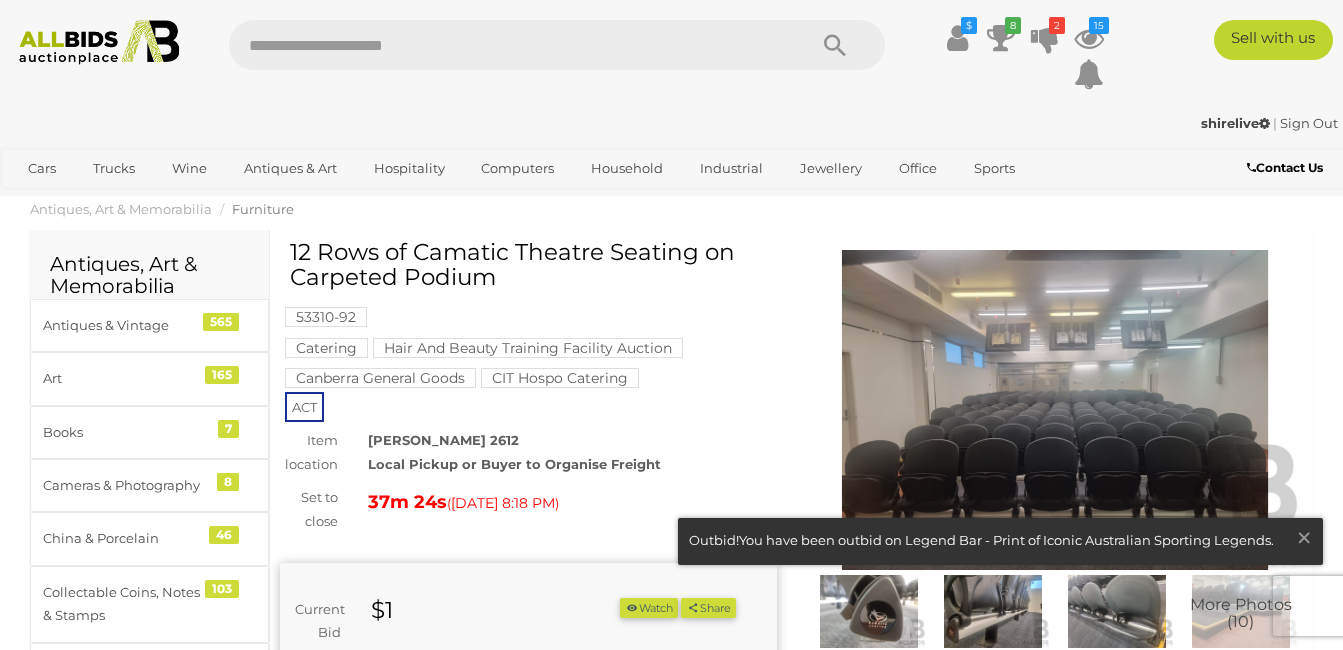 click at bounding box center [1318, 23] 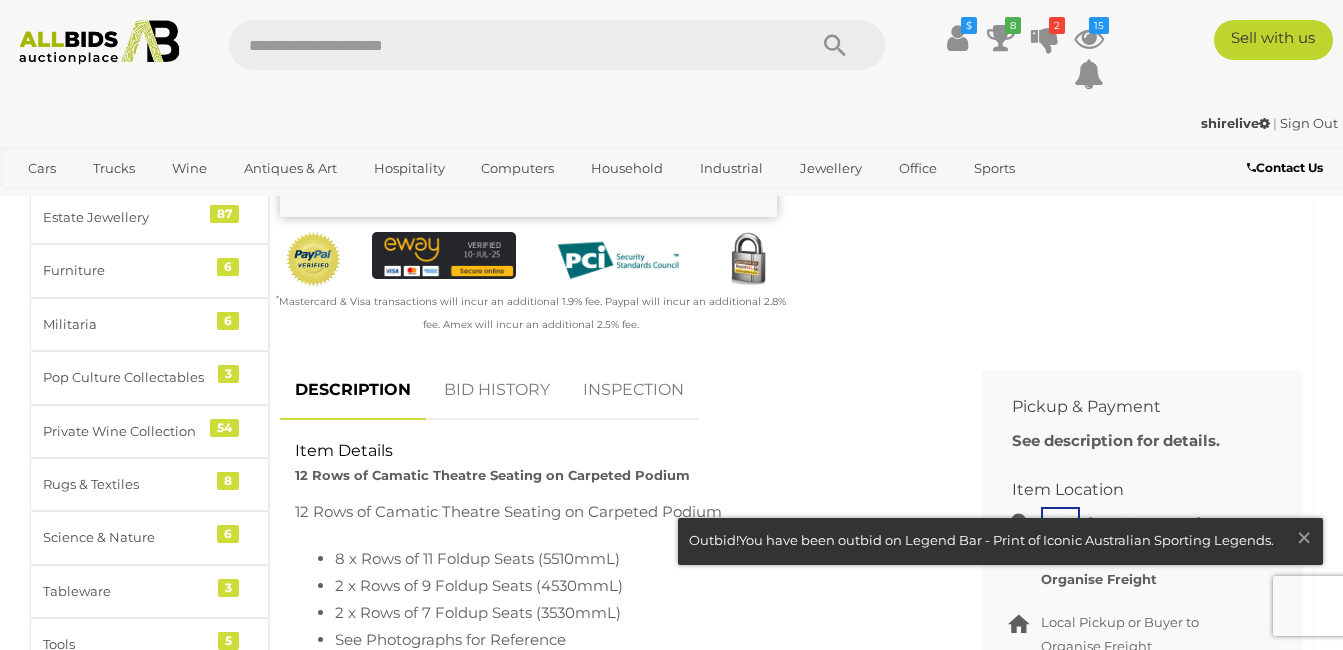 scroll, scrollTop: 700, scrollLeft: 0, axis: vertical 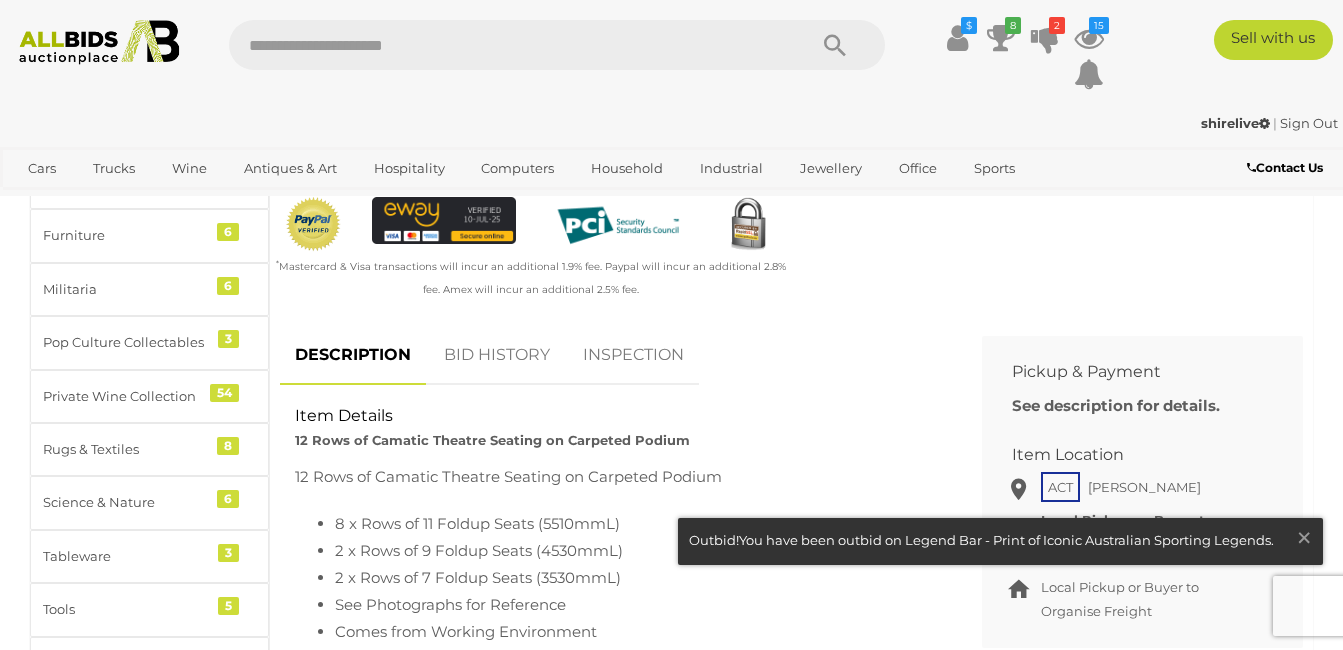click at bounding box center (1000, 542) 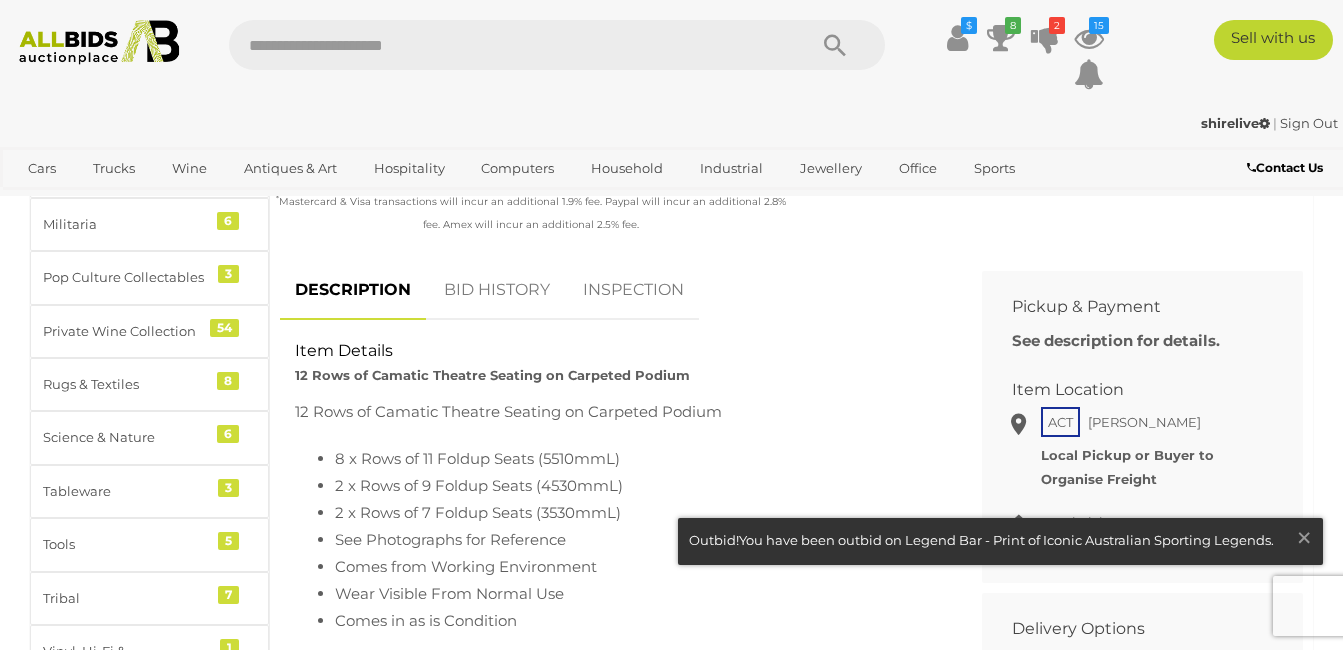scroll, scrollTop: 800, scrollLeft: 0, axis: vertical 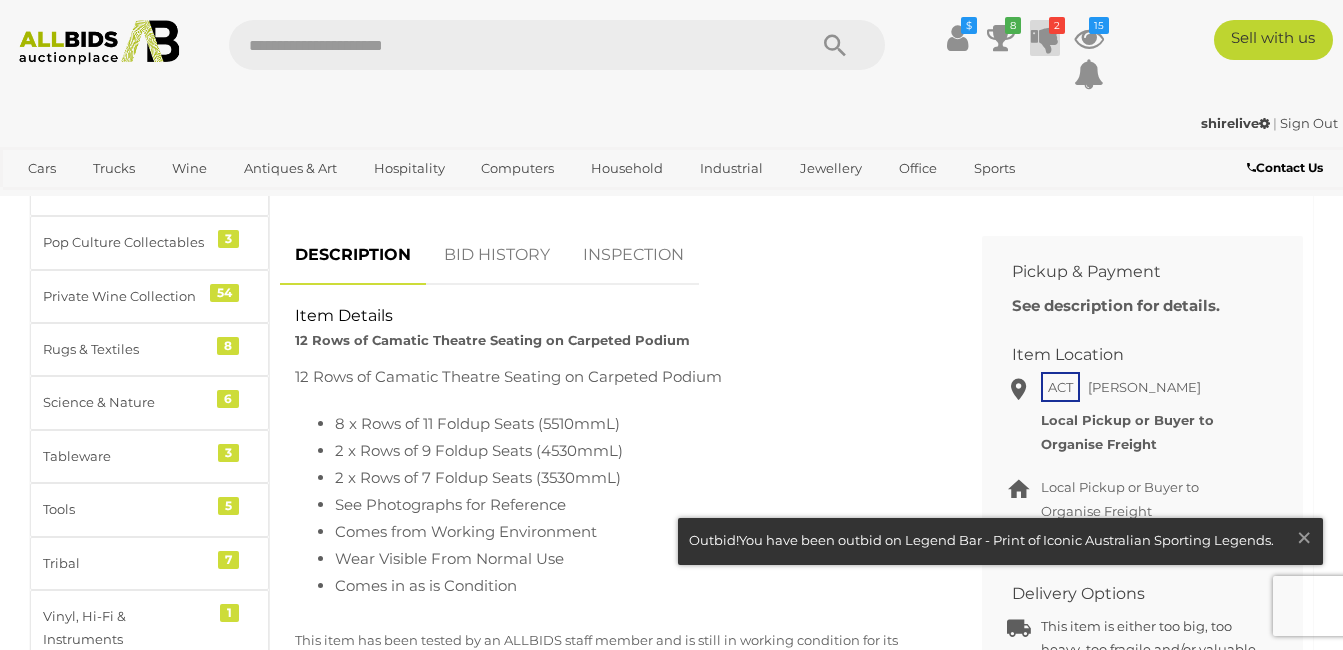 click at bounding box center (1045, 38) 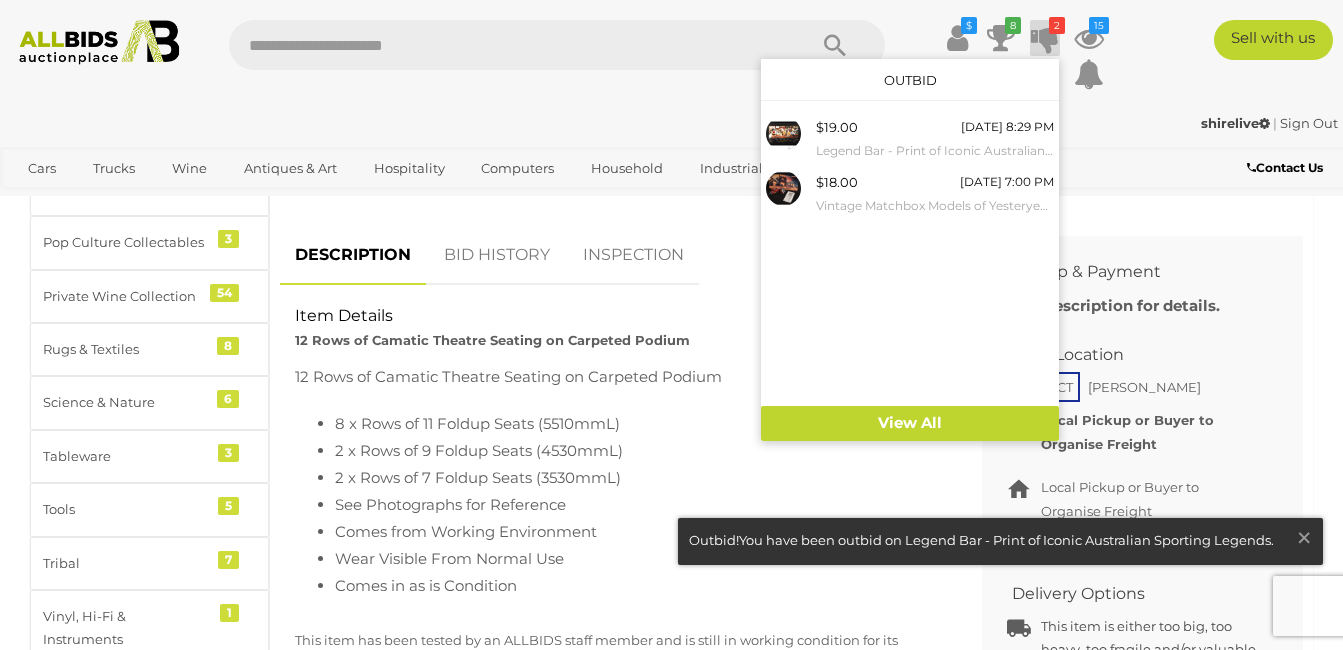 click on "$ 8 $2.00" at bounding box center [671, 61] 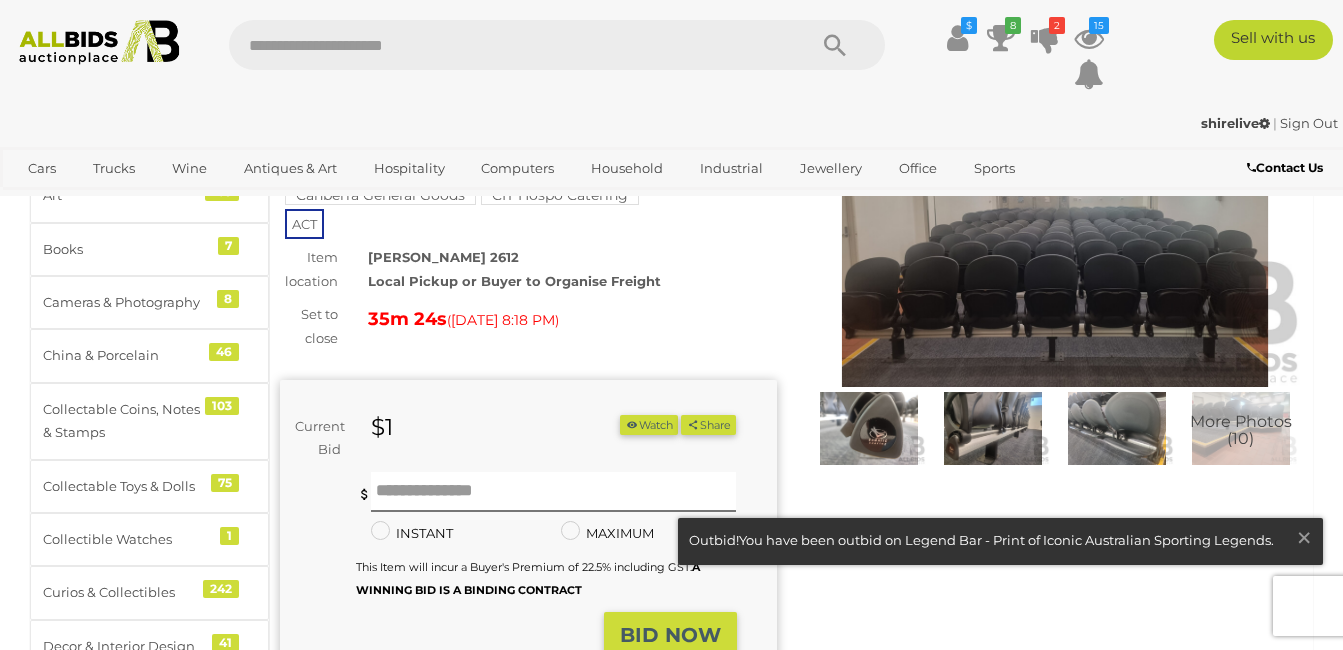 scroll, scrollTop: 100, scrollLeft: 0, axis: vertical 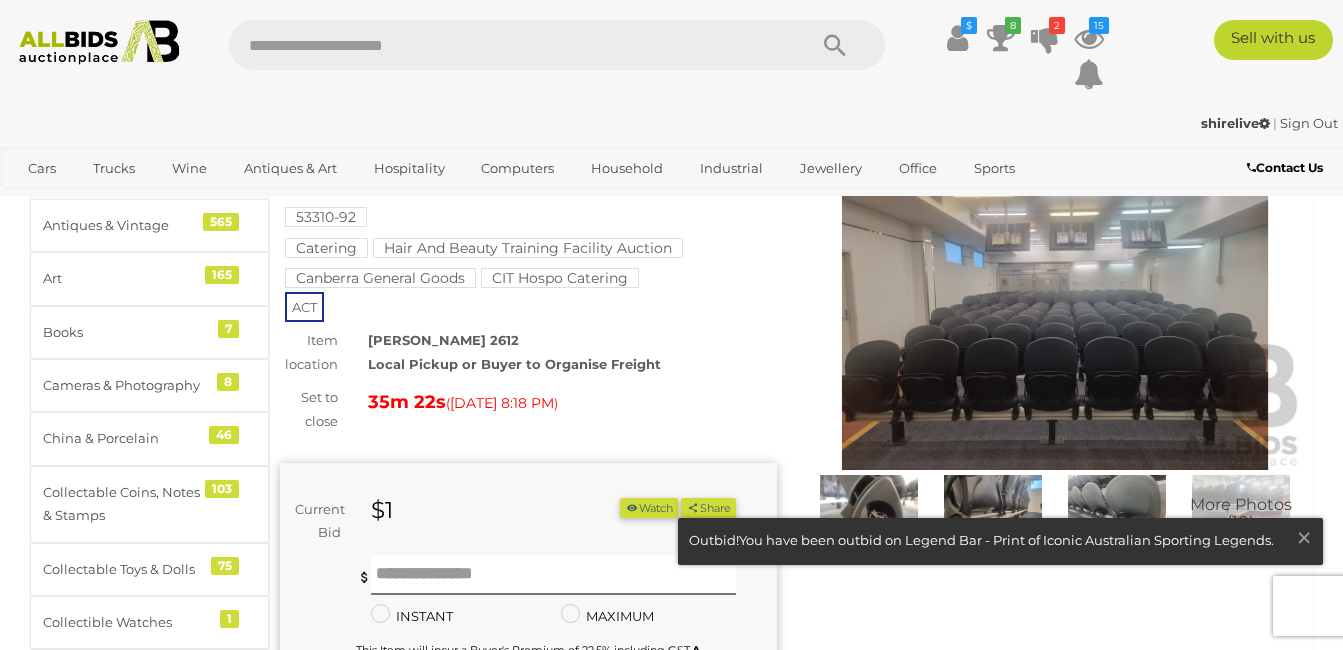click at bounding box center (1055, 310) 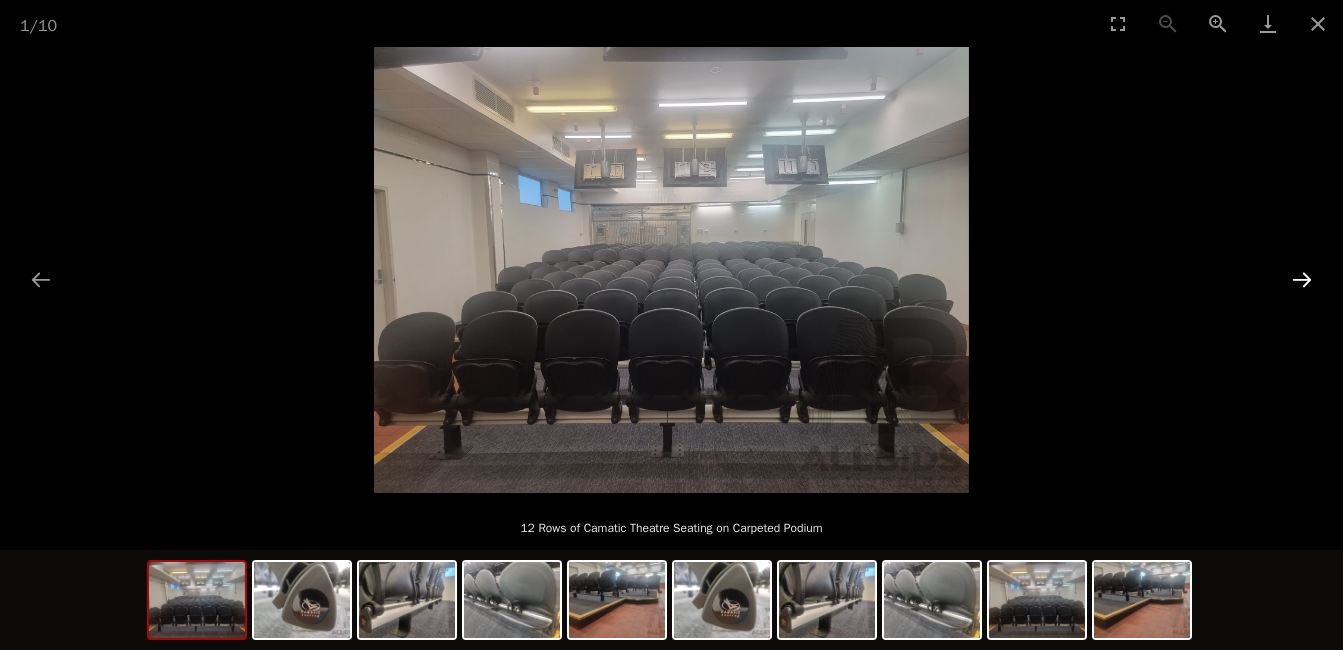 click at bounding box center [1302, 279] 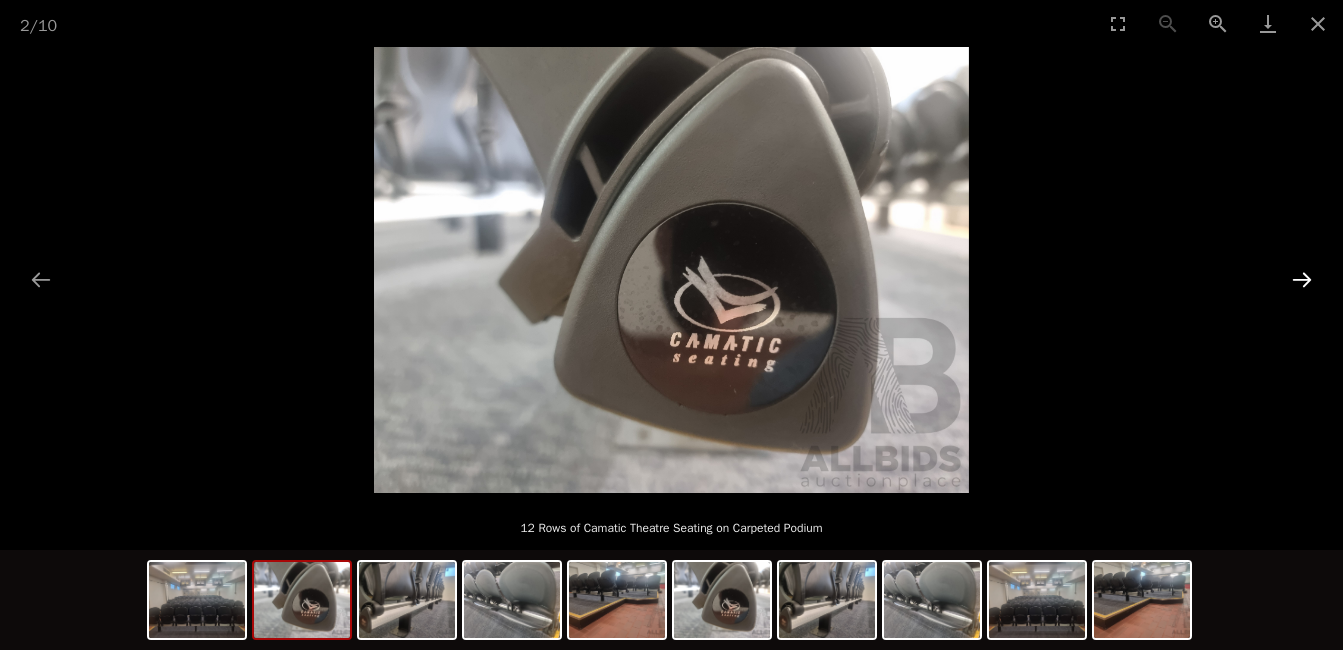 click at bounding box center (1302, 279) 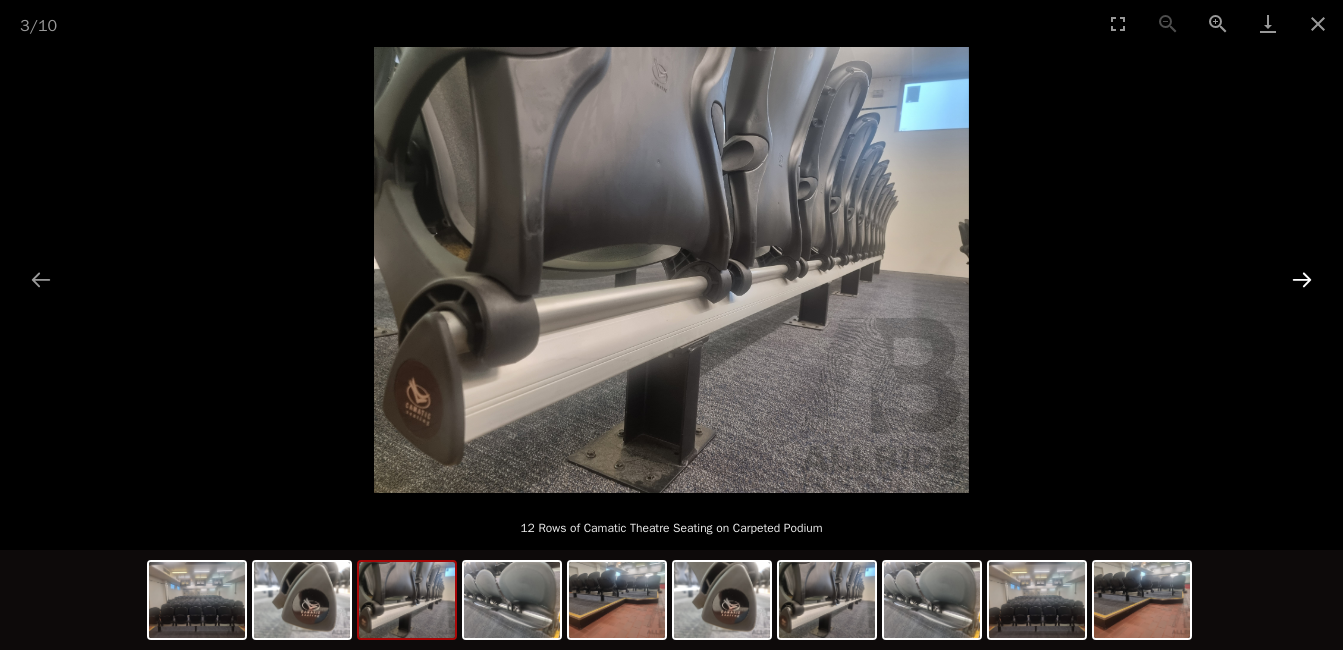 click at bounding box center [1302, 279] 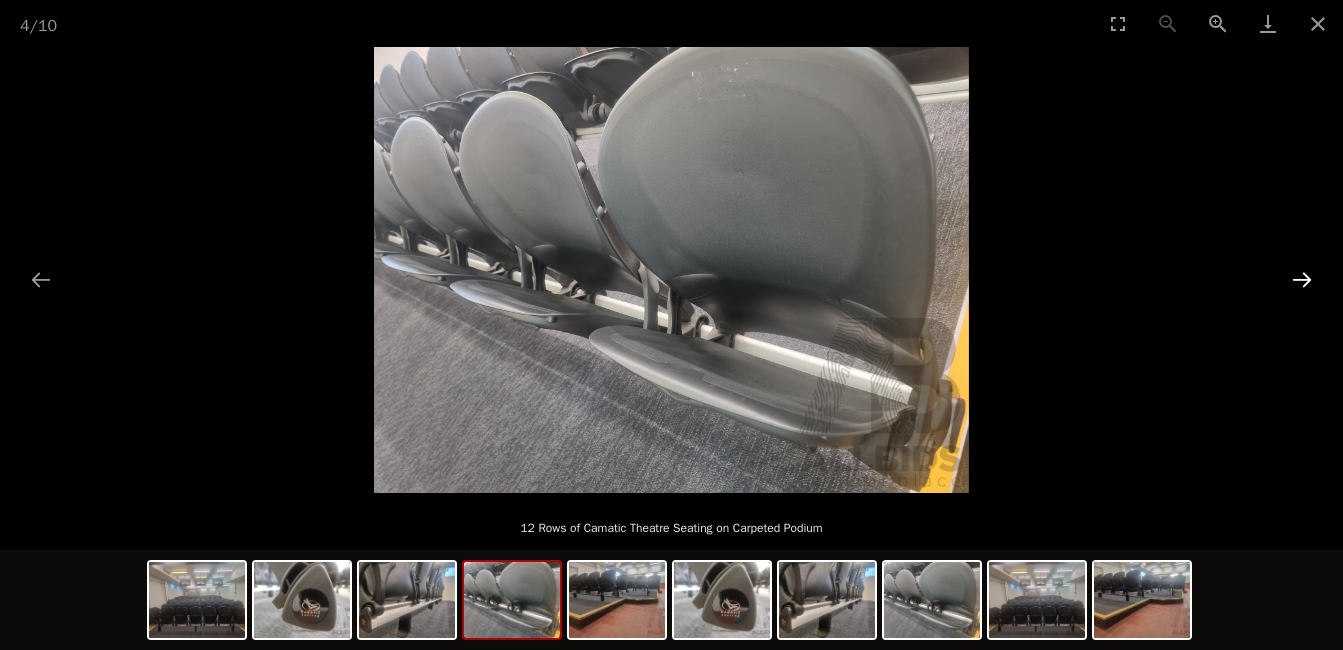 click at bounding box center [1302, 279] 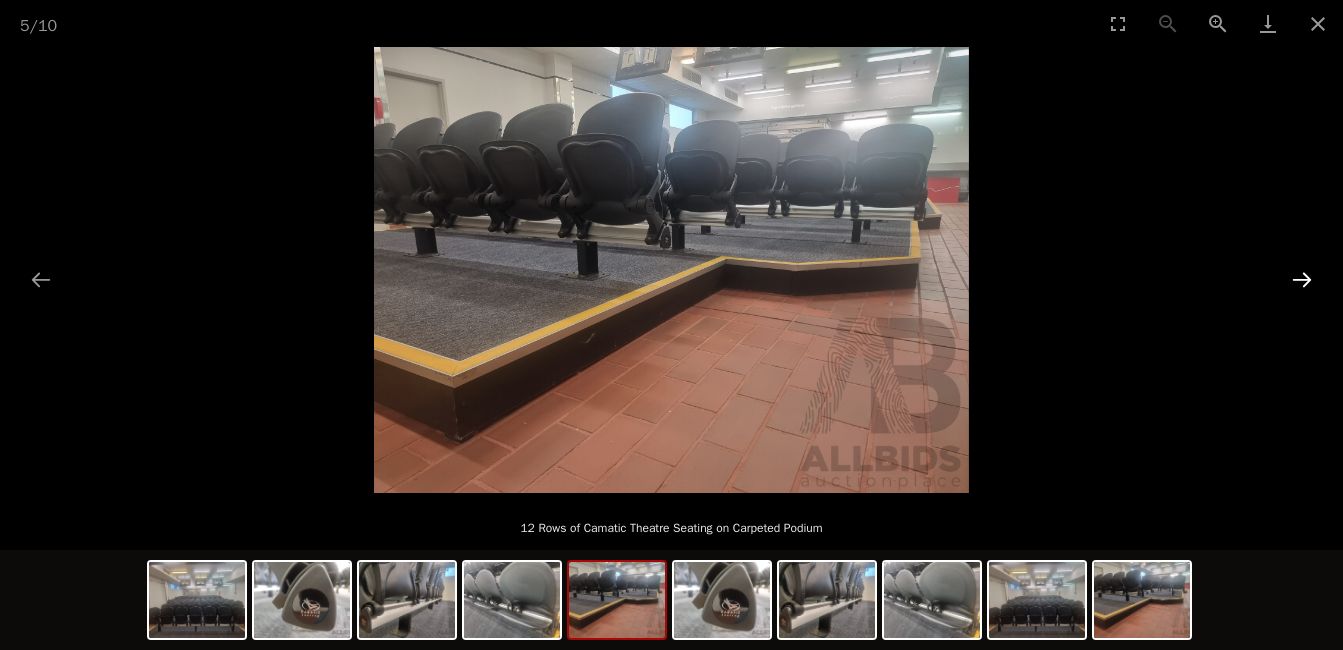 click at bounding box center (1302, 279) 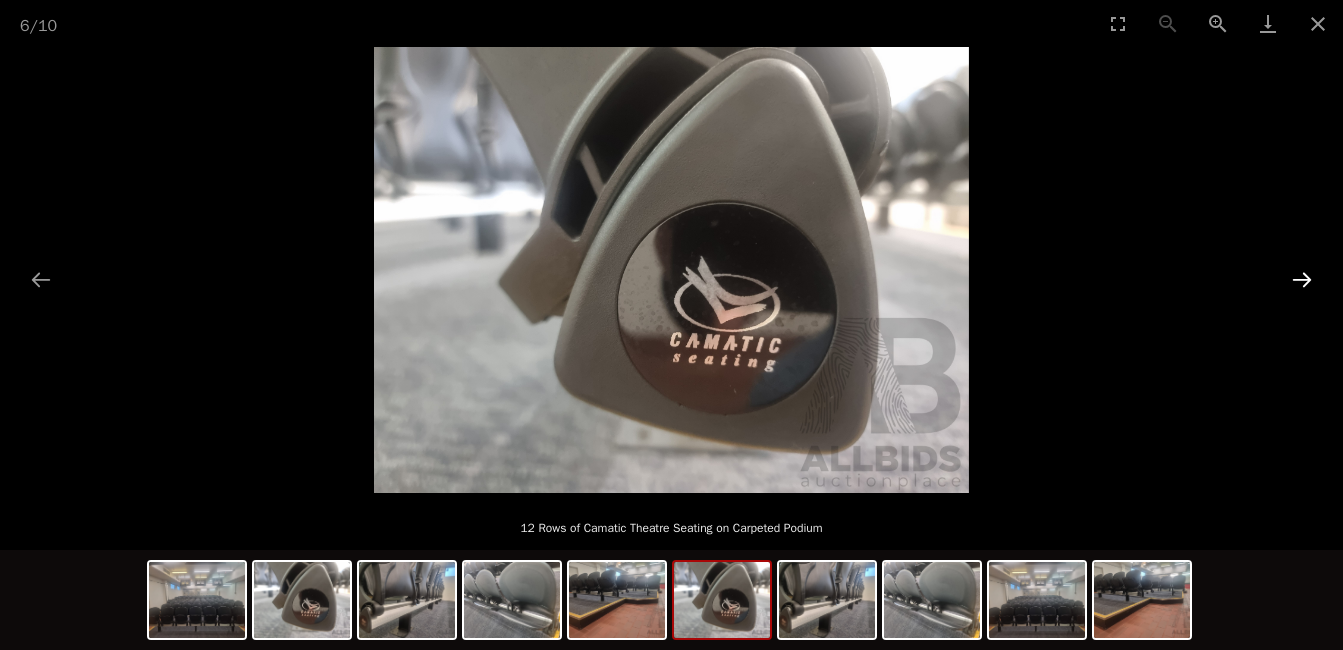 click at bounding box center [1302, 279] 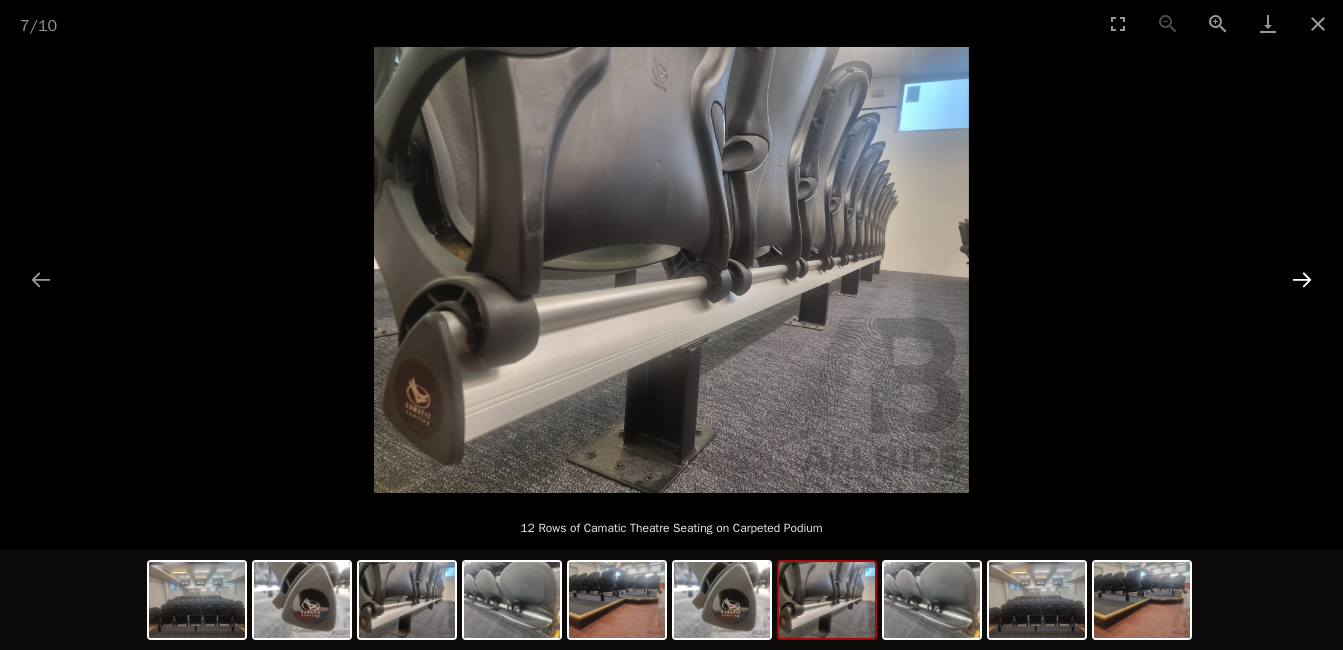 click at bounding box center [1302, 279] 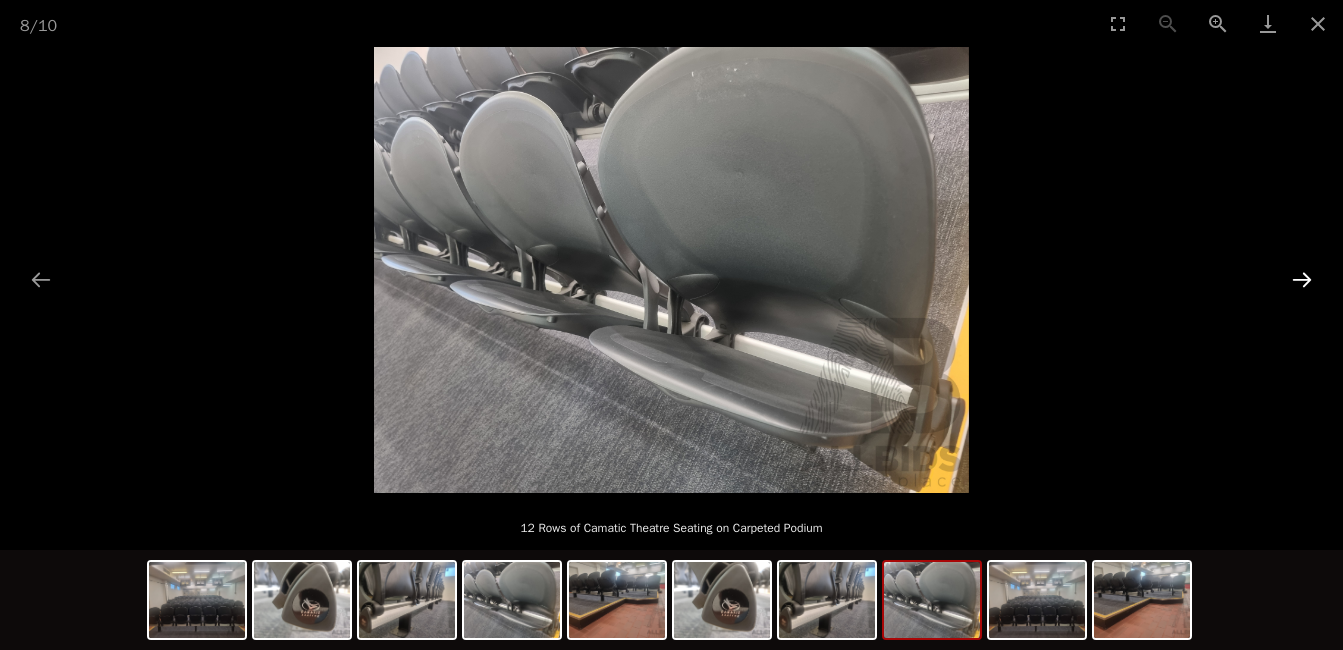 click at bounding box center [1302, 279] 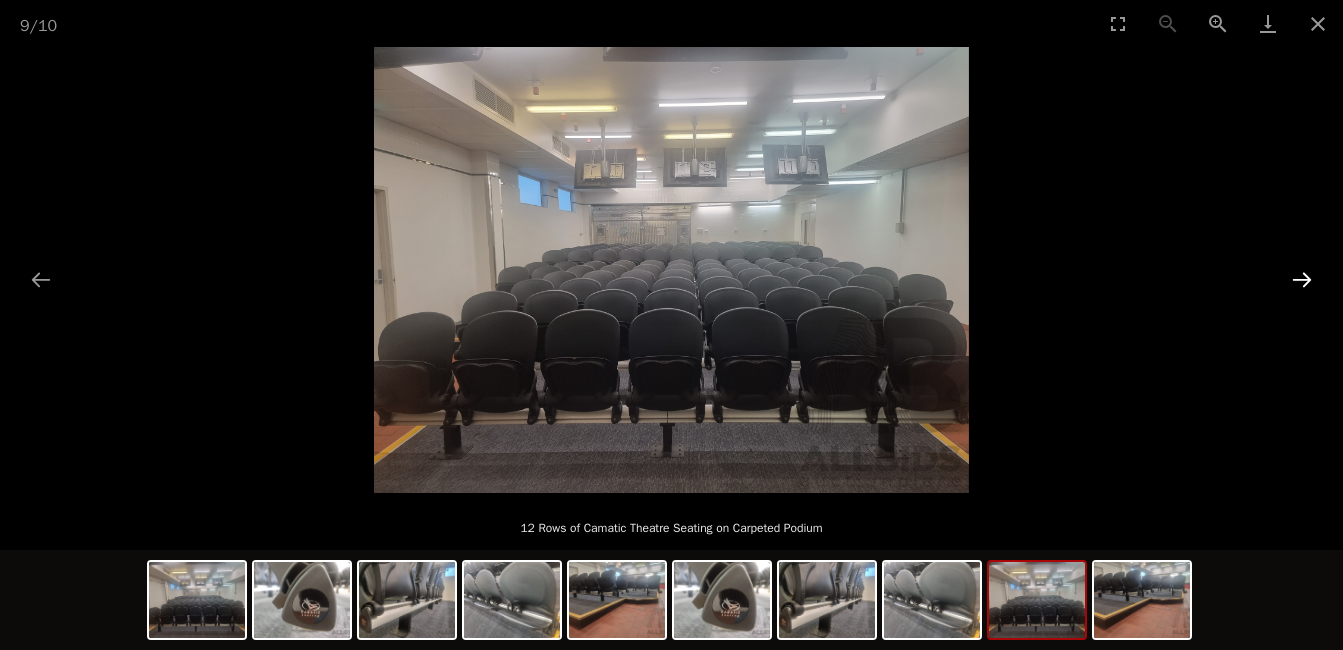 click at bounding box center (1302, 279) 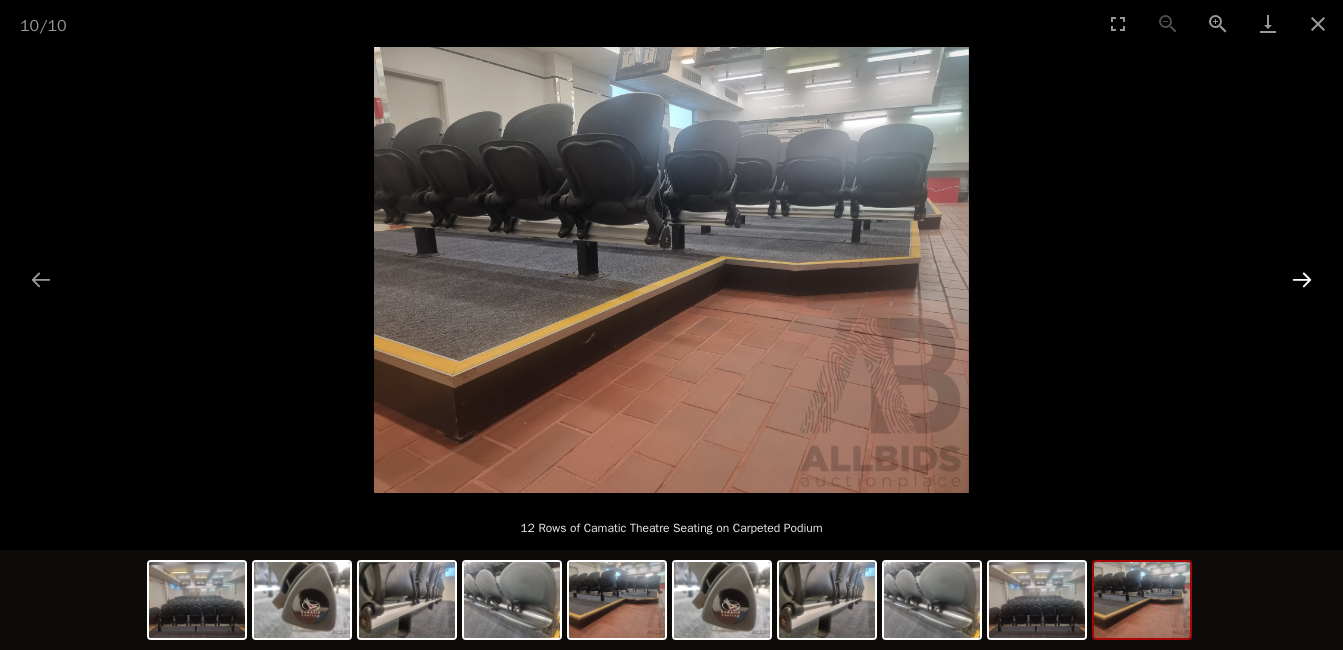 click at bounding box center [1302, 279] 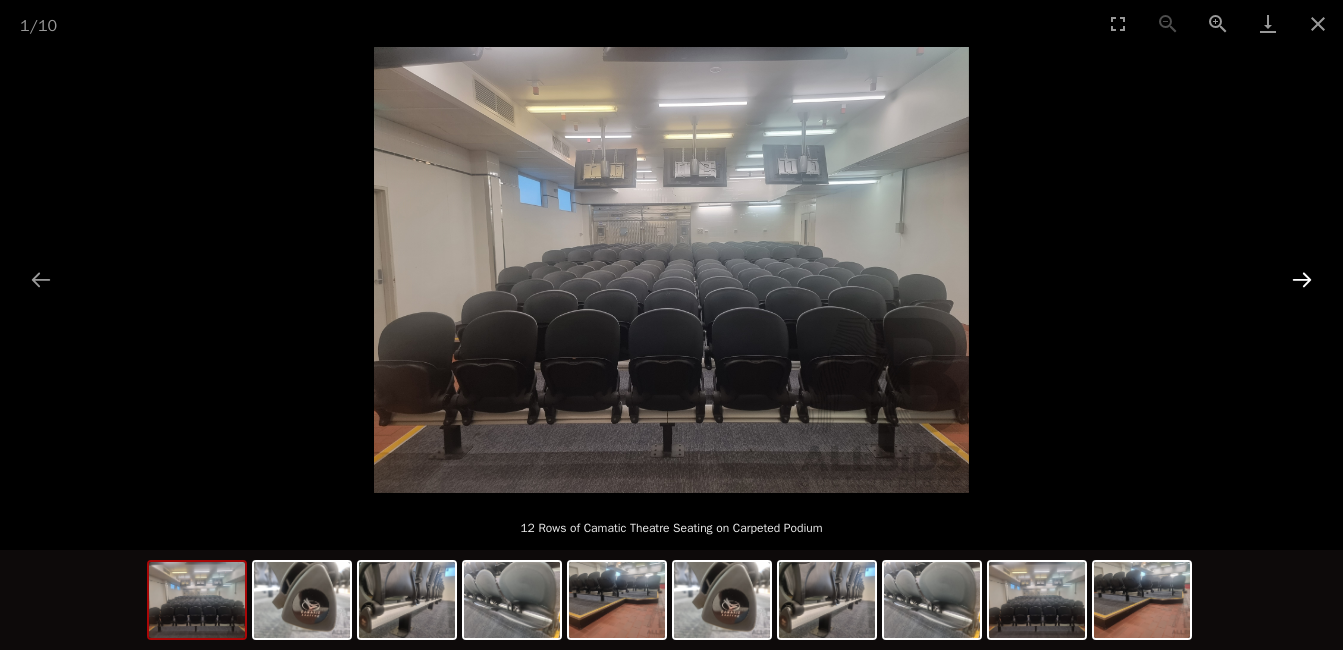 click at bounding box center (1302, 279) 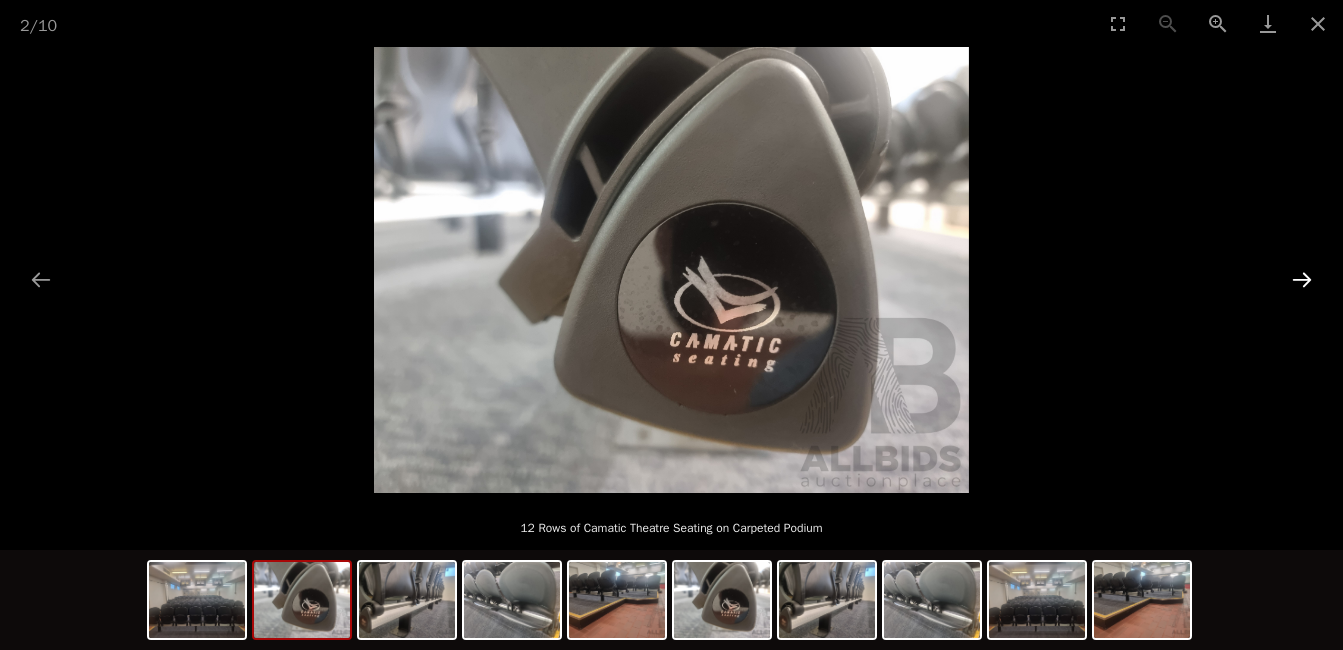 click at bounding box center (1302, 279) 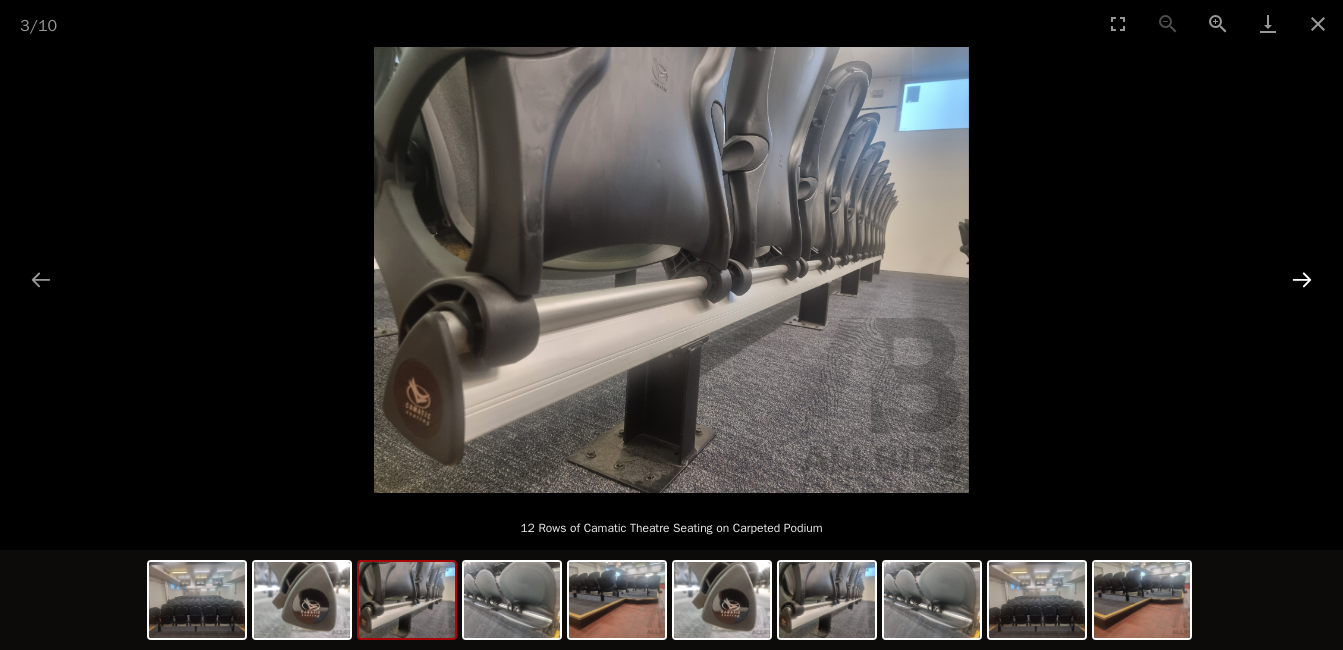 click at bounding box center [1302, 279] 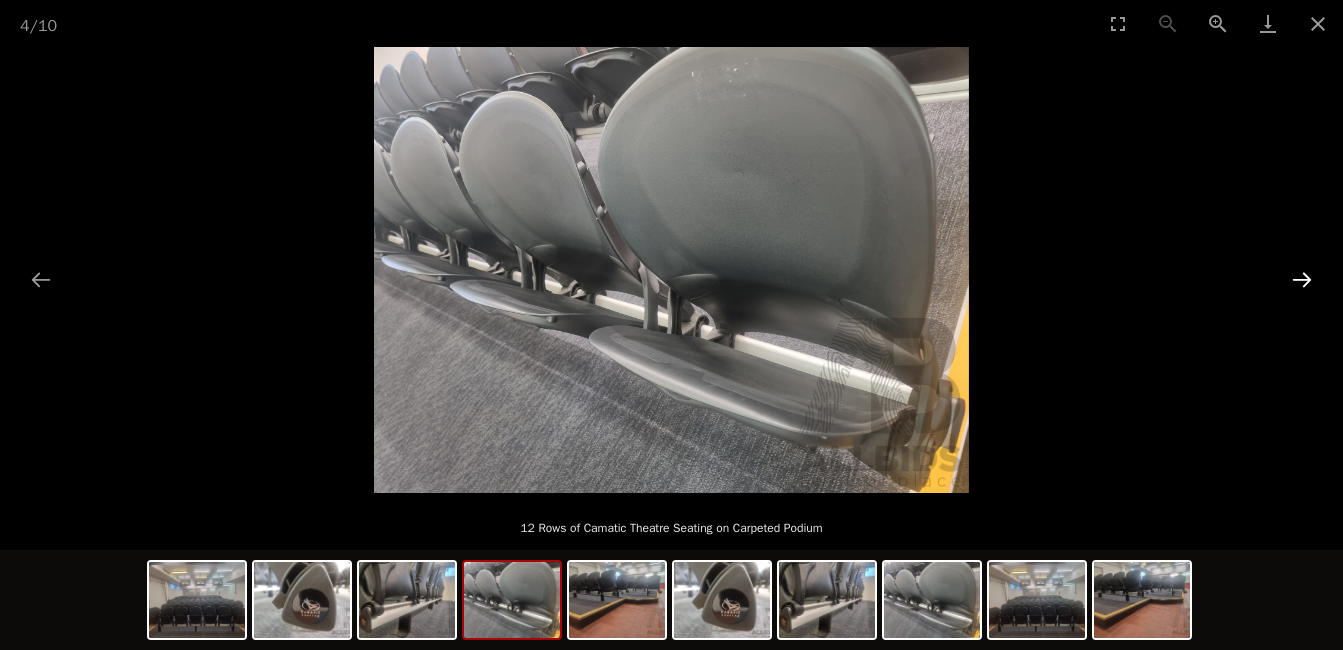 click at bounding box center [1302, 279] 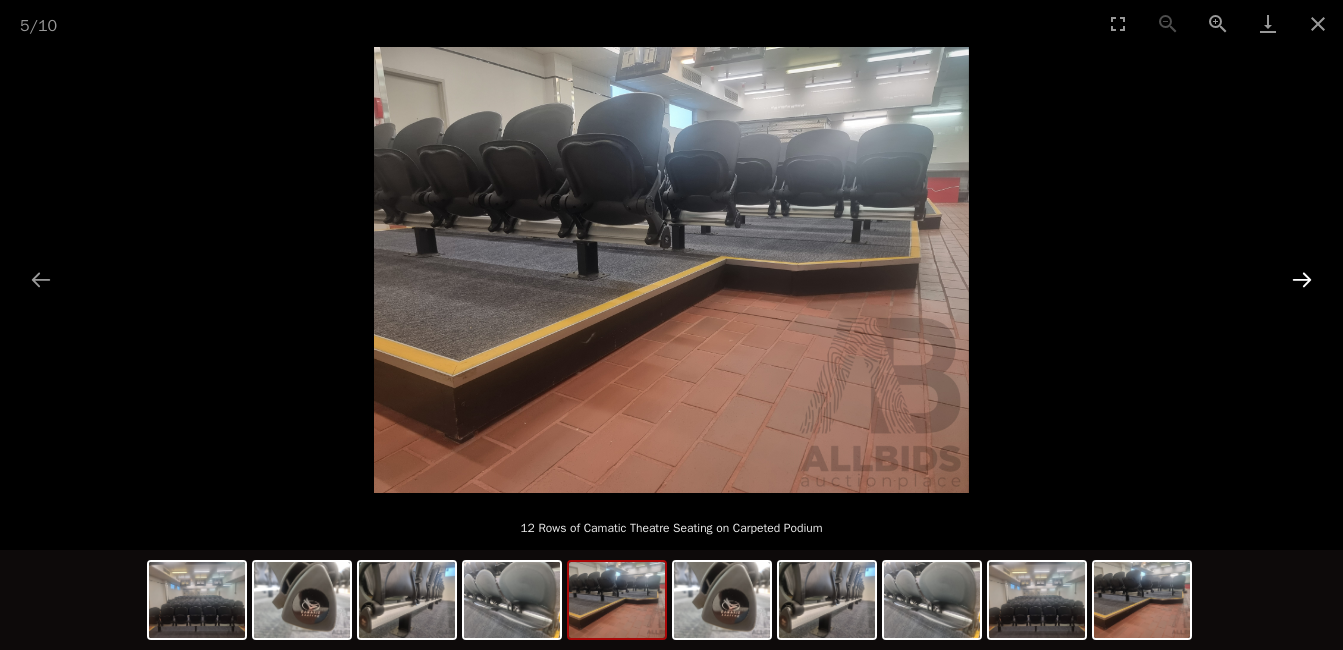 click at bounding box center [1302, 279] 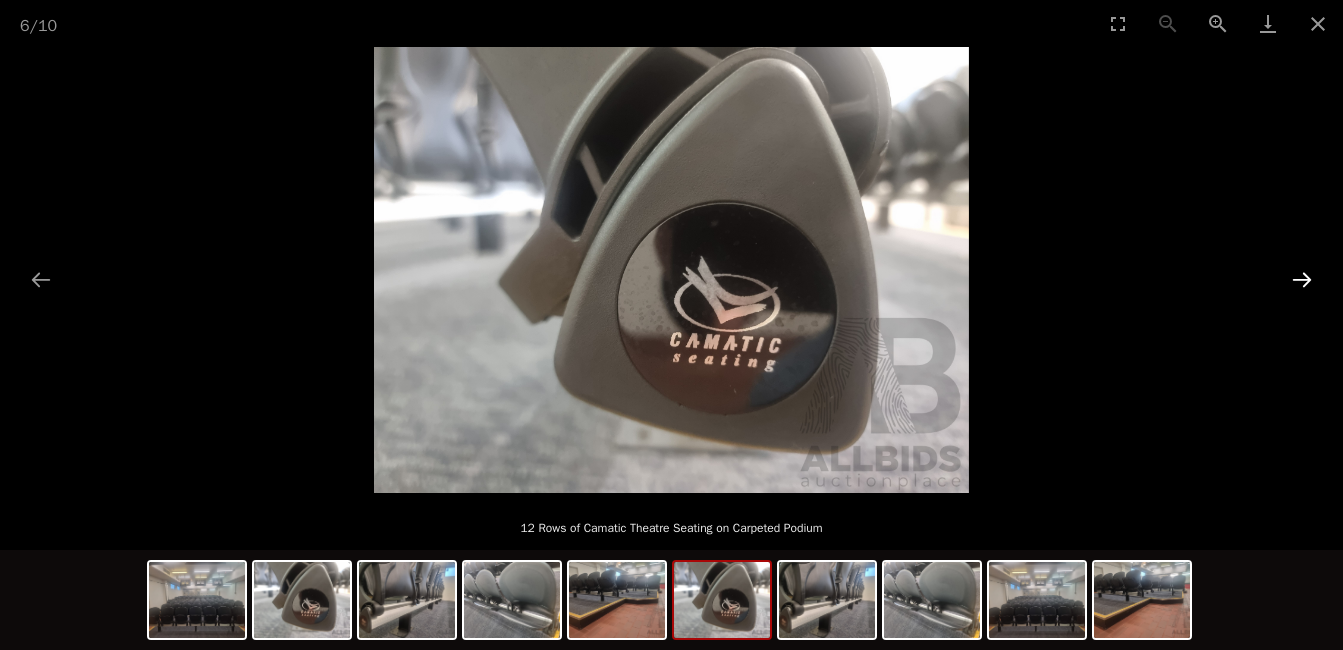 click at bounding box center (1302, 279) 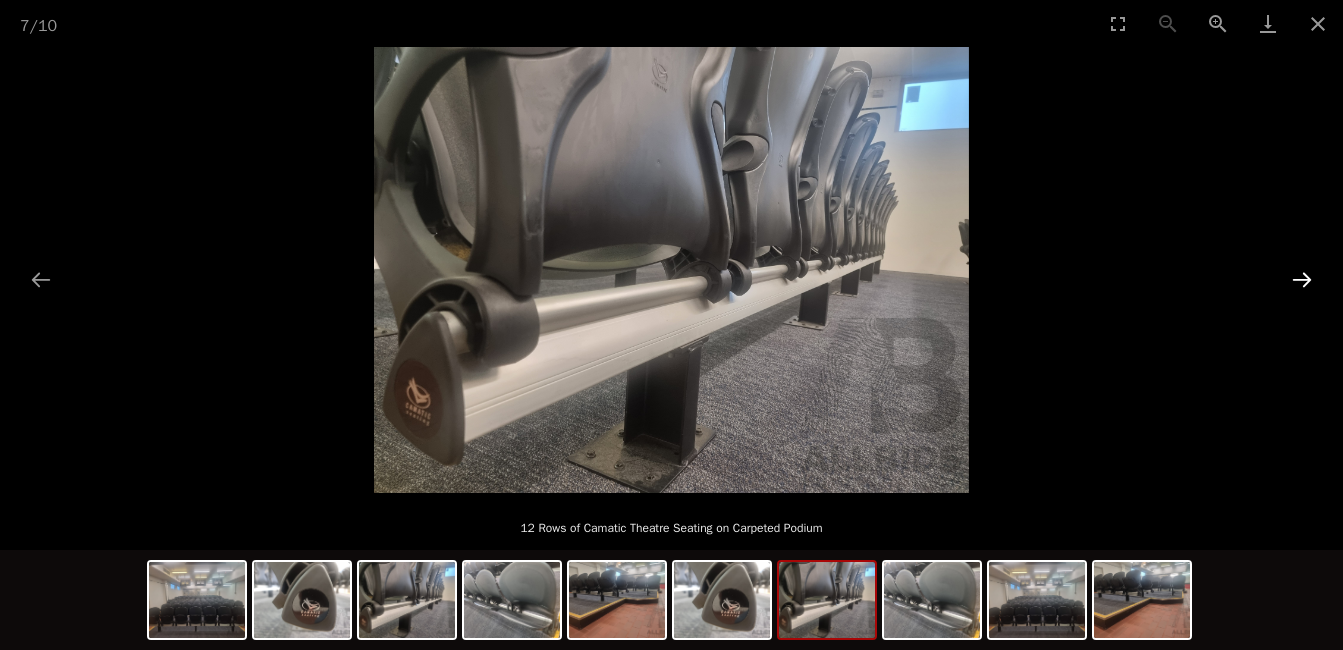 click at bounding box center [1302, 279] 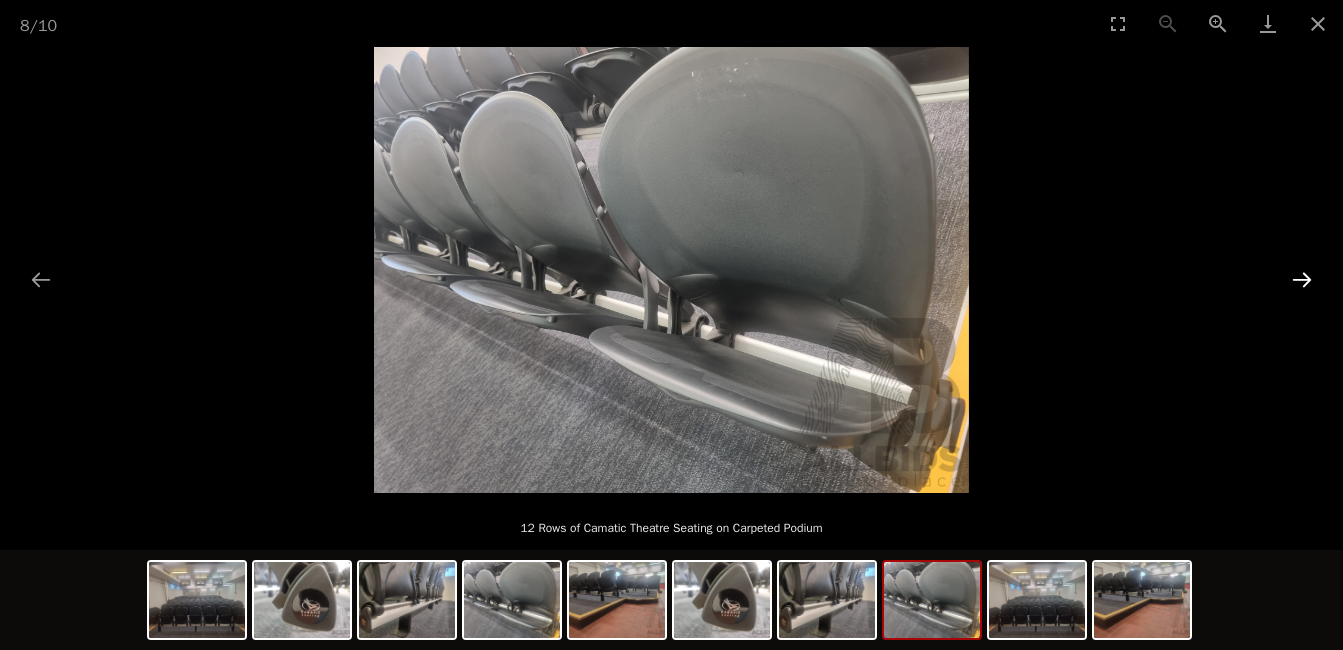 click at bounding box center [1302, 279] 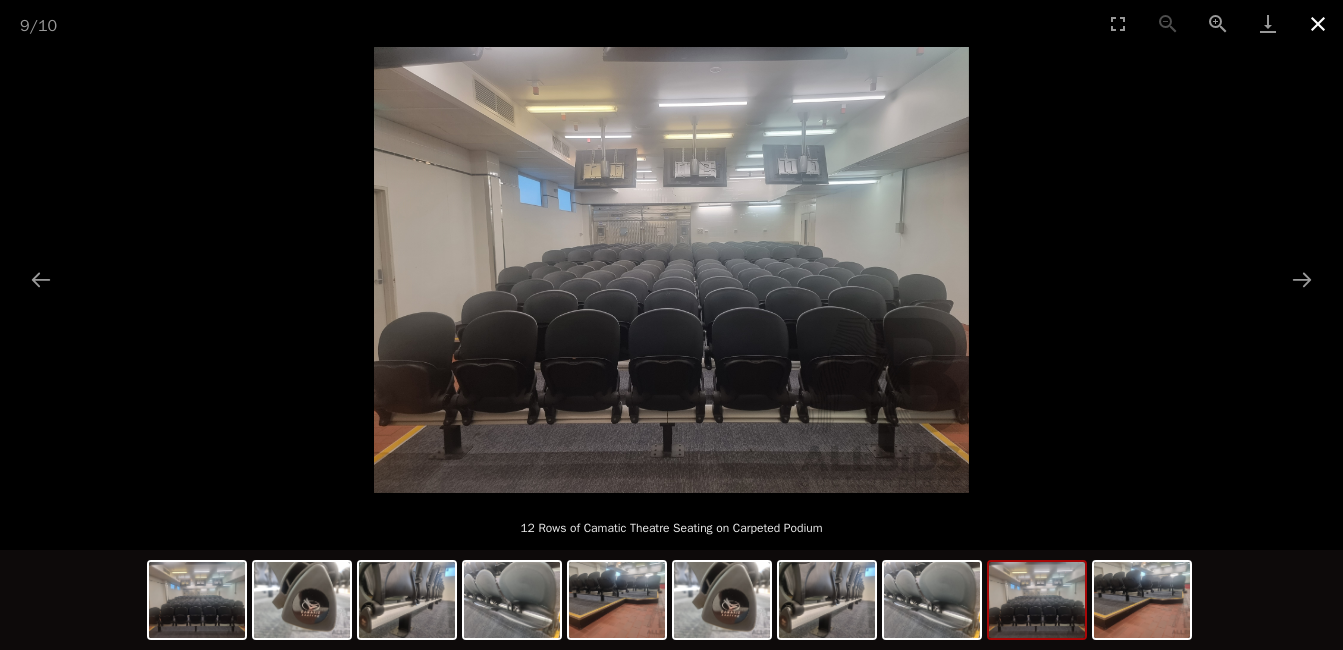 click at bounding box center (1318, 23) 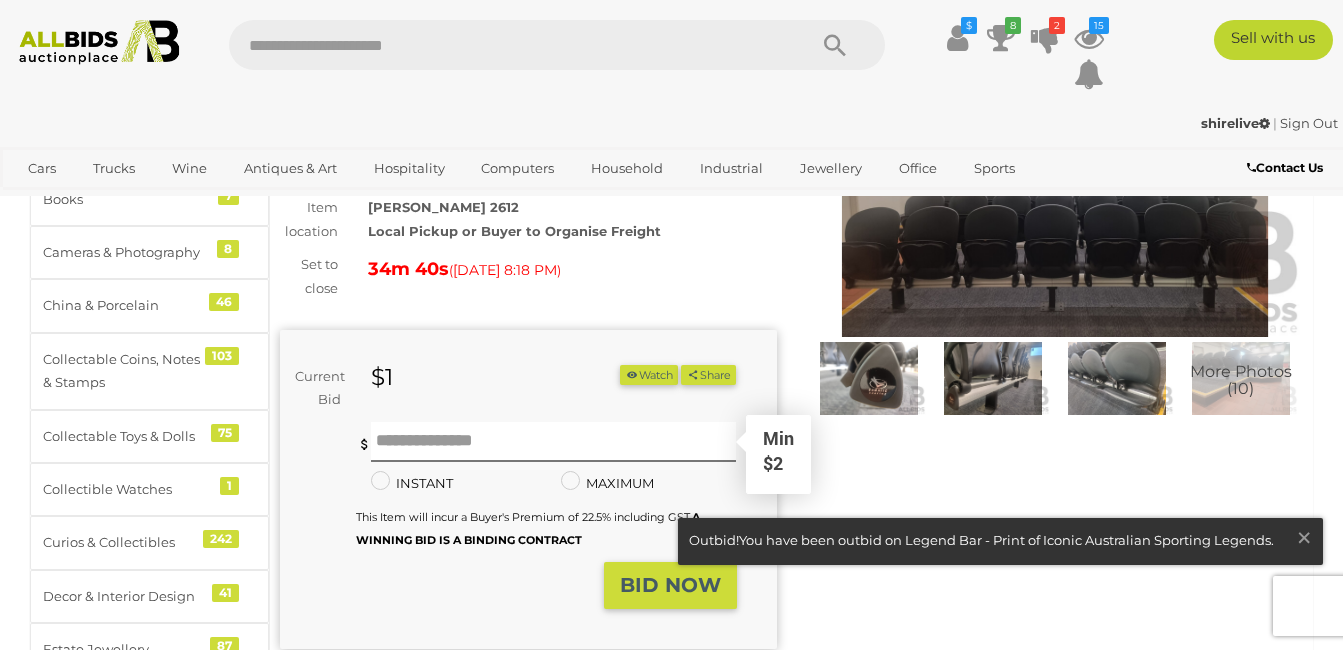 scroll, scrollTop: 200, scrollLeft: 0, axis: vertical 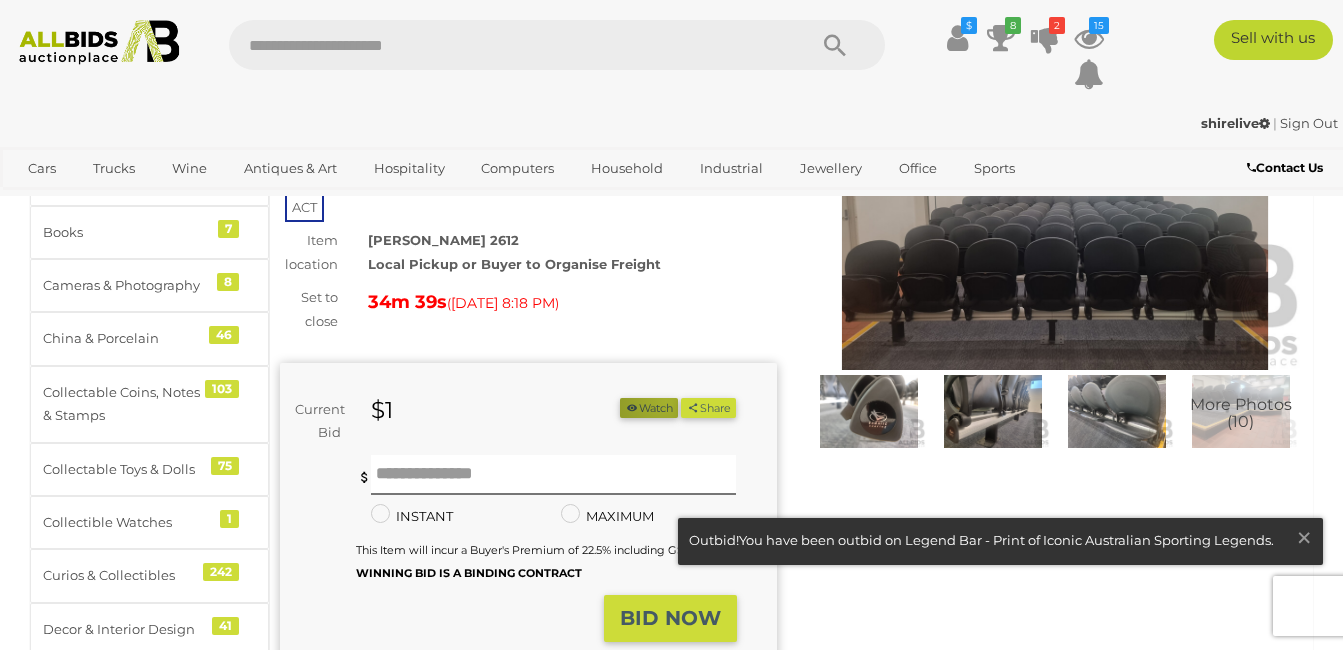 click on "Watch" at bounding box center [649, 408] 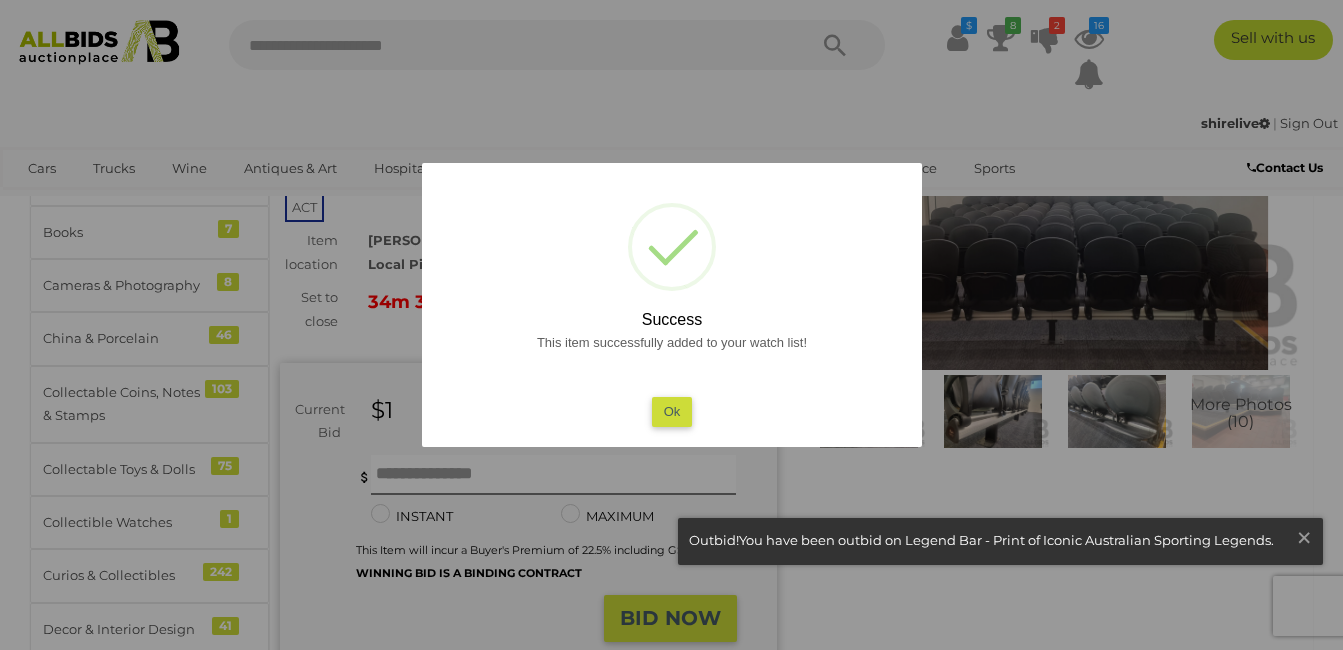 click on "Ok" at bounding box center [671, 411] 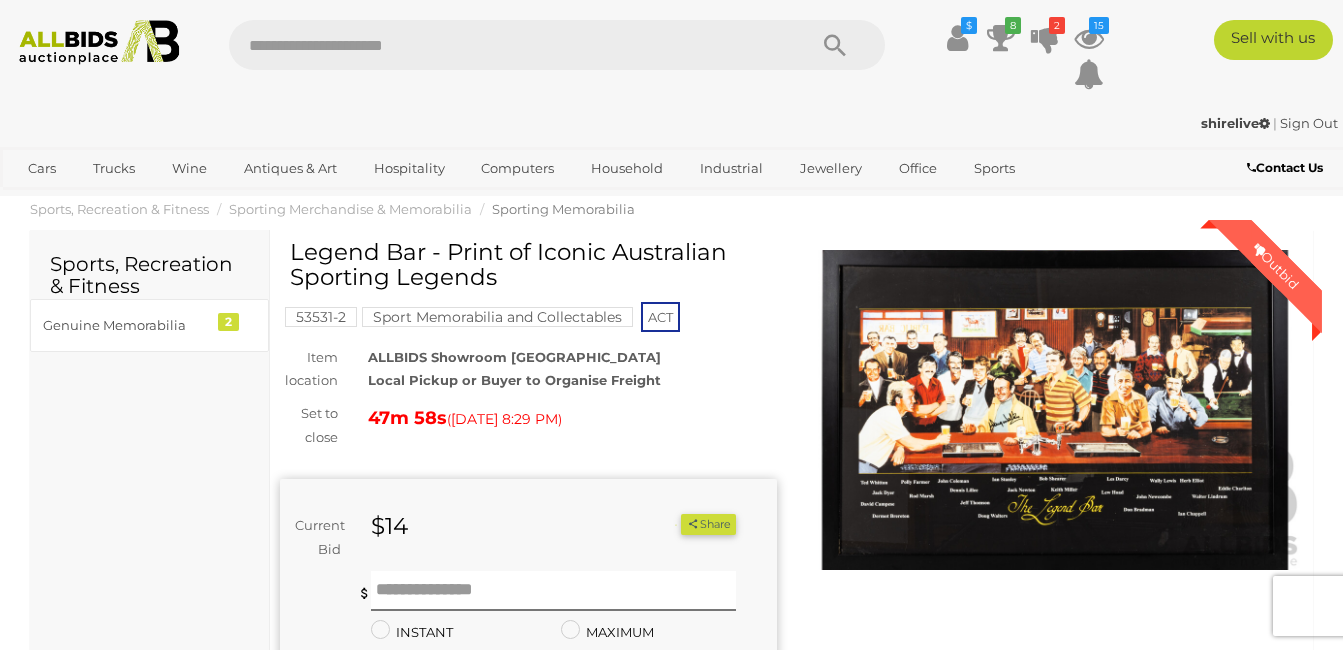 scroll, scrollTop: 0, scrollLeft: 0, axis: both 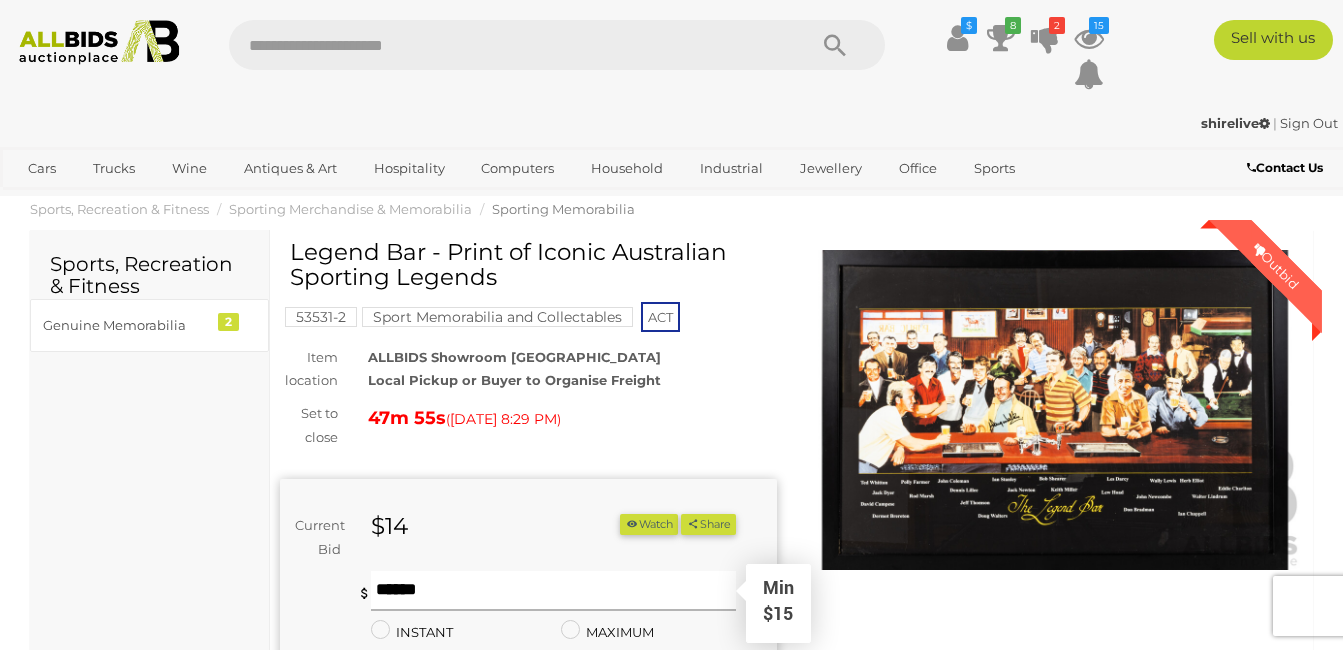 drag, startPoint x: 439, startPoint y: 598, endPoint x: 446, endPoint y: 589, distance: 11.401754 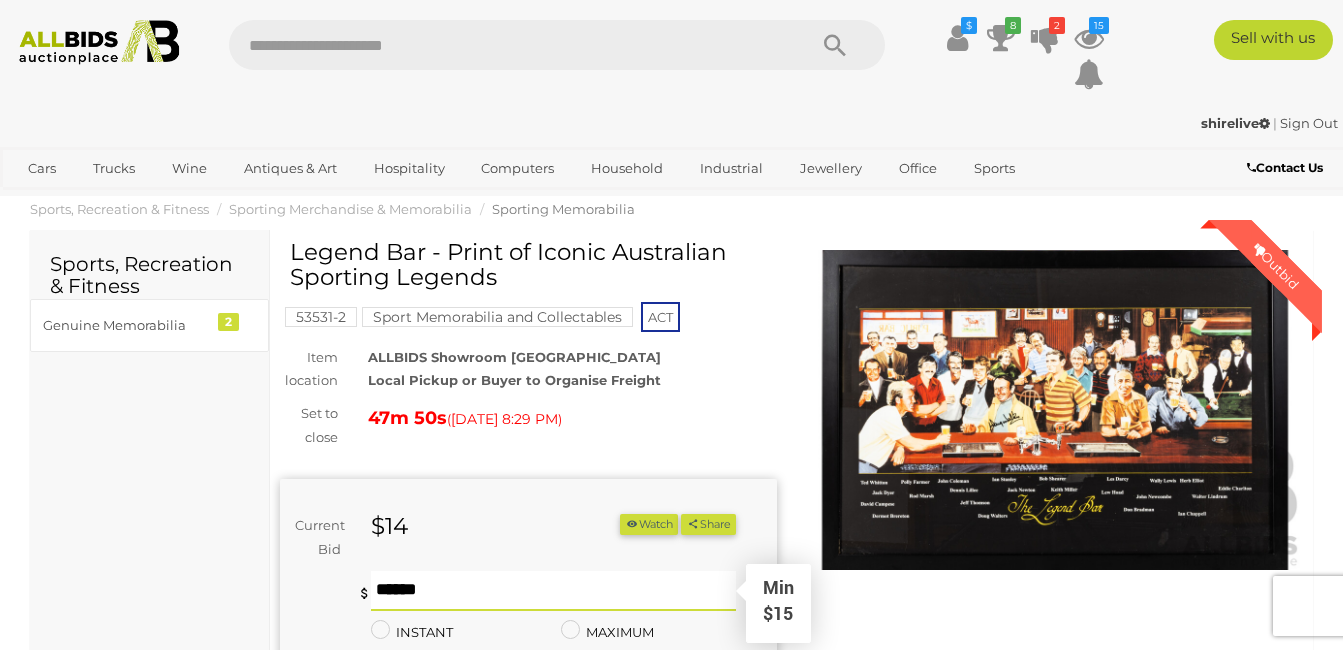 scroll, scrollTop: 100, scrollLeft: 0, axis: vertical 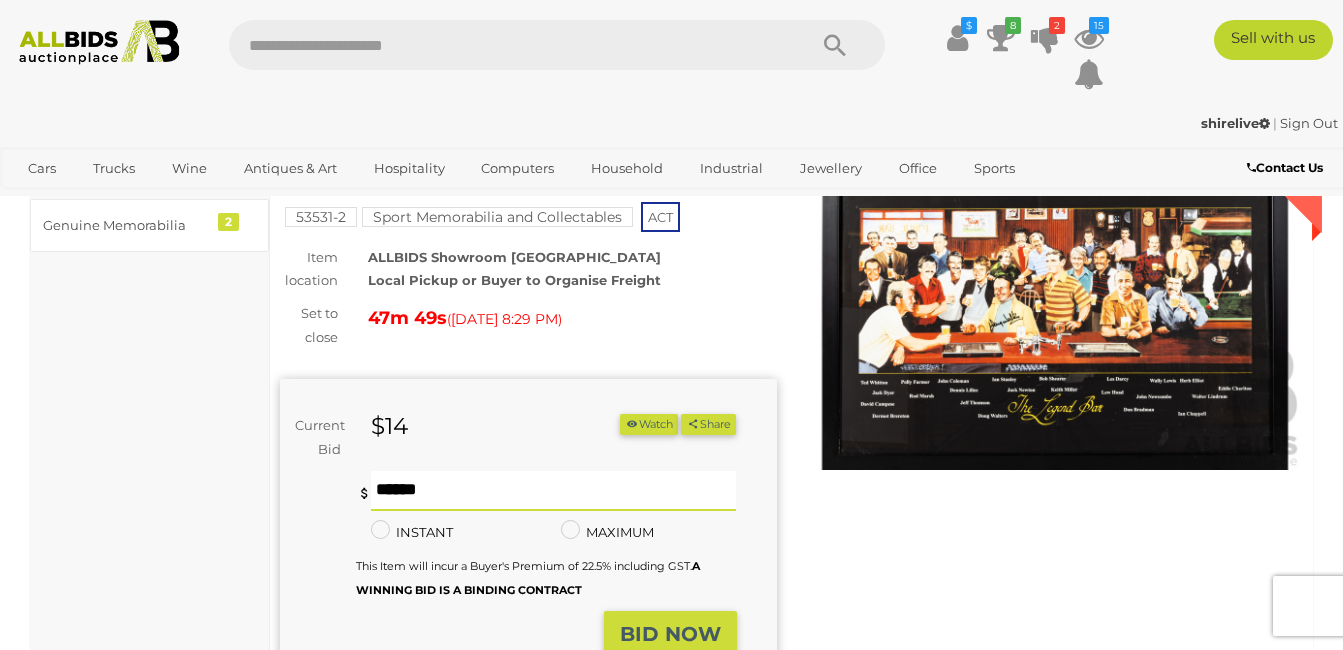 type on "**" 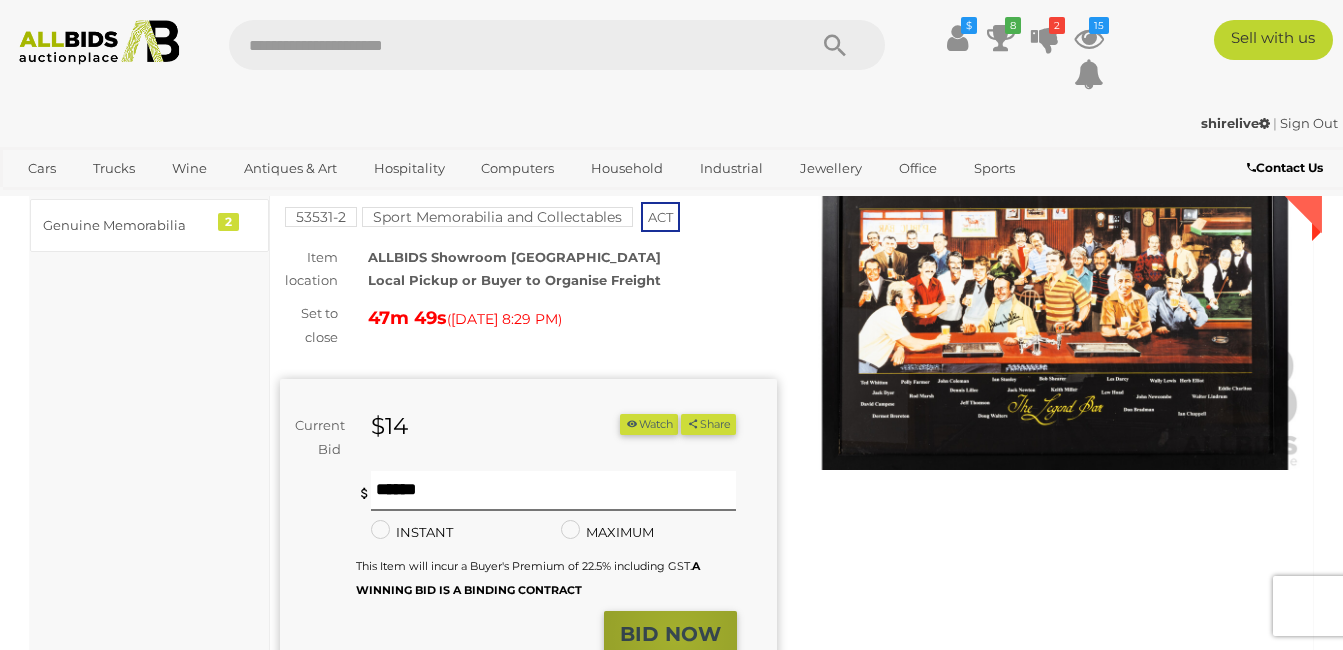 click on "BID NOW" at bounding box center [670, 634] 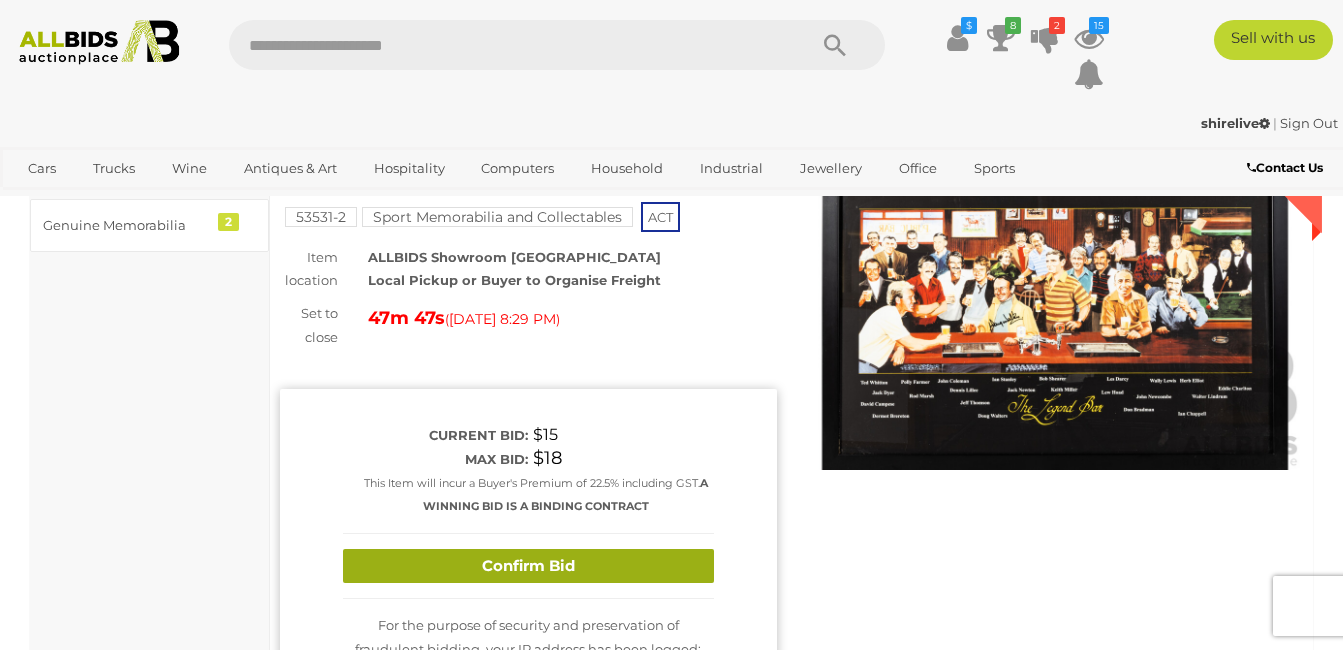 click on "Confirm Bid" at bounding box center (528, 566) 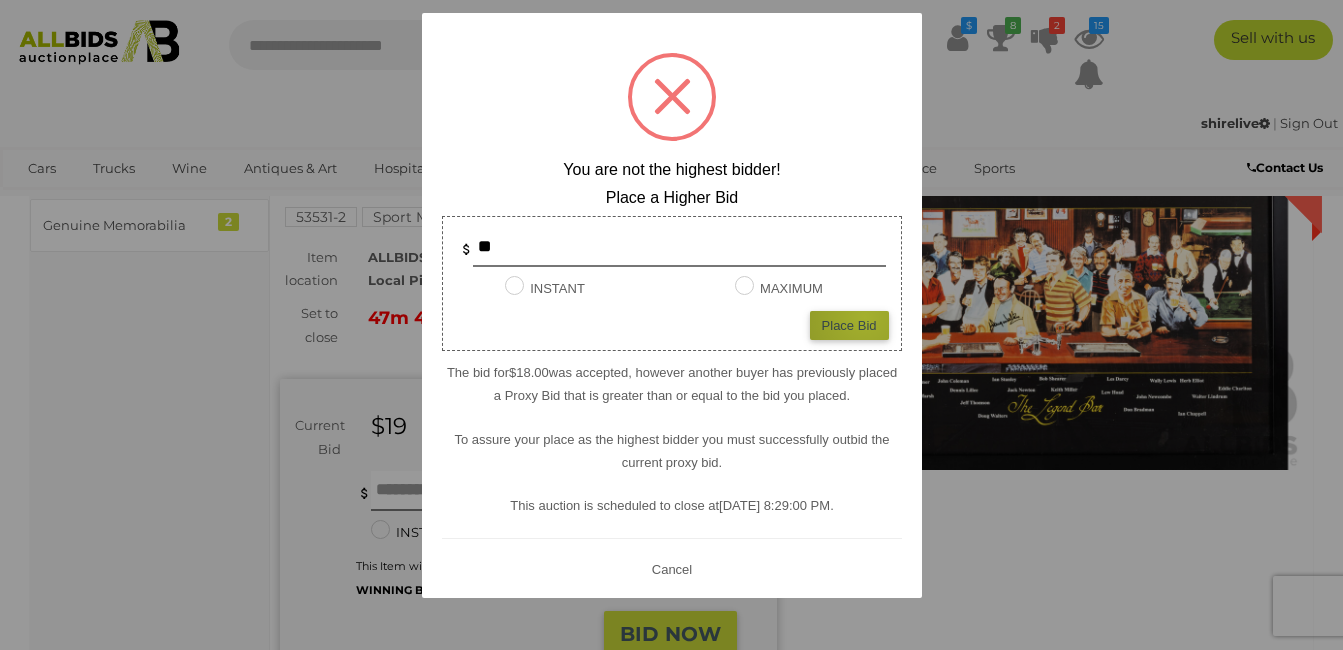 click on "Place Bid" at bounding box center [849, 325] 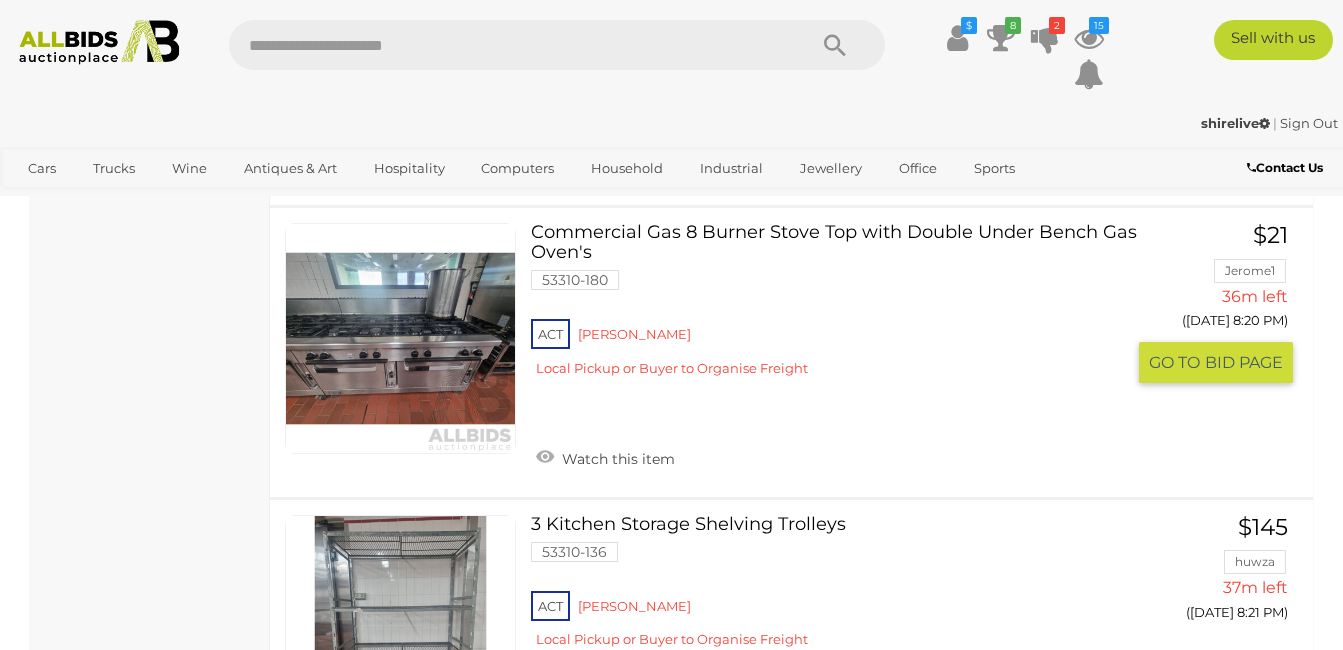 scroll, scrollTop: 1100, scrollLeft: 0, axis: vertical 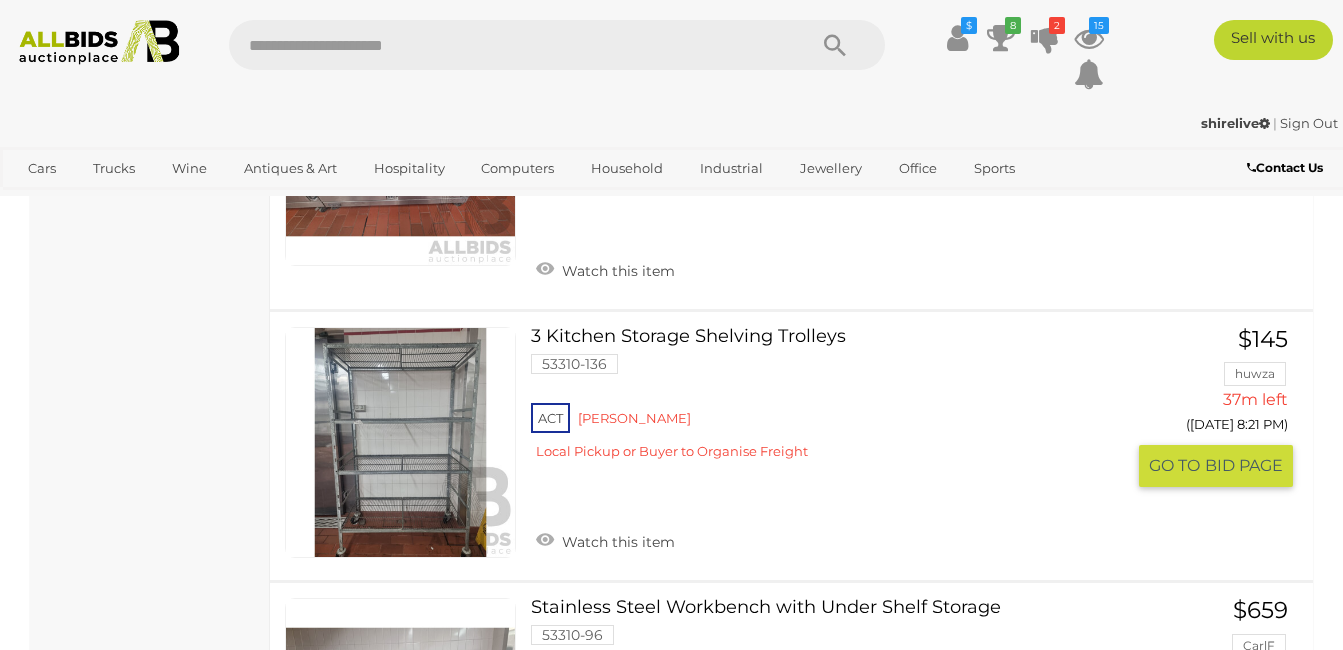 click at bounding box center [400, 442] 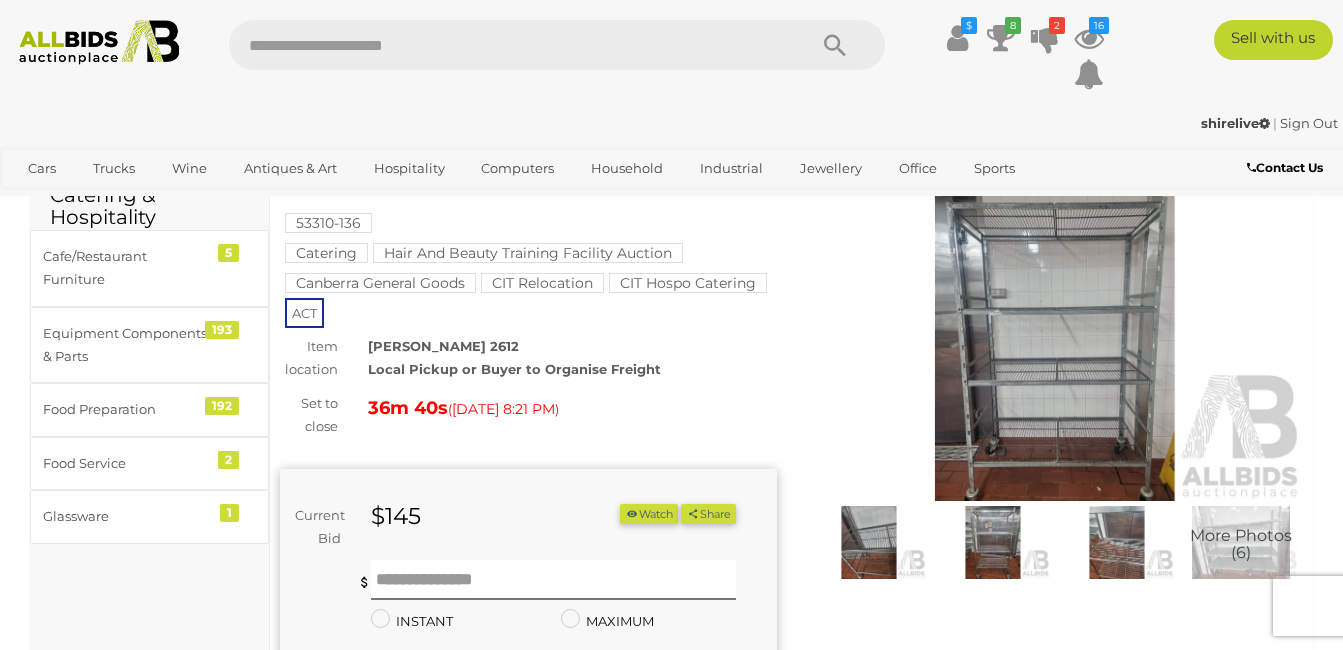 scroll, scrollTop: 0, scrollLeft: 0, axis: both 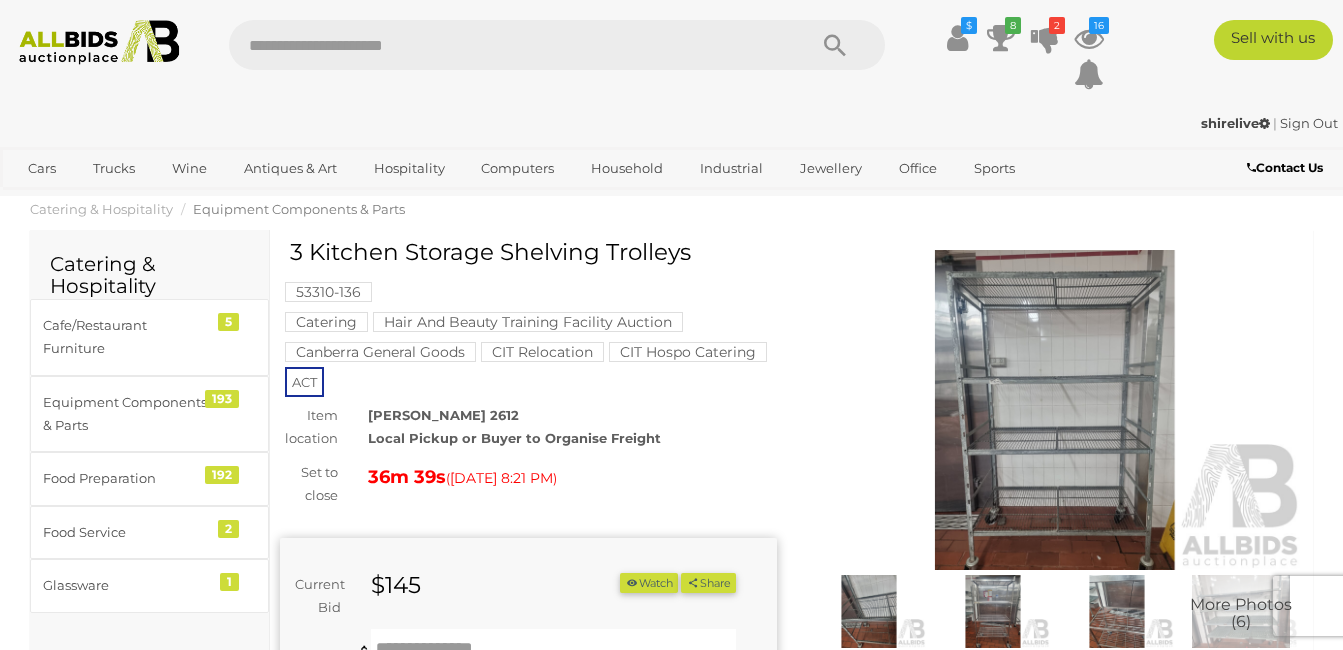 click at bounding box center (1055, 410) 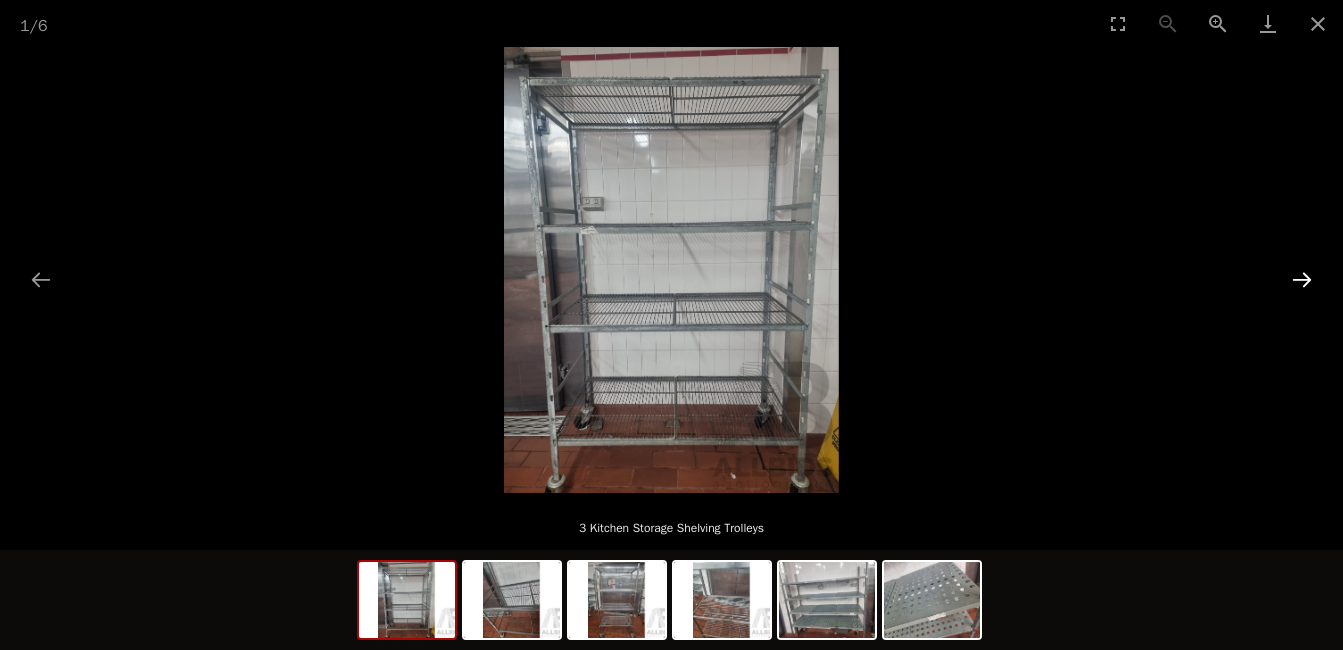 click at bounding box center (1302, 279) 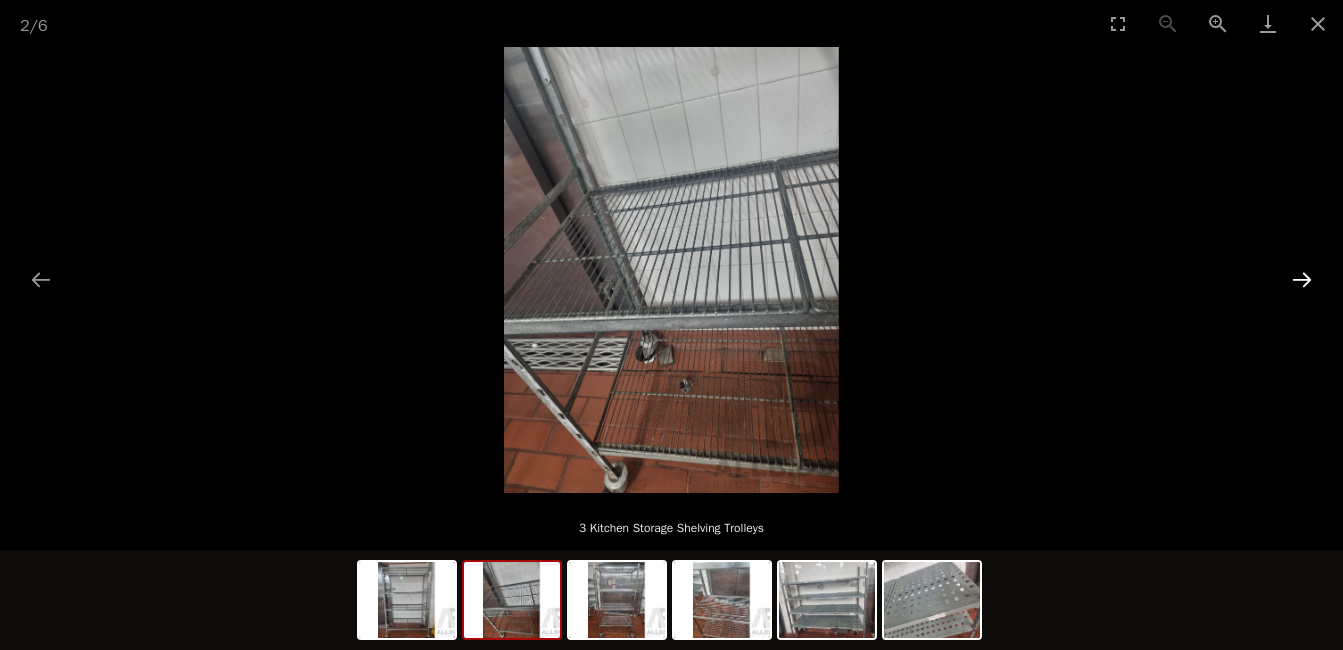 click at bounding box center (1302, 279) 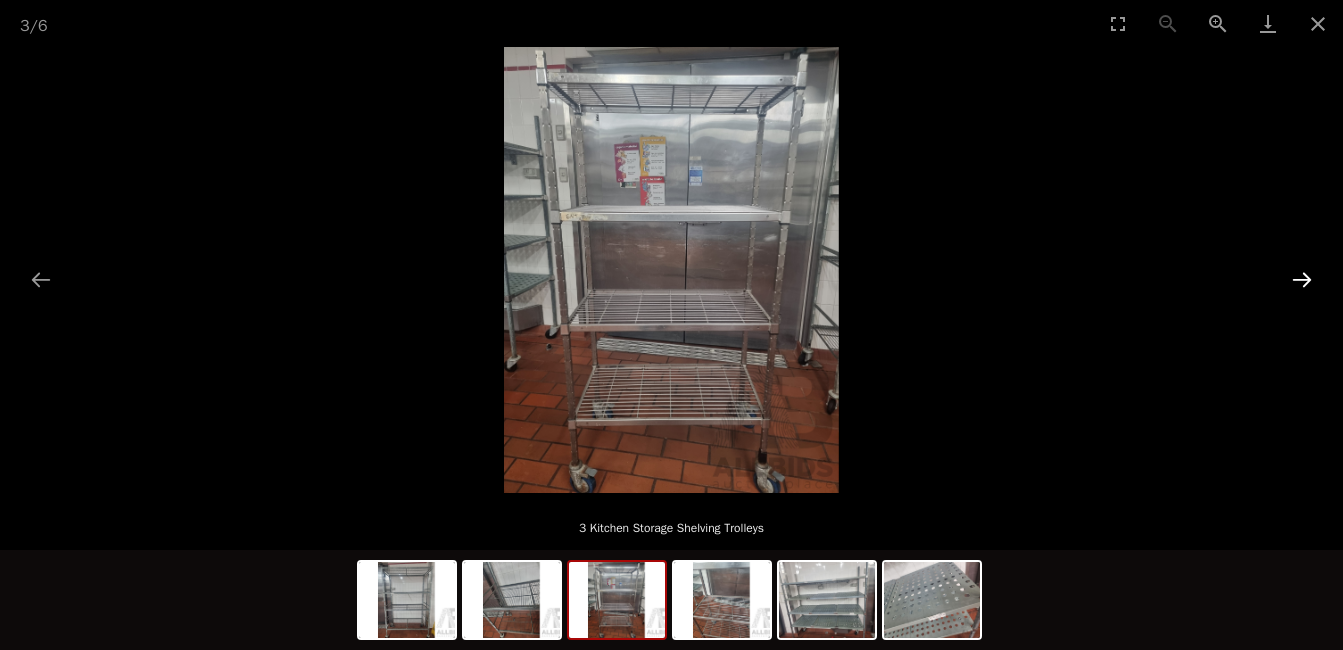 click at bounding box center [1302, 279] 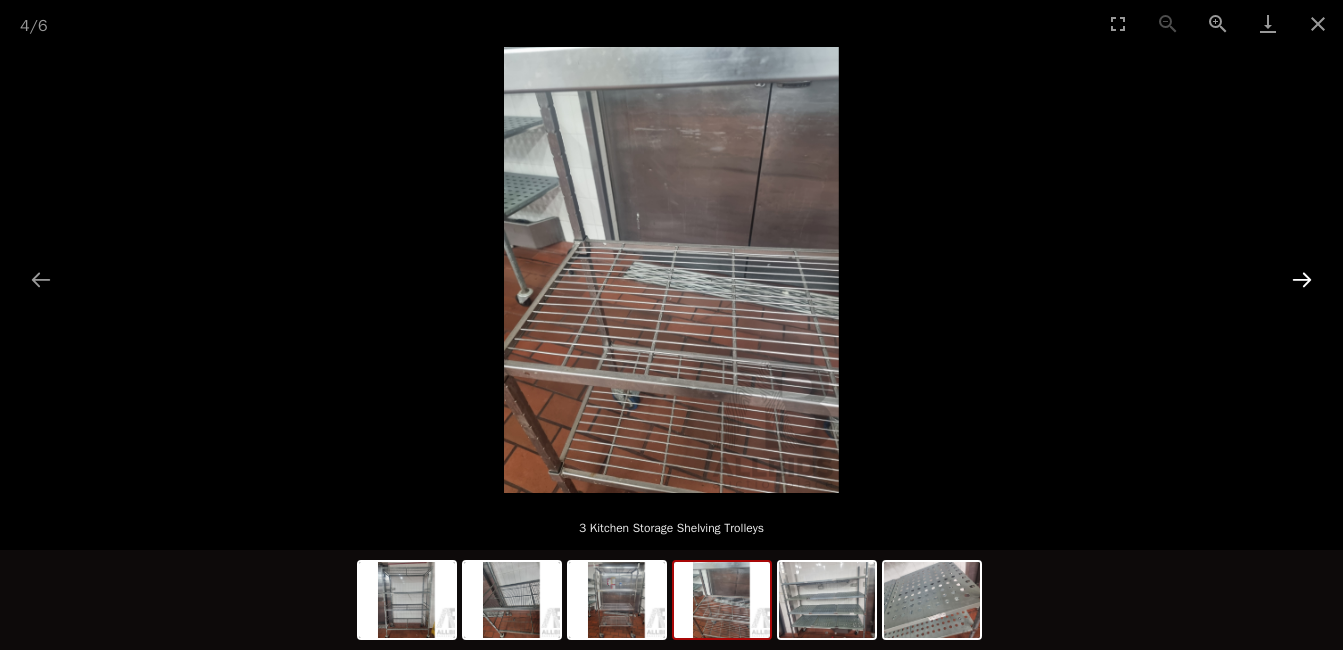 click at bounding box center (1302, 279) 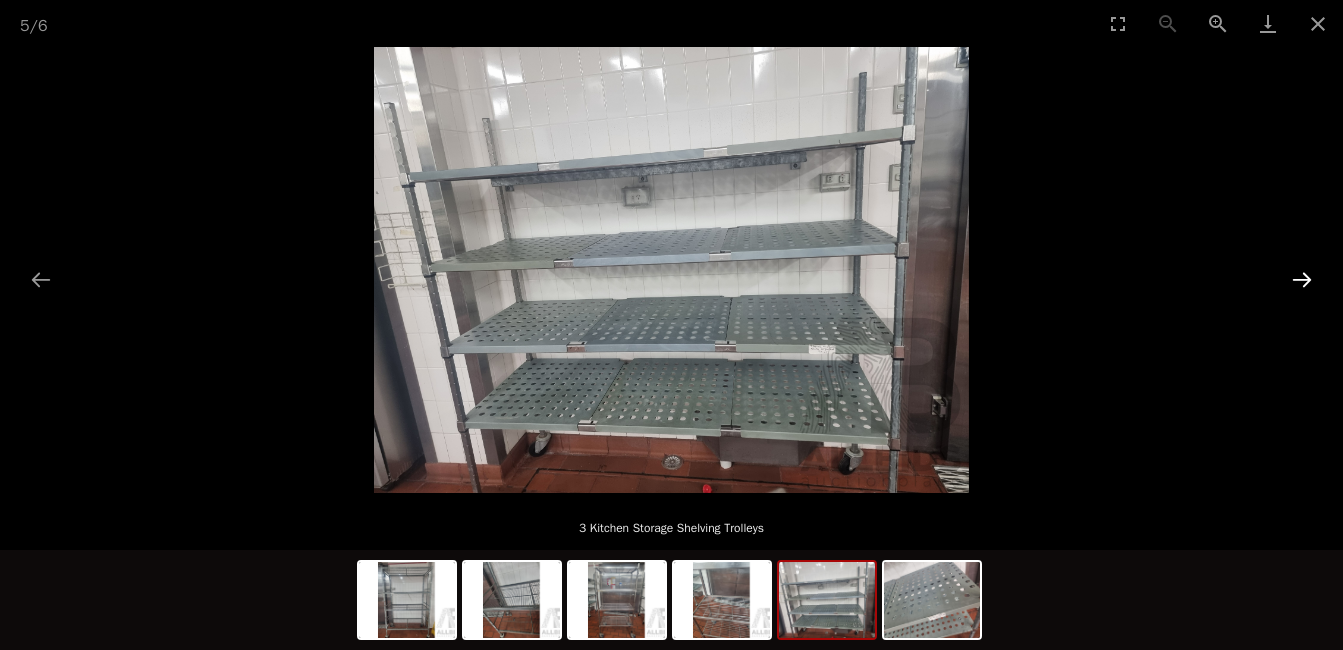 click at bounding box center [1302, 279] 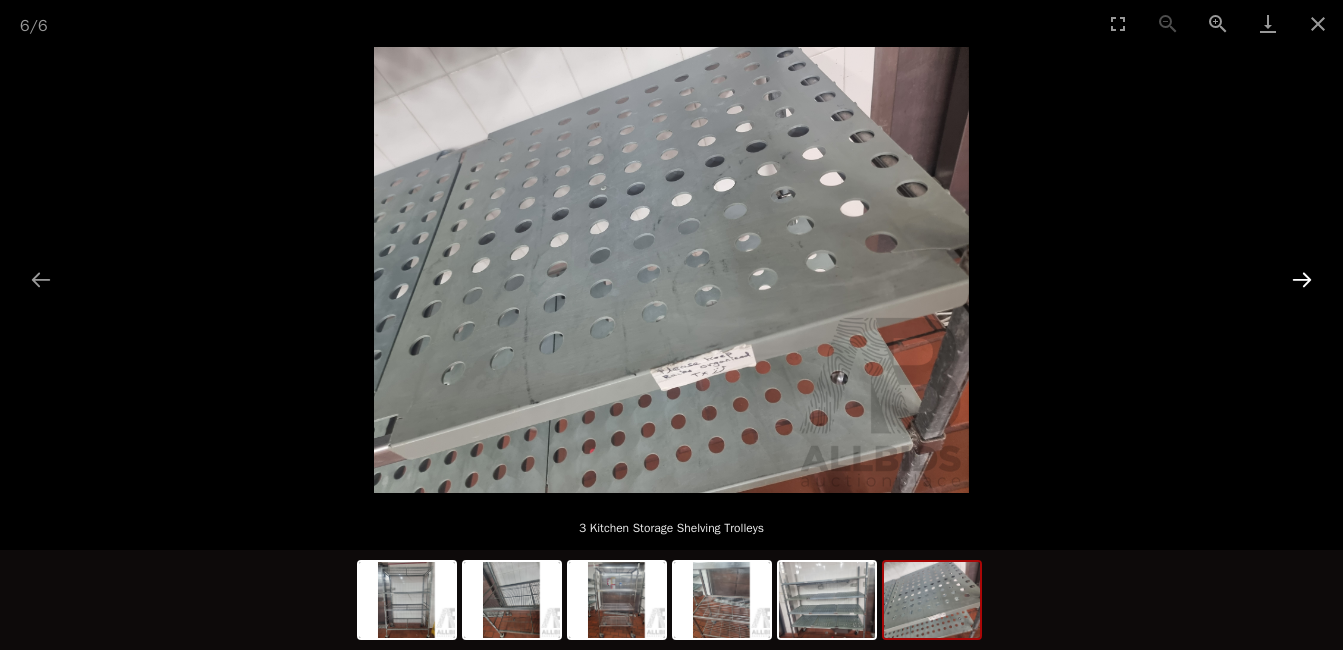click at bounding box center [1302, 279] 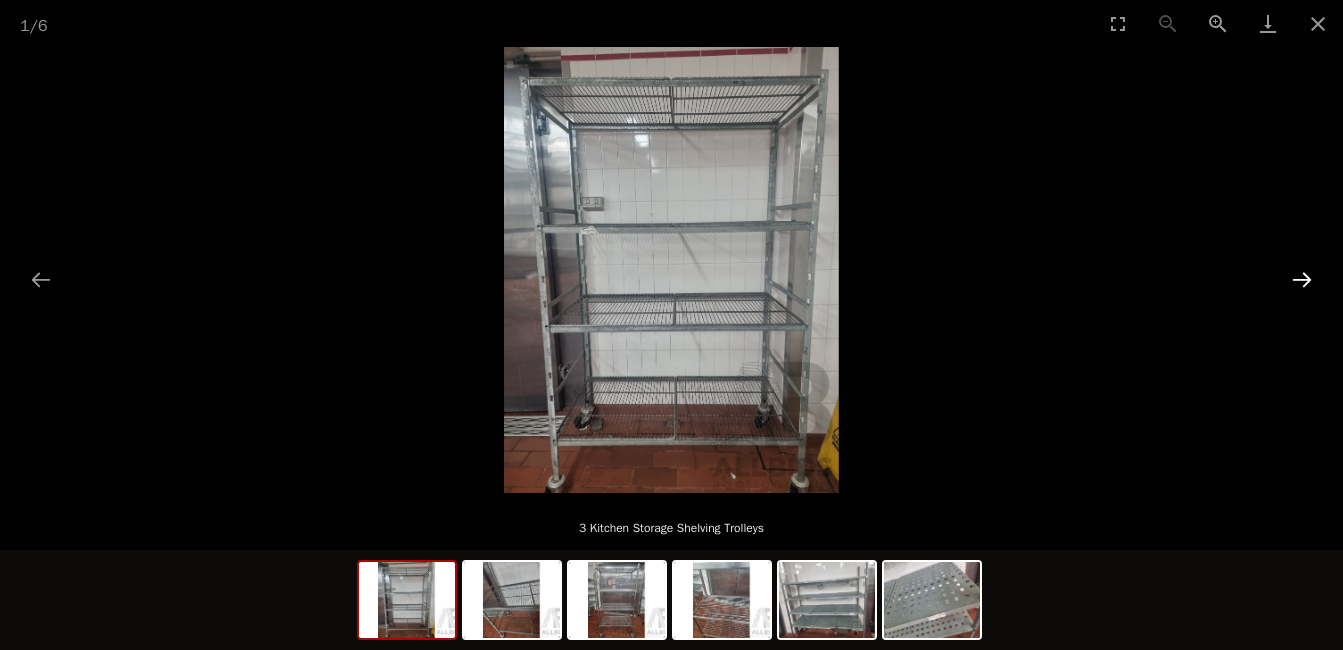 click at bounding box center [1302, 279] 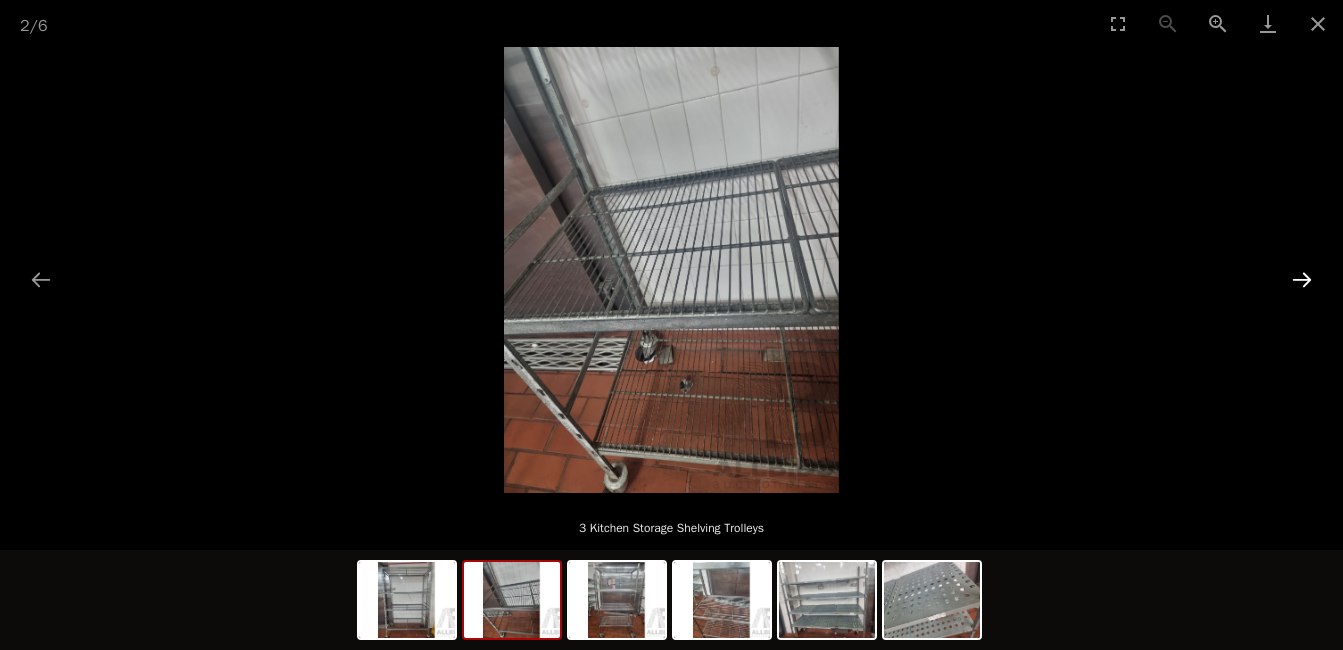 click at bounding box center (1302, 279) 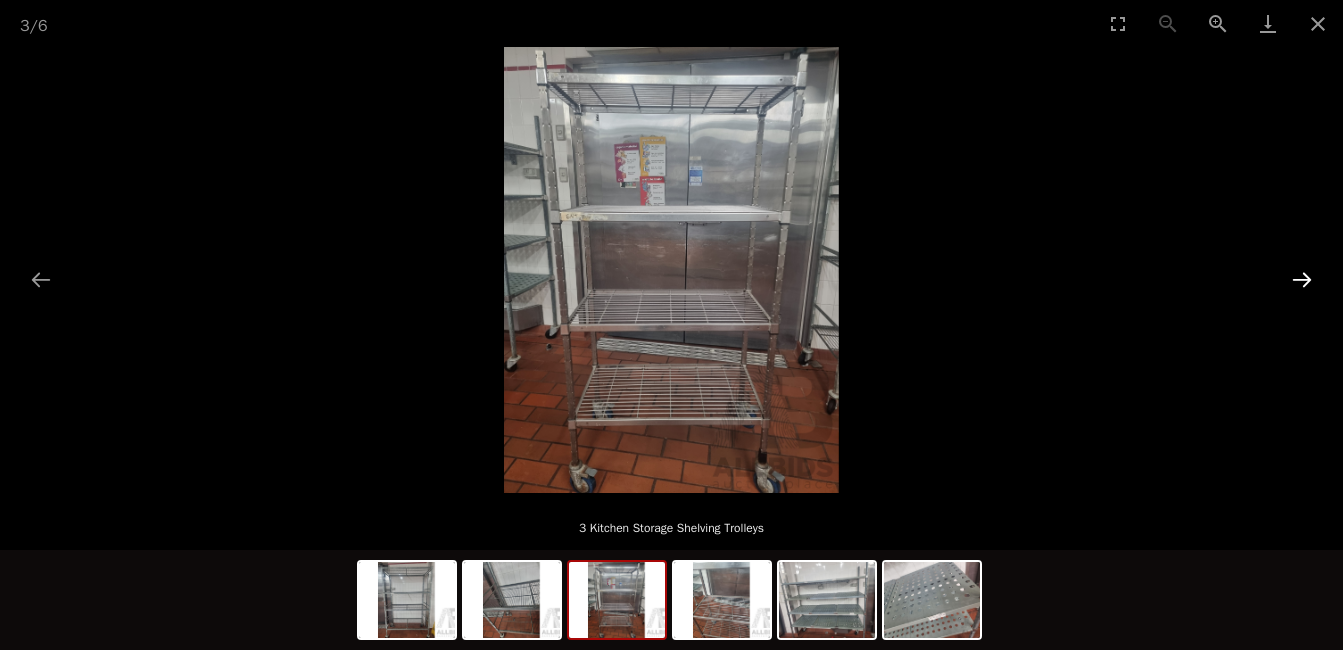 click at bounding box center [1302, 279] 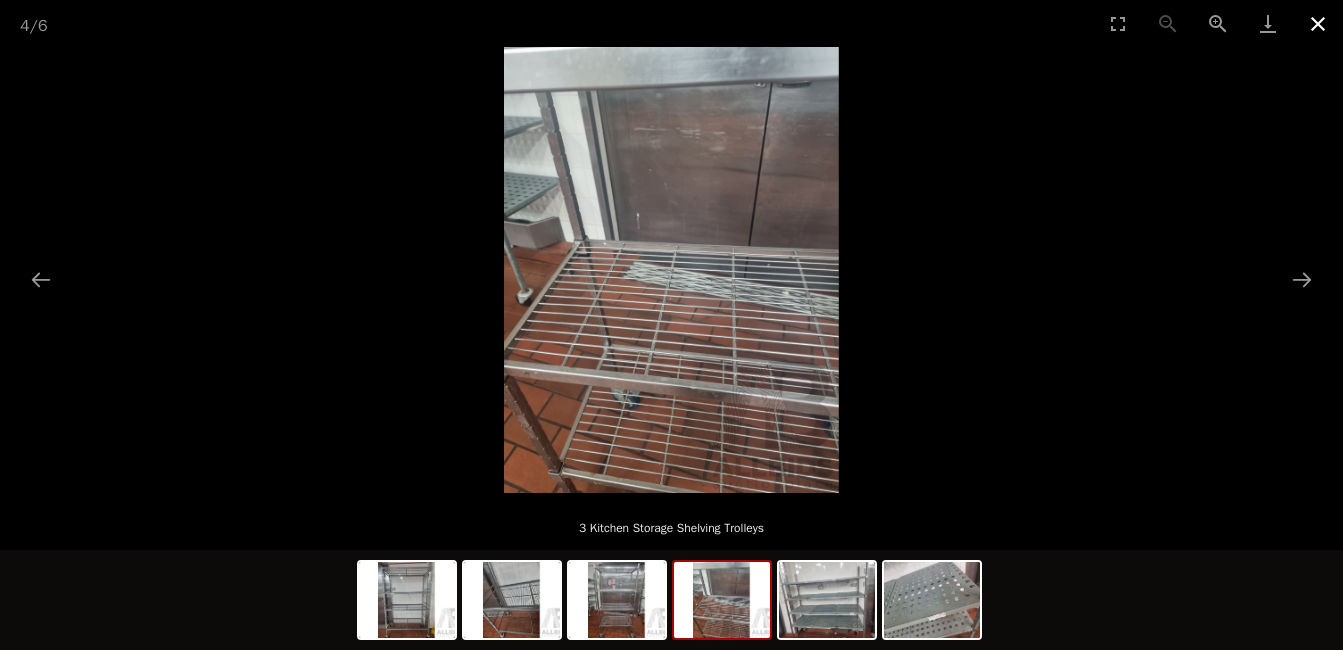 click at bounding box center [1318, 23] 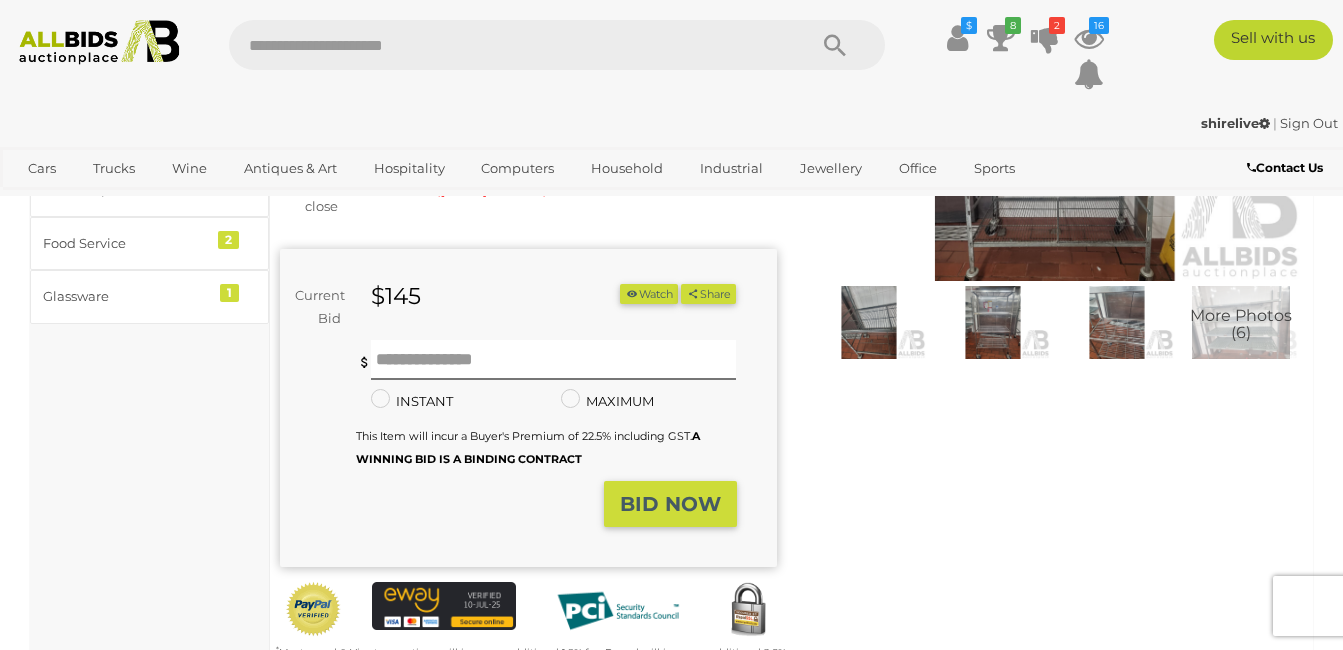 scroll, scrollTop: 300, scrollLeft: 0, axis: vertical 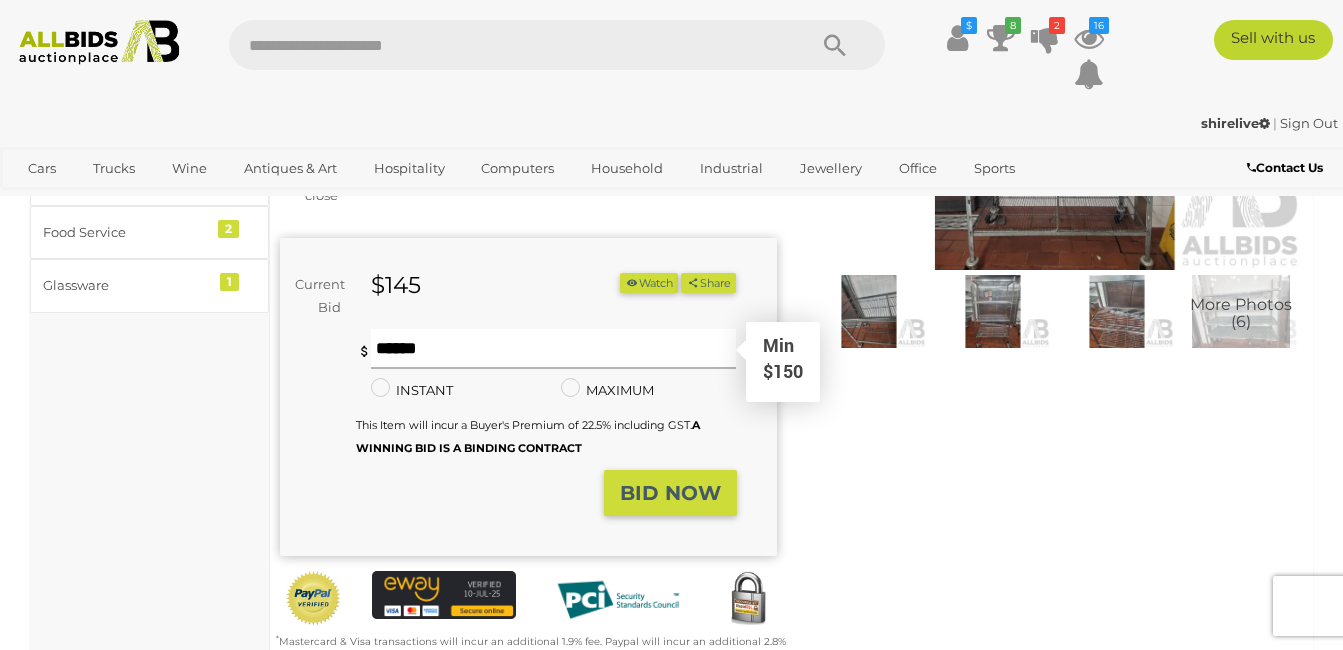 click at bounding box center [553, 349] 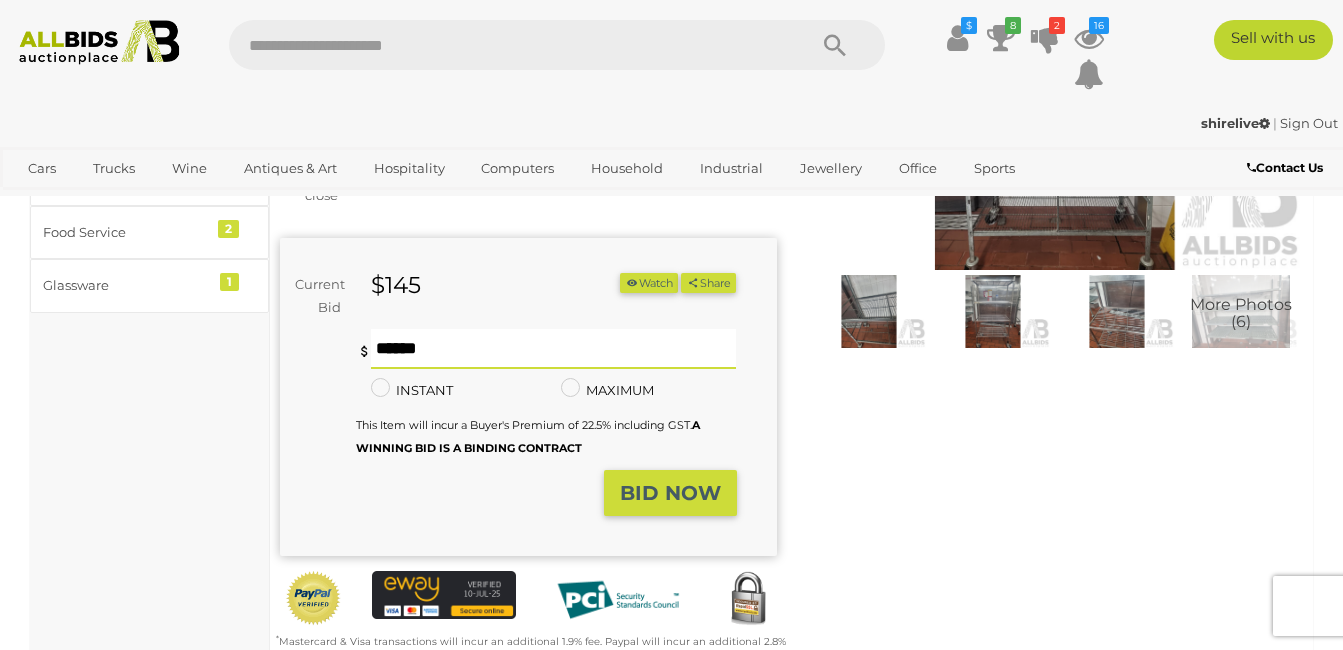 type on "***" 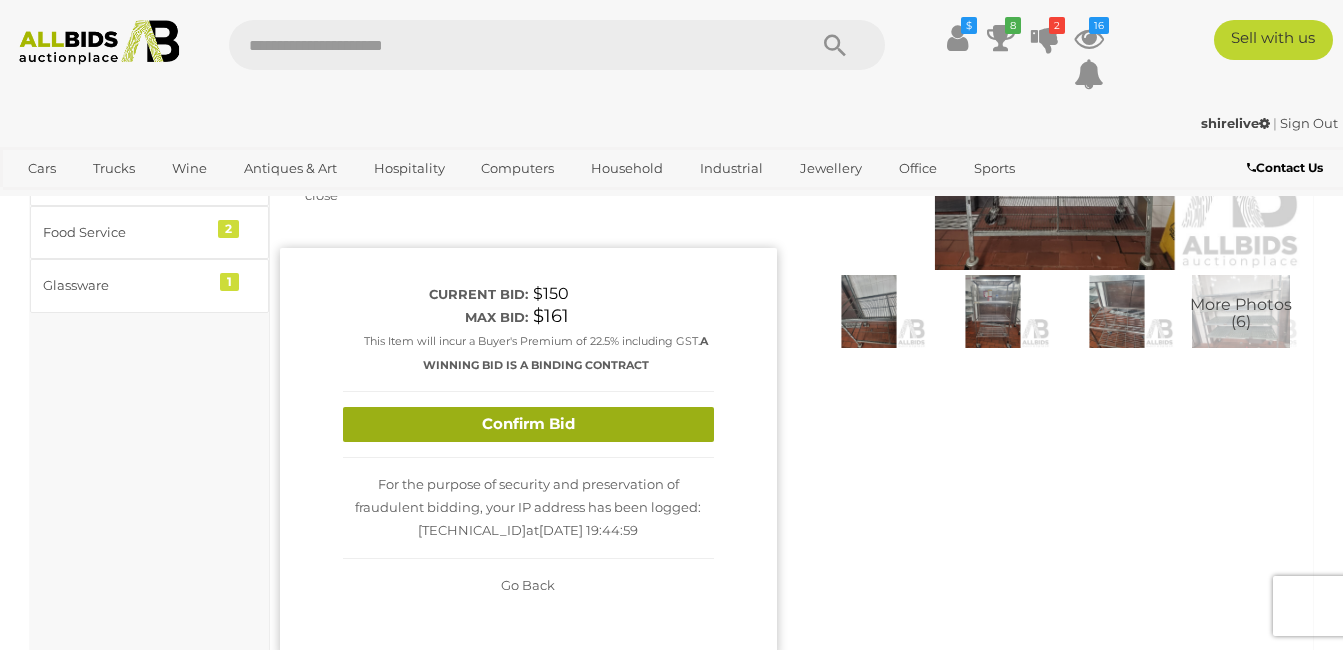 click on "Confirm Bid" at bounding box center [528, 424] 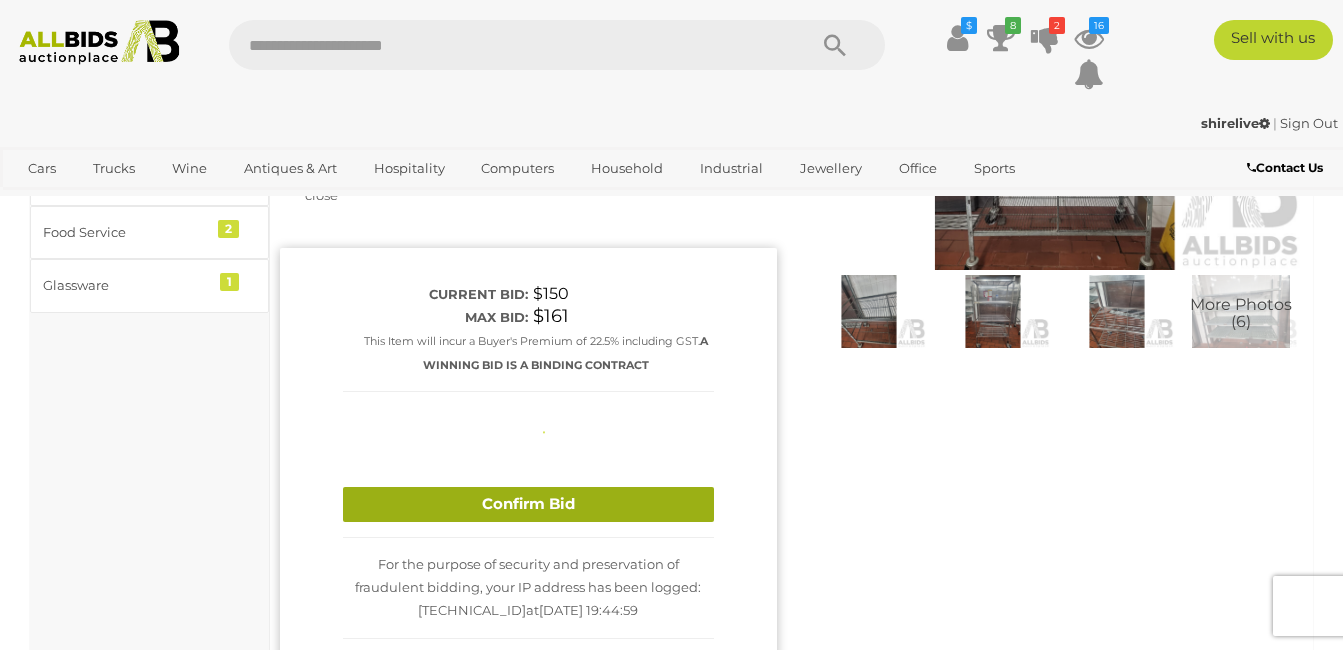type 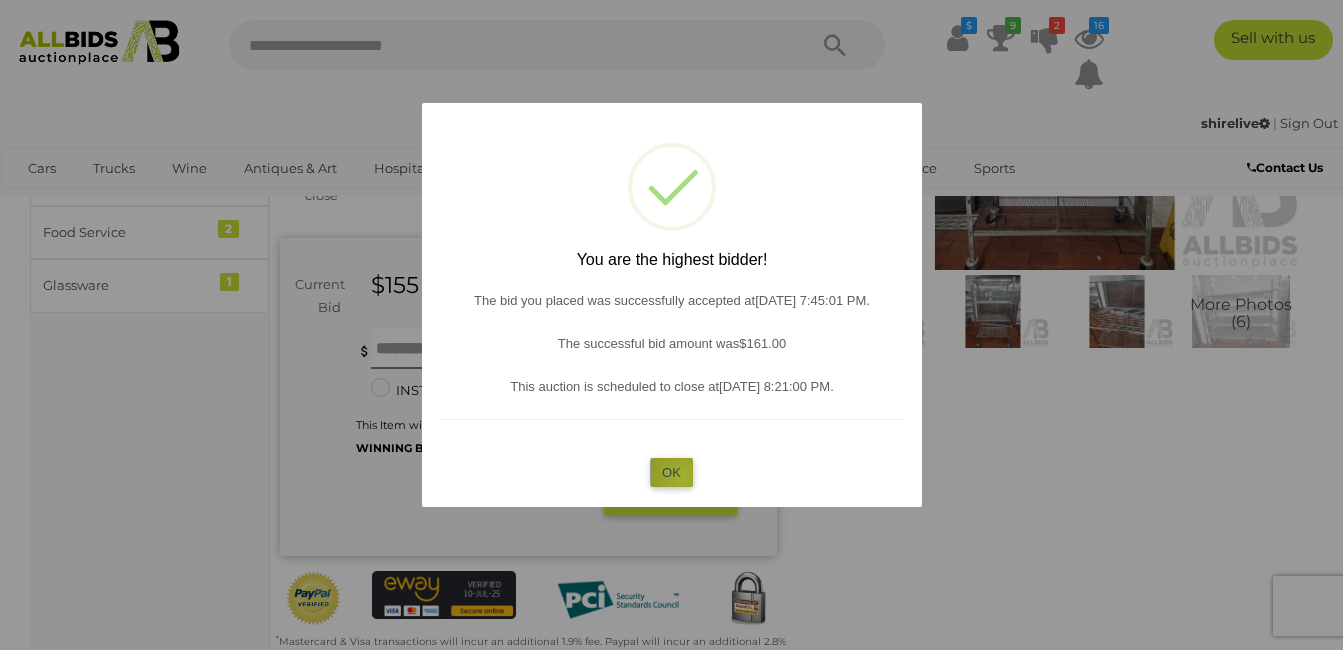click on "OK" at bounding box center (671, 472) 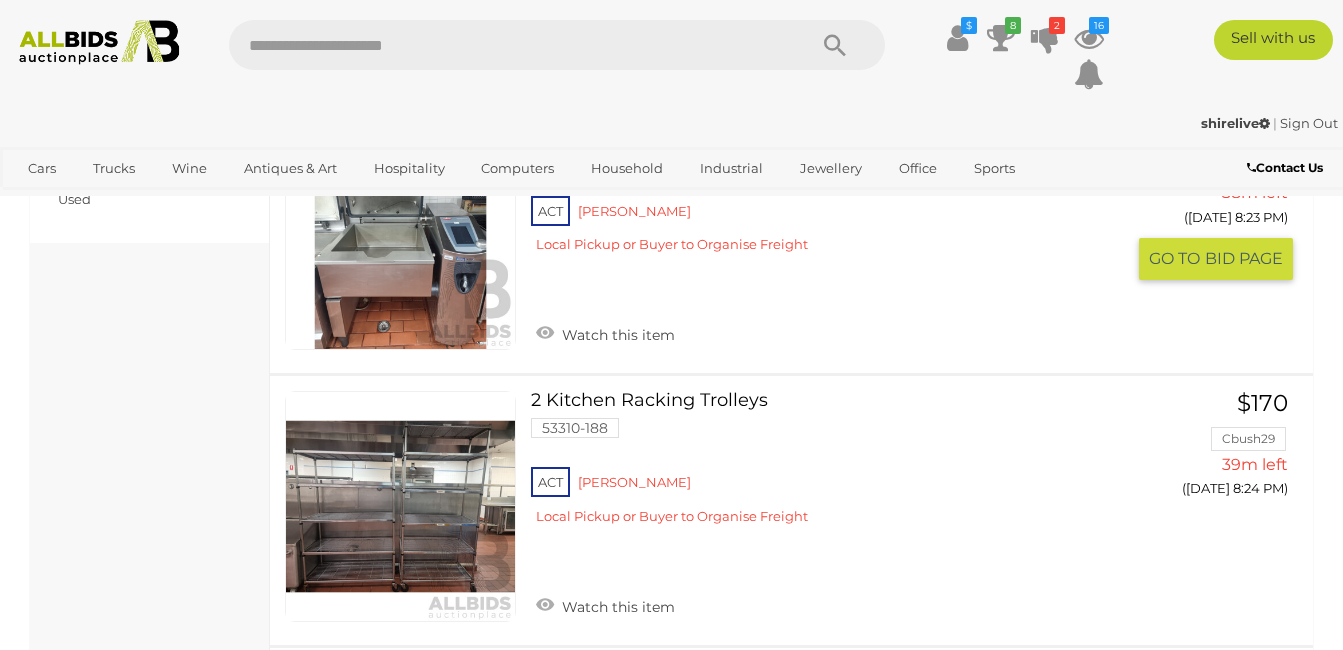 scroll, scrollTop: 800, scrollLeft: 0, axis: vertical 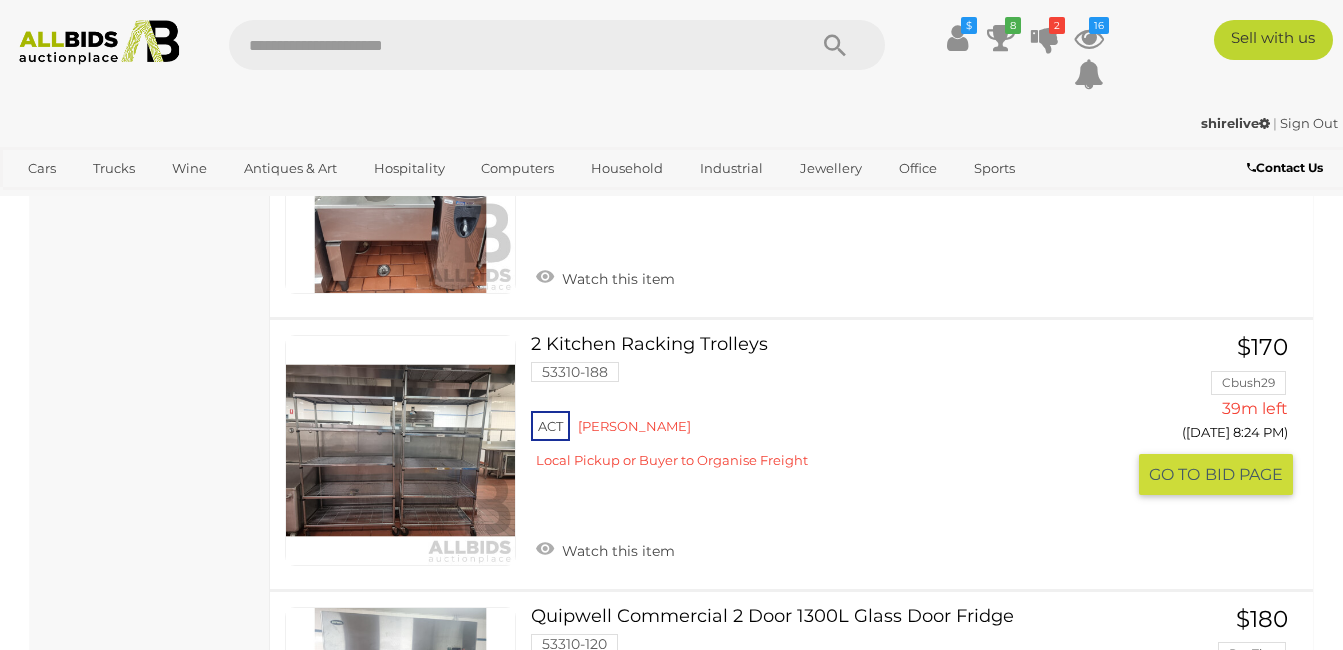 click at bounding box center [400, 450] 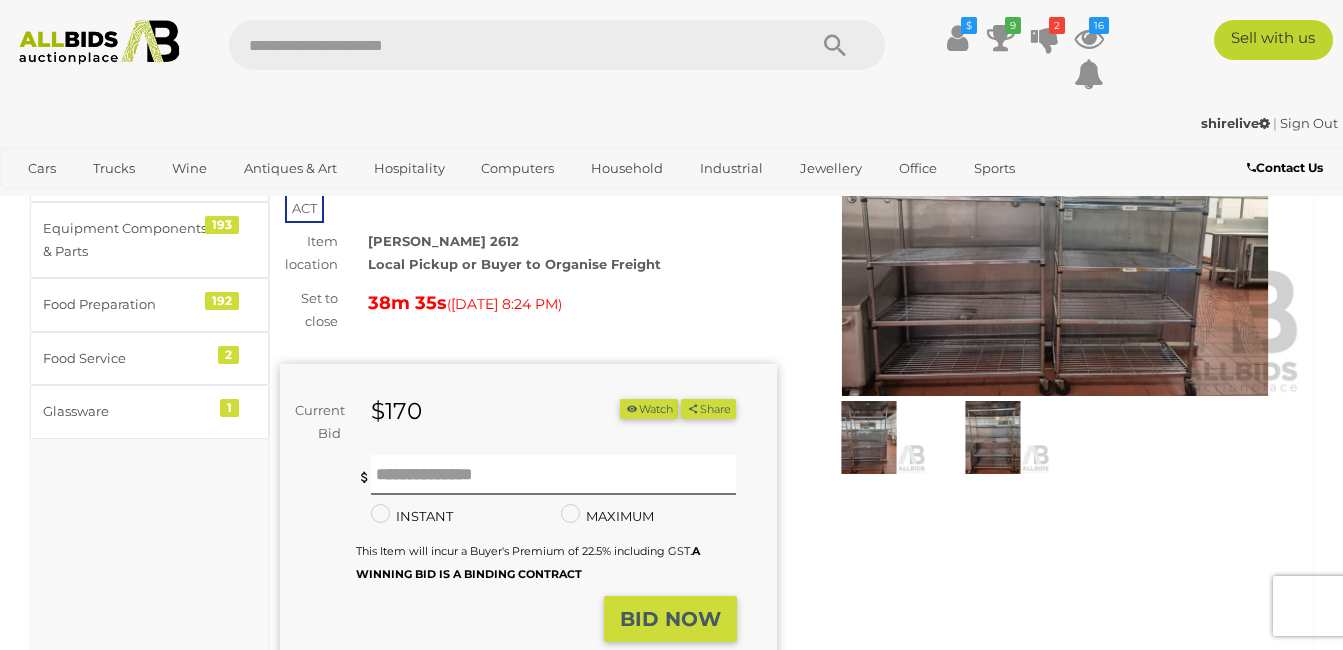 scroll, scrollTop: 200, scrollLeft: 0, axis: vertical 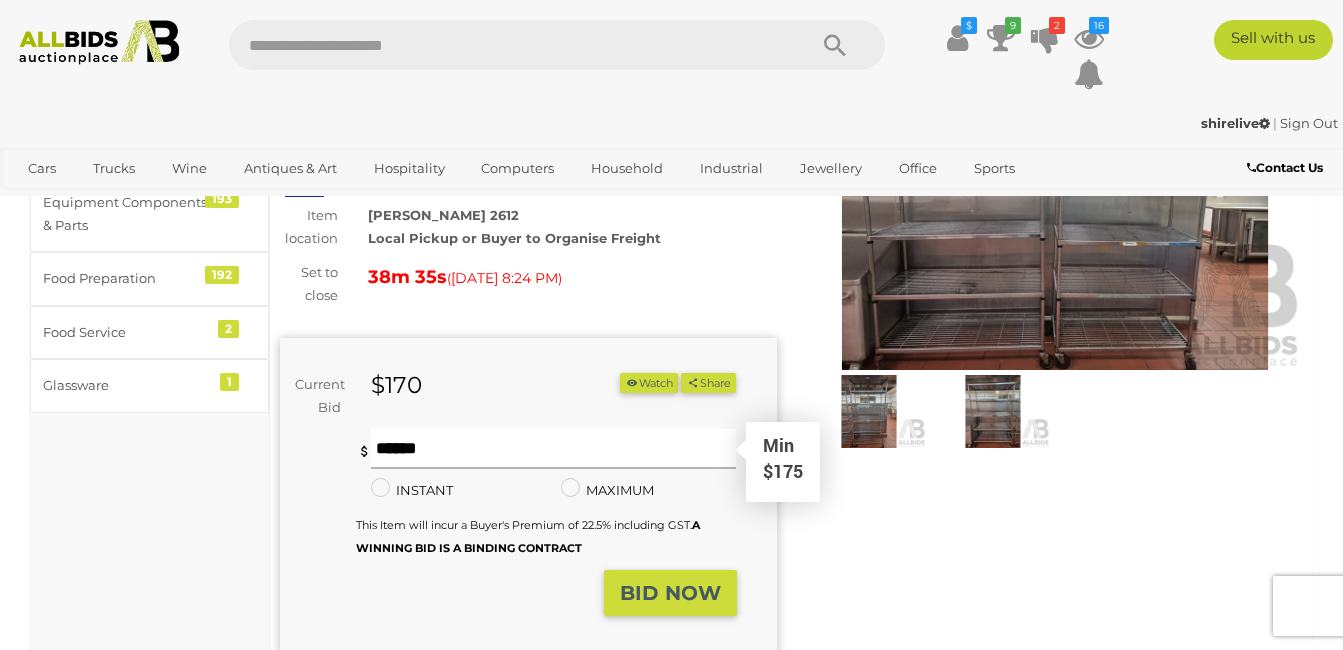 click at bounding box center (553, 449) 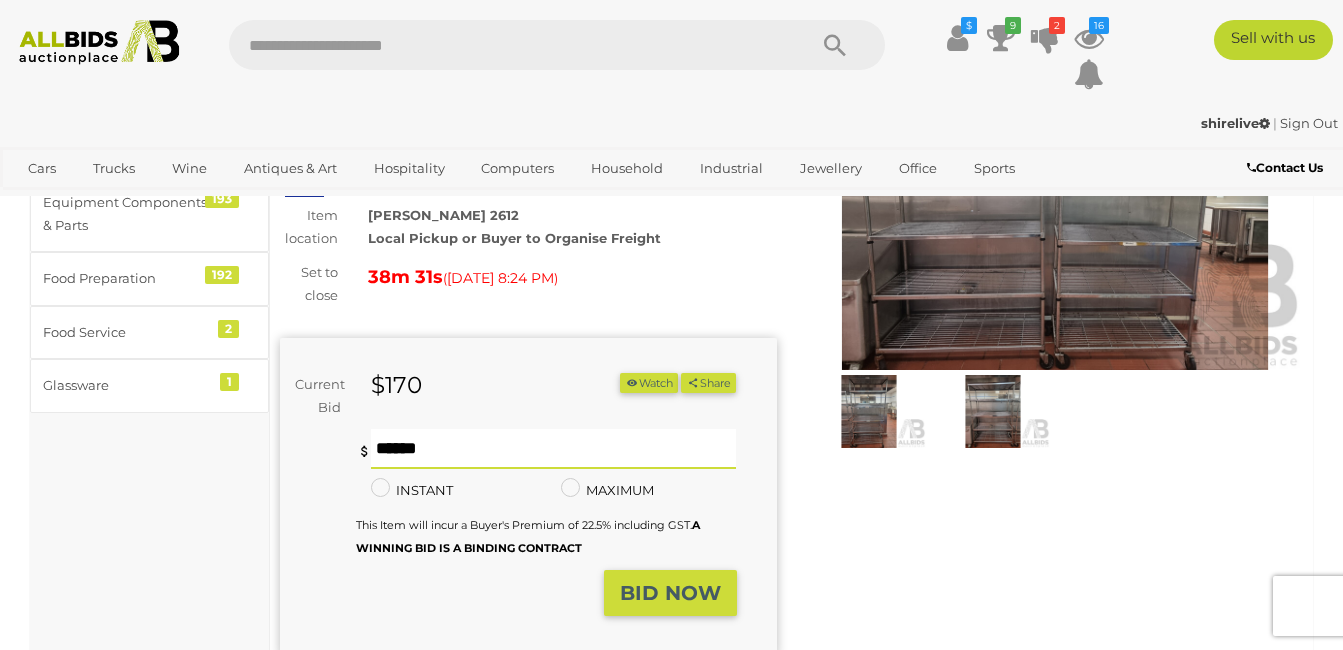 type on "***" 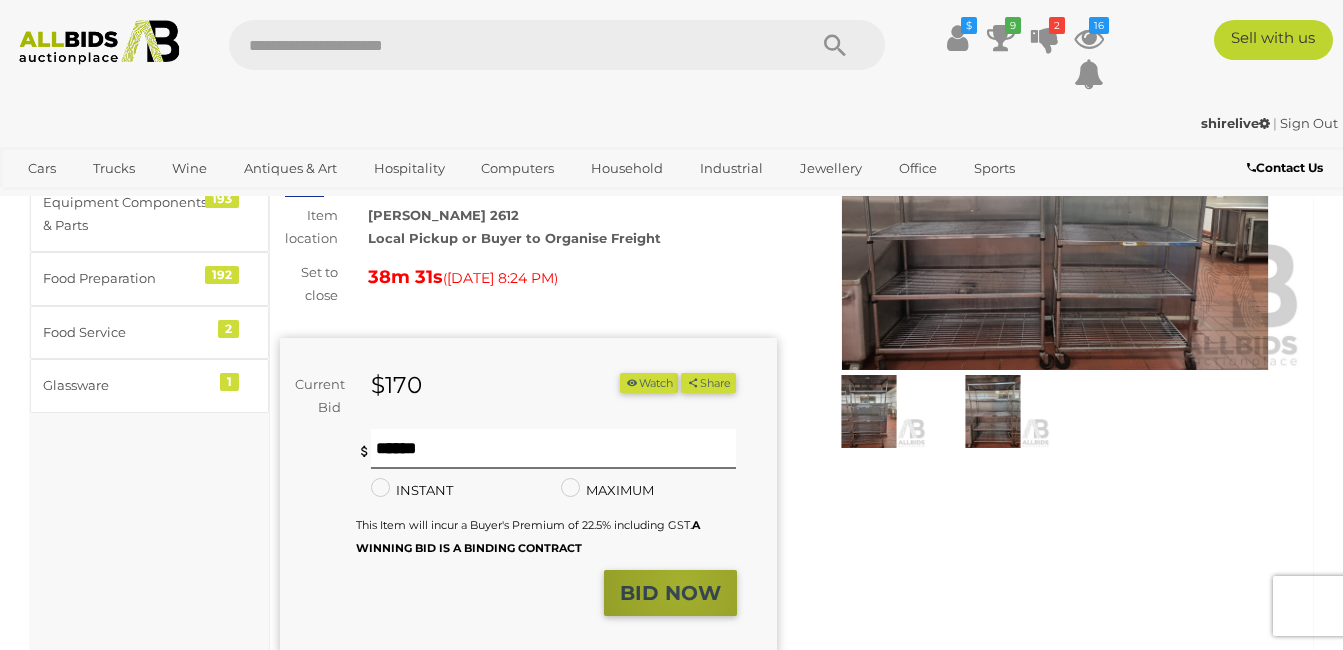 click on "BID NOW" at bounding box center [670, 593] 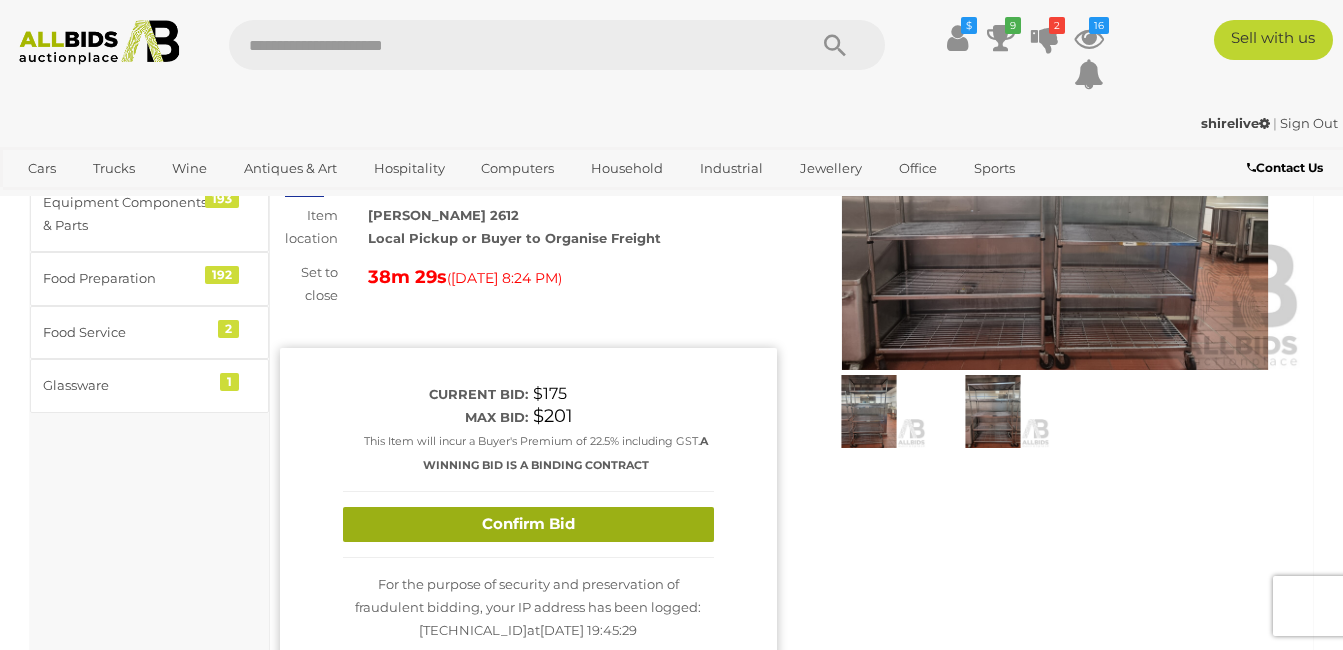 click on "Confirm Bid" at bounding box center (528, 524) 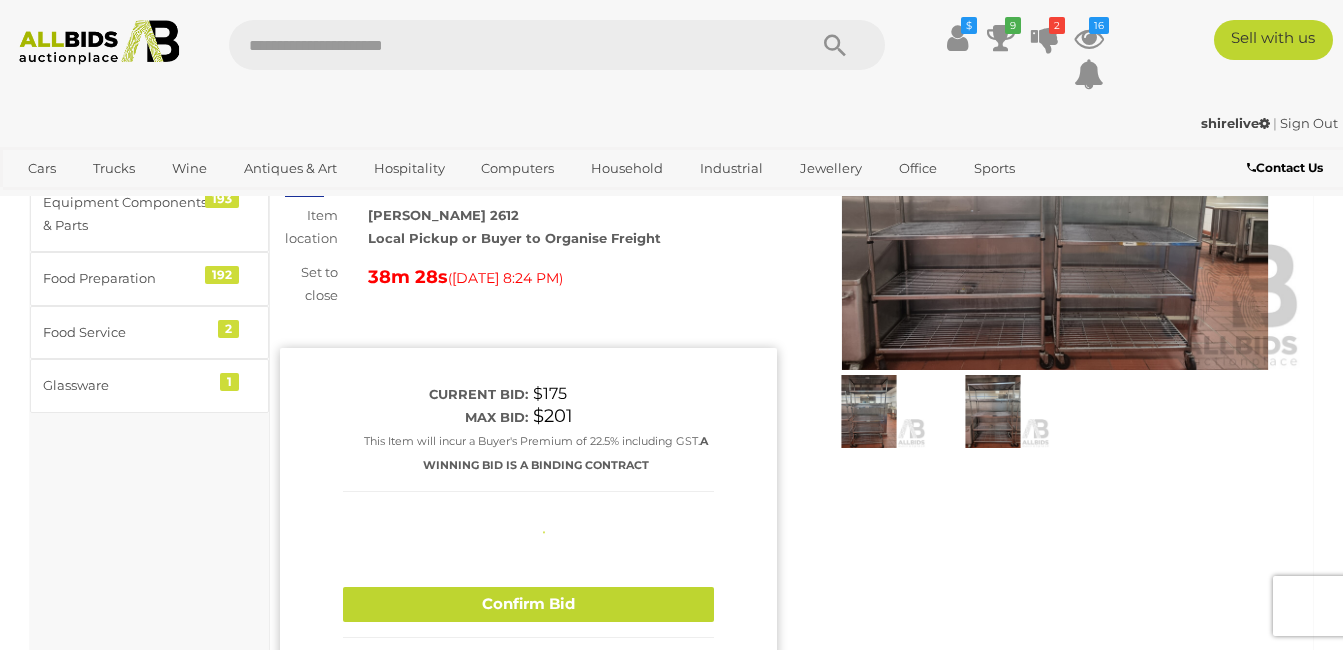 type 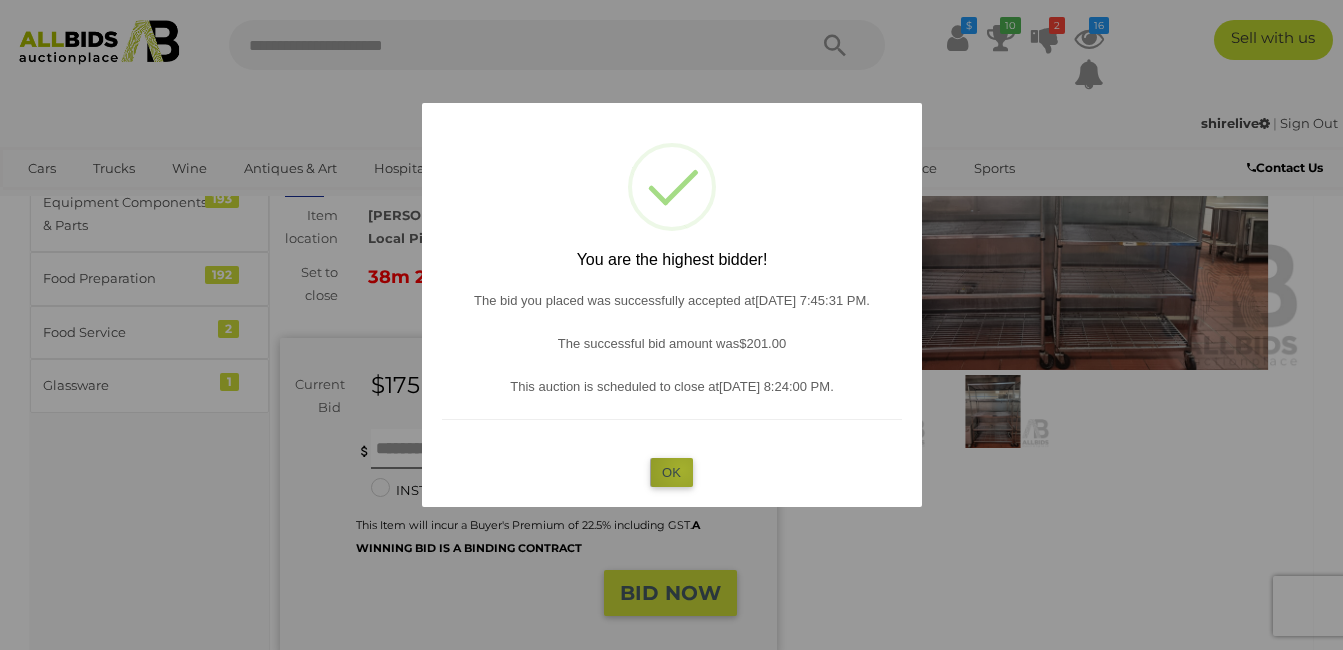 click on "OK" at bounding box center [671, 472] 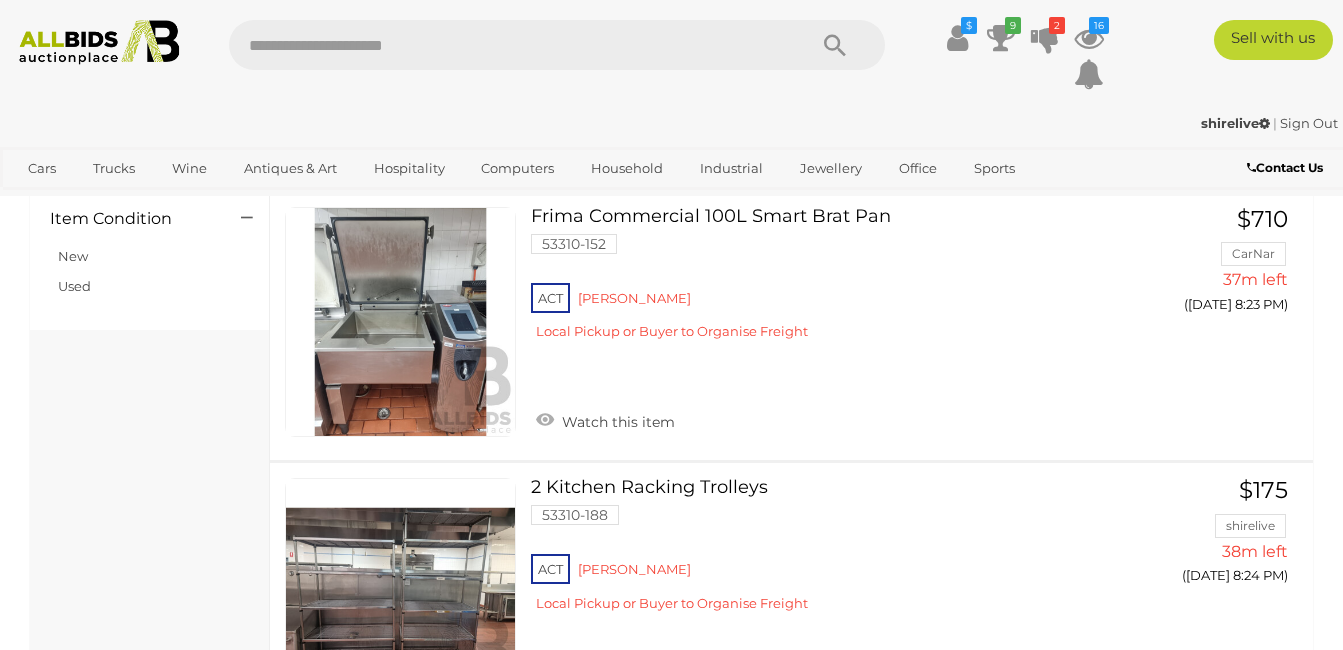 scroll, scrollTop: 615, scrollLeft: 0, axis: vertical 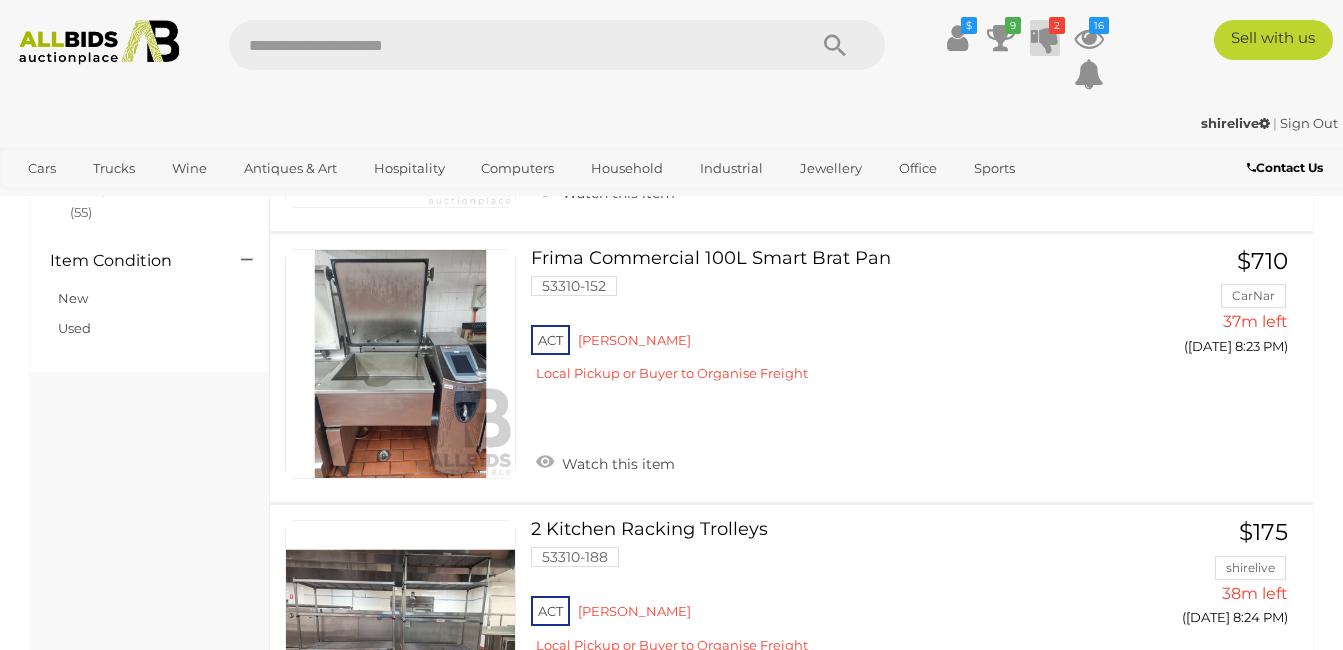 click at bounding box center (1045, 38) 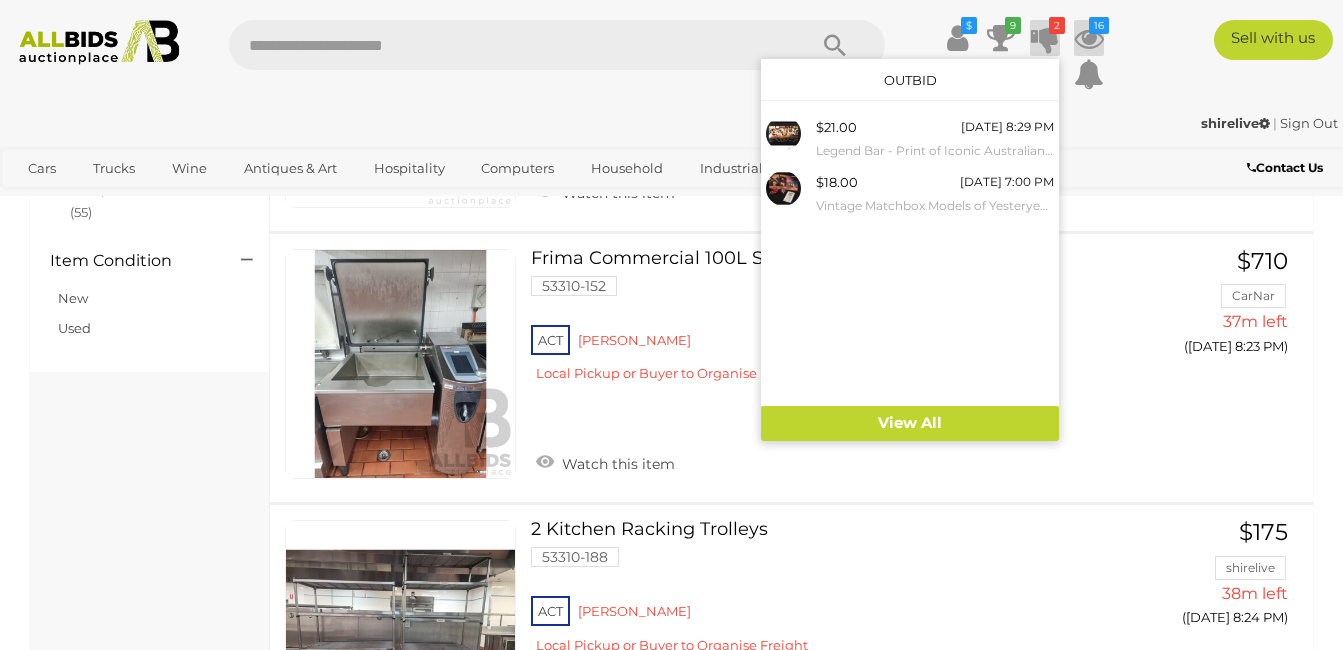 click at bounding box center (1089, 38) 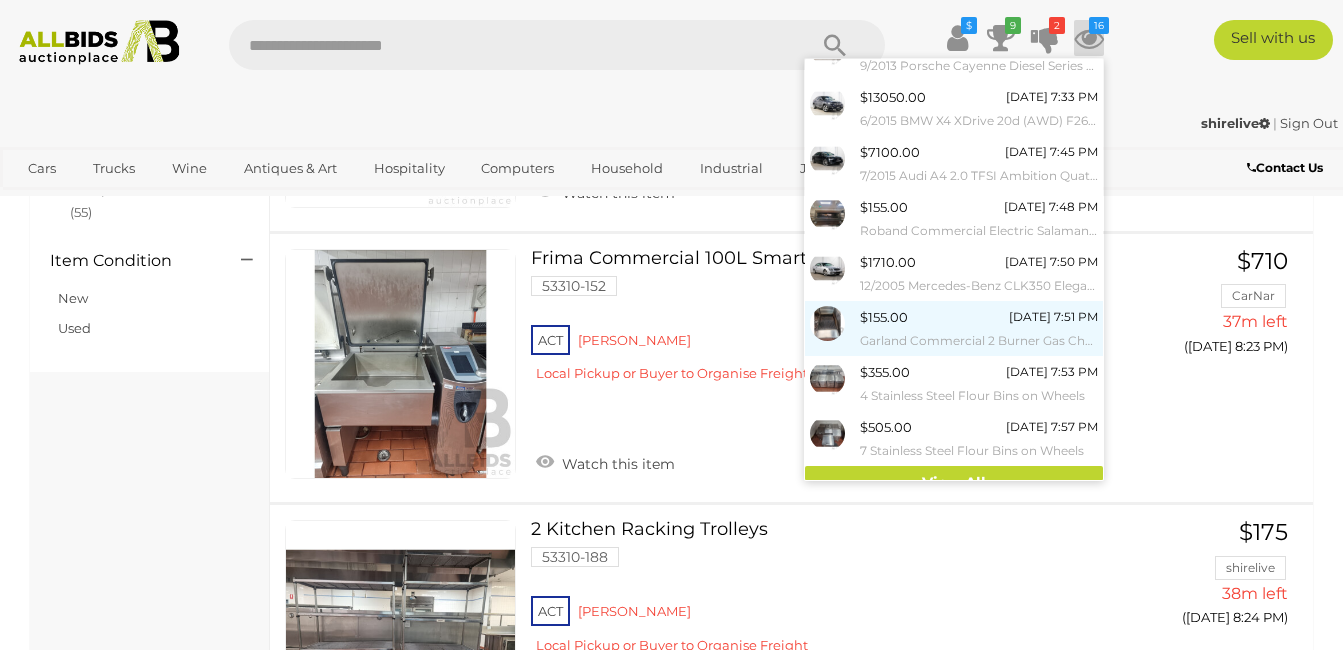 scroll, scrollTop: 215, scrollLeft: 0, axis: vertical 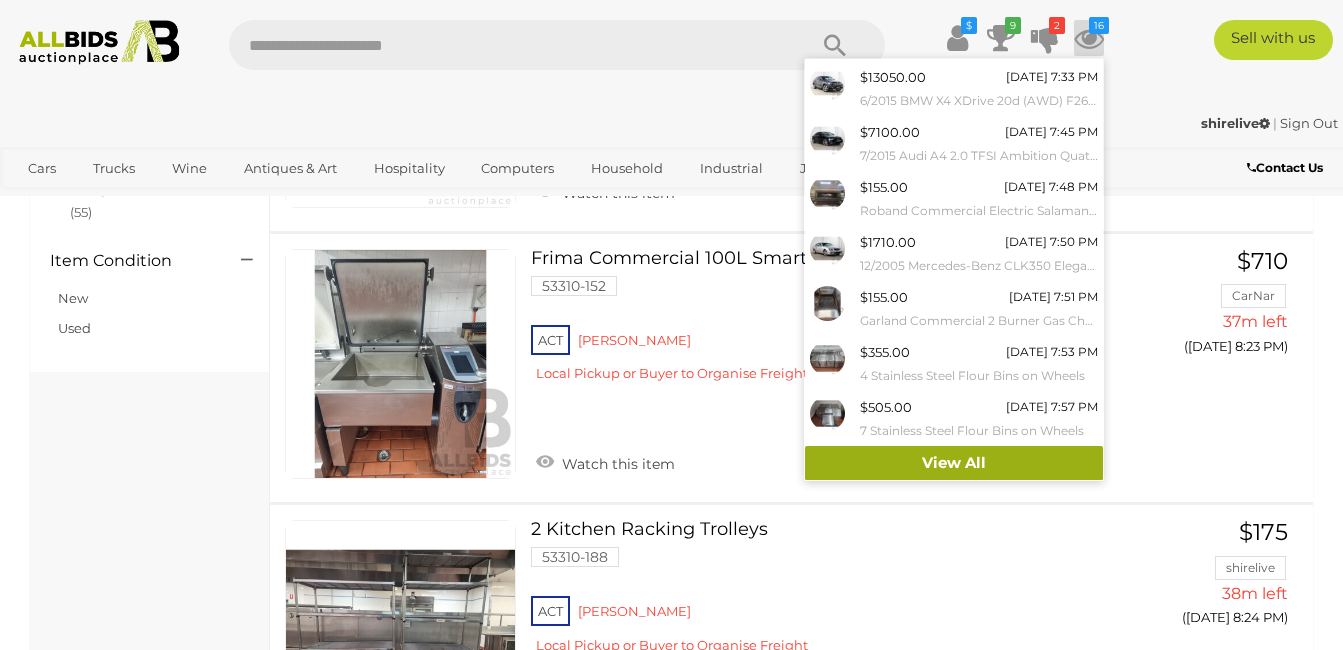 click on "View All" at bounding box center [954, 463] 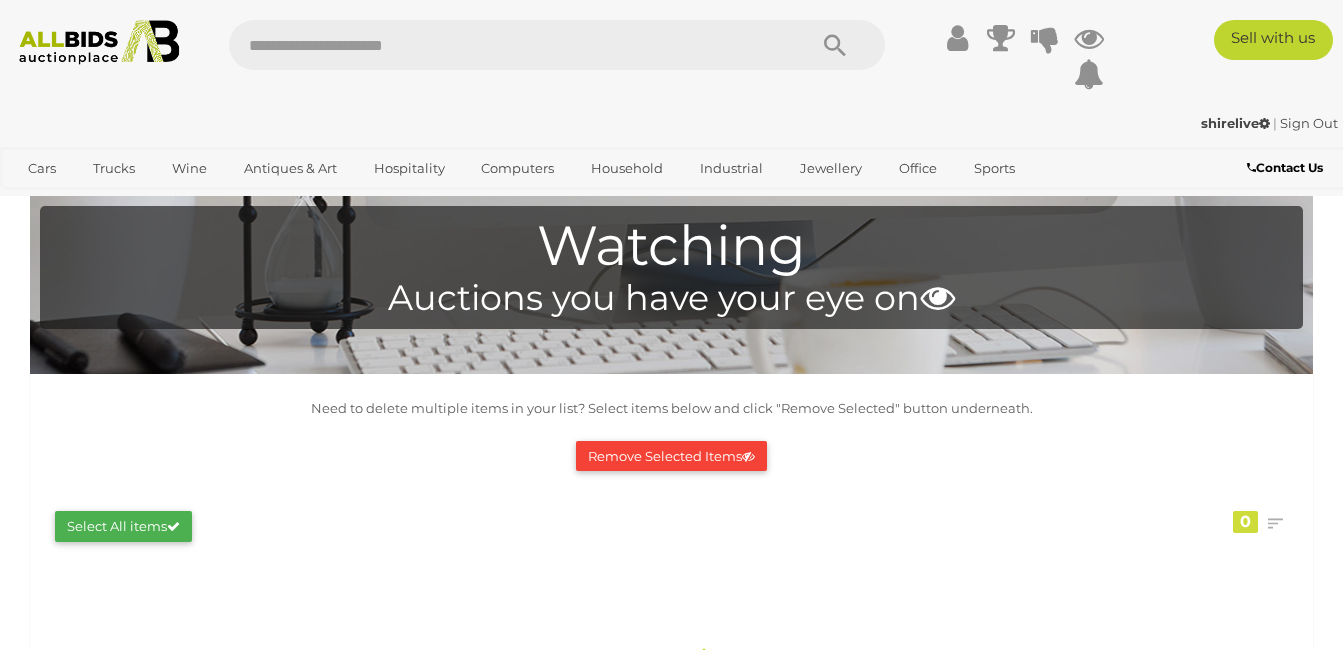 scroll, scrollTop: 0, scrollLeft: 0, axis: both 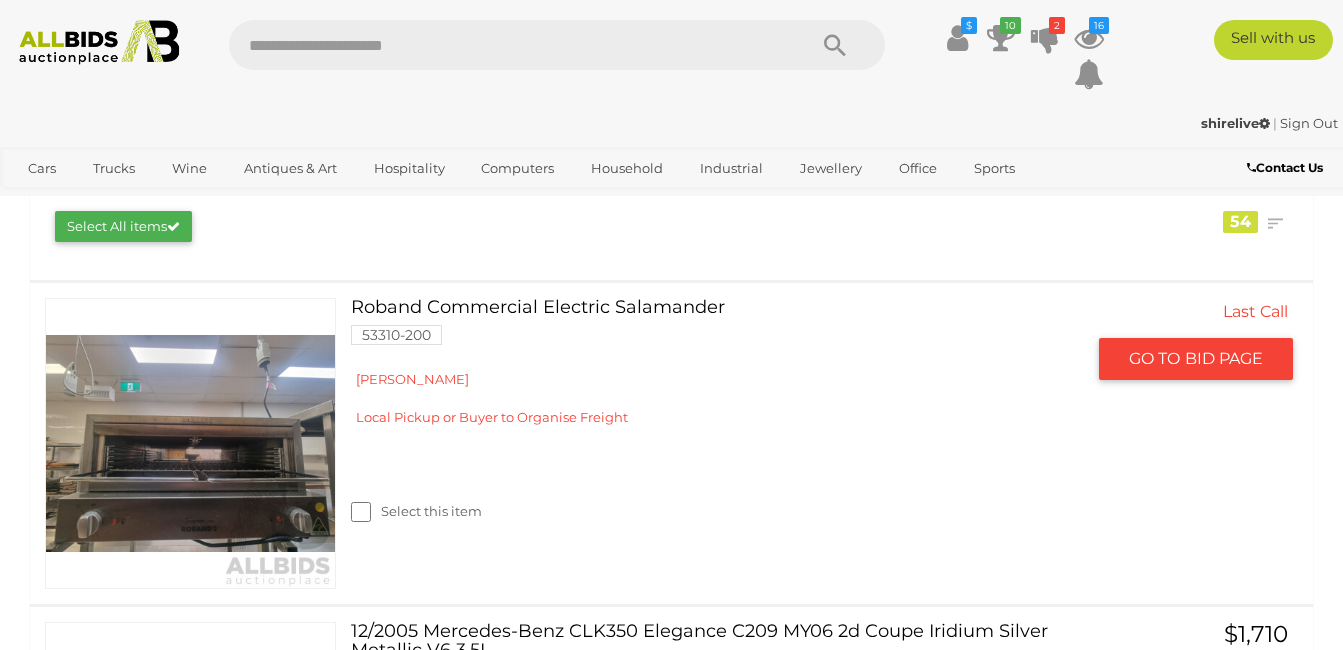 click on "GO TO" at bounding box center (1157, 358) 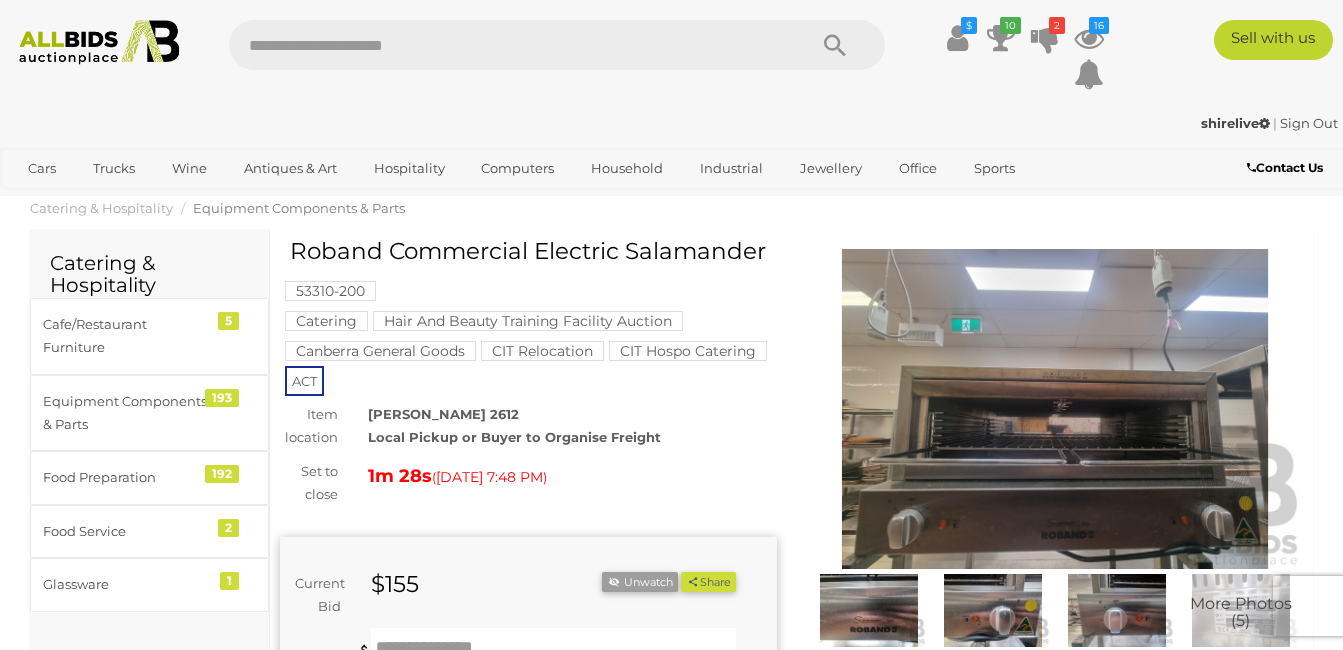 scroll, scrollTop: 0, scrollLeft: 0, axis: both 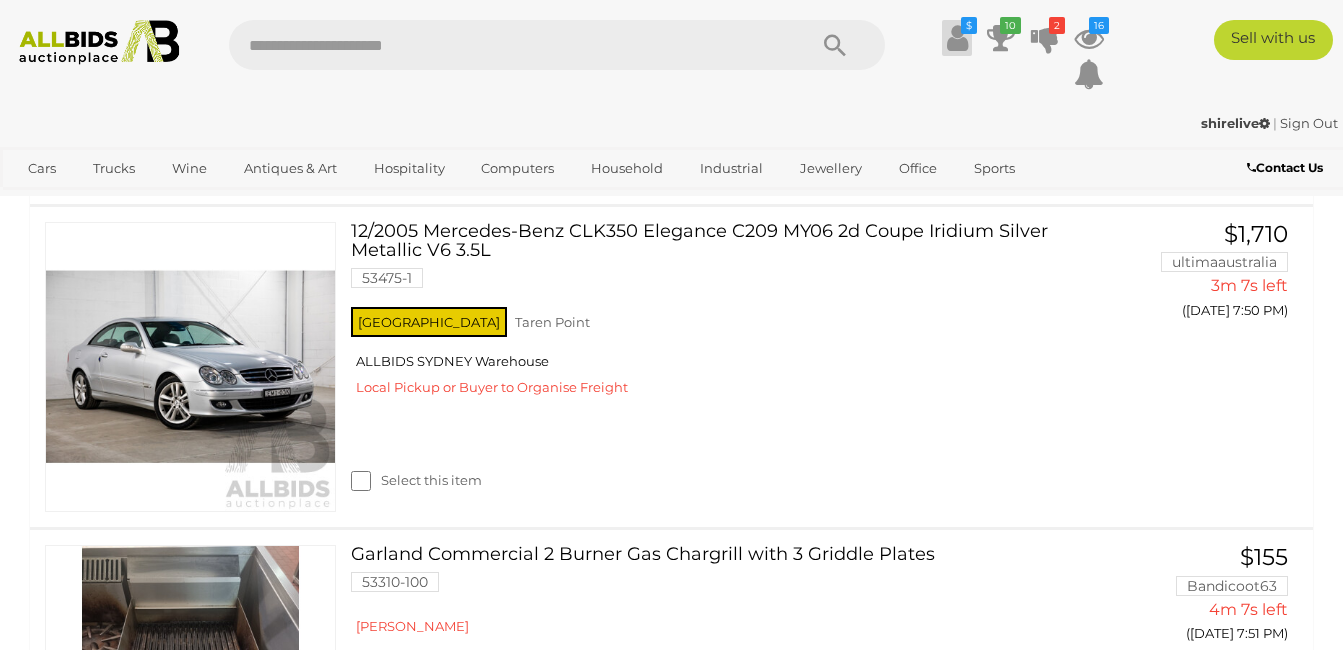 click at bounding box center (957, 38) 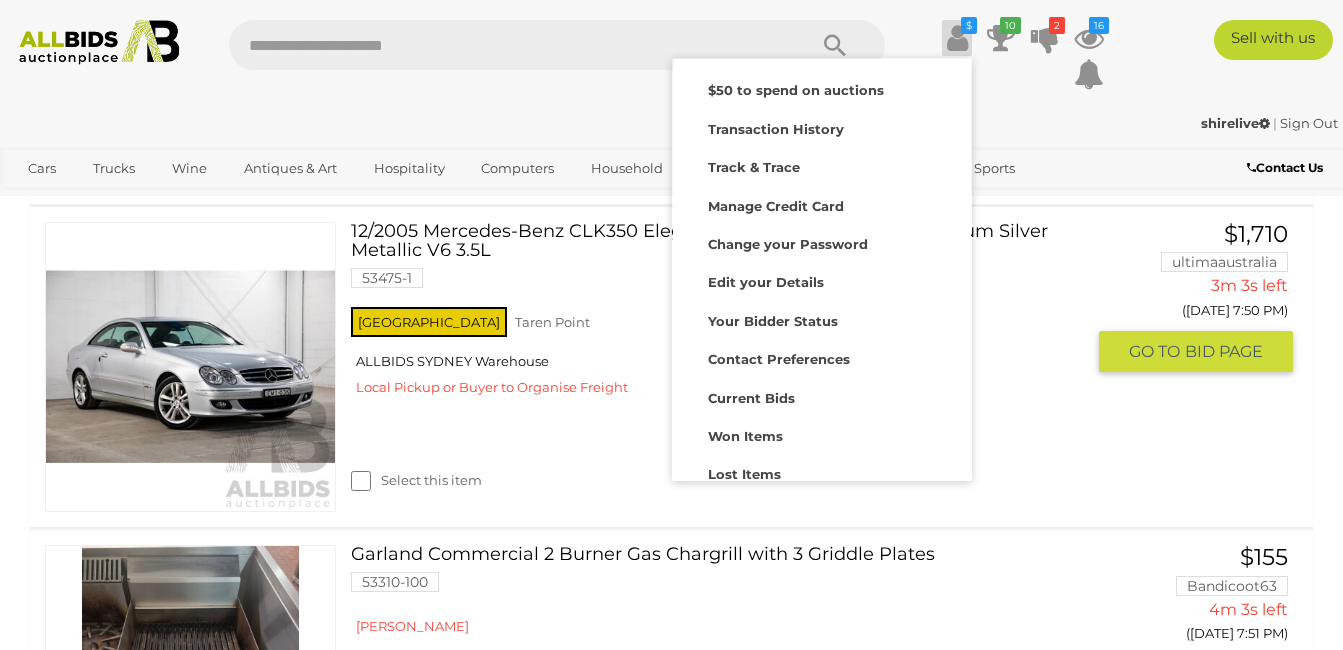 click at bounding box center [190, 367] 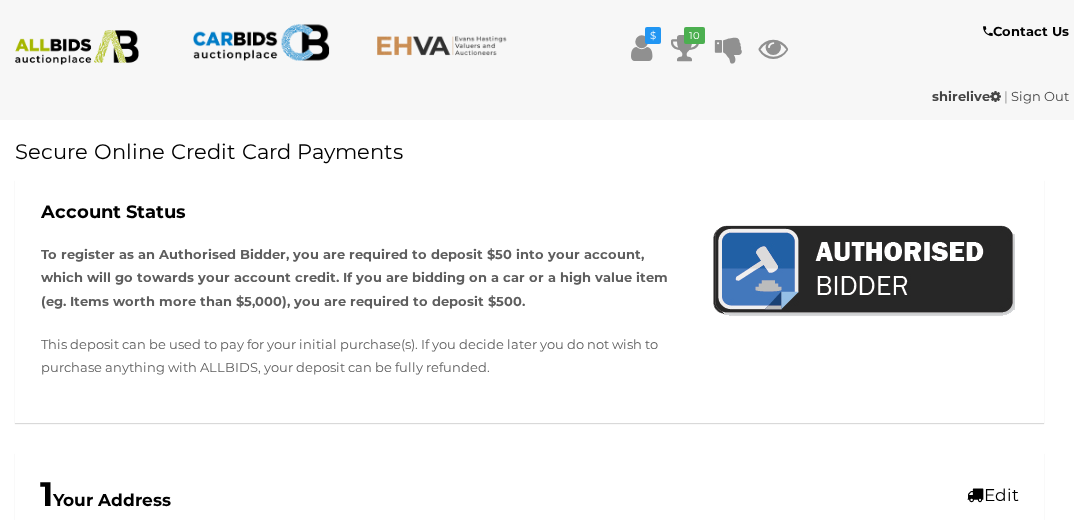 scroll, scrollTop: 0, scrollLeft: 0, axis: both 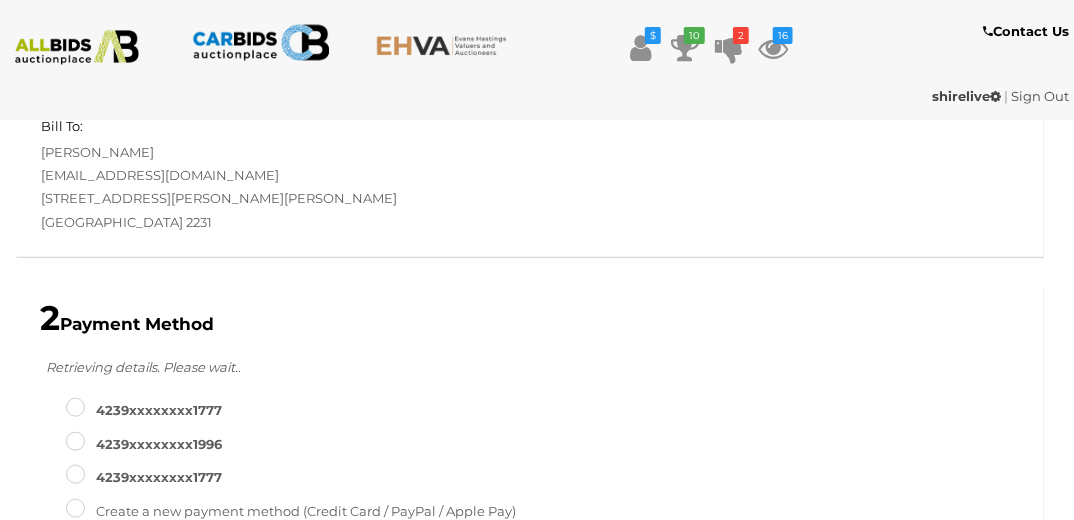type on "**********" 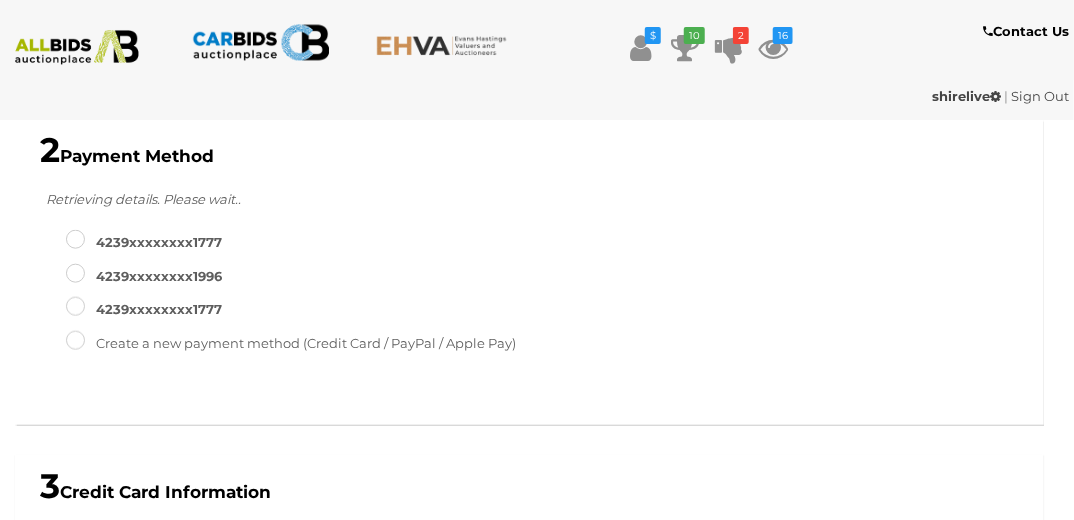 scroll, scrollTop: 592, scrollLeft: 0, axis: vertical 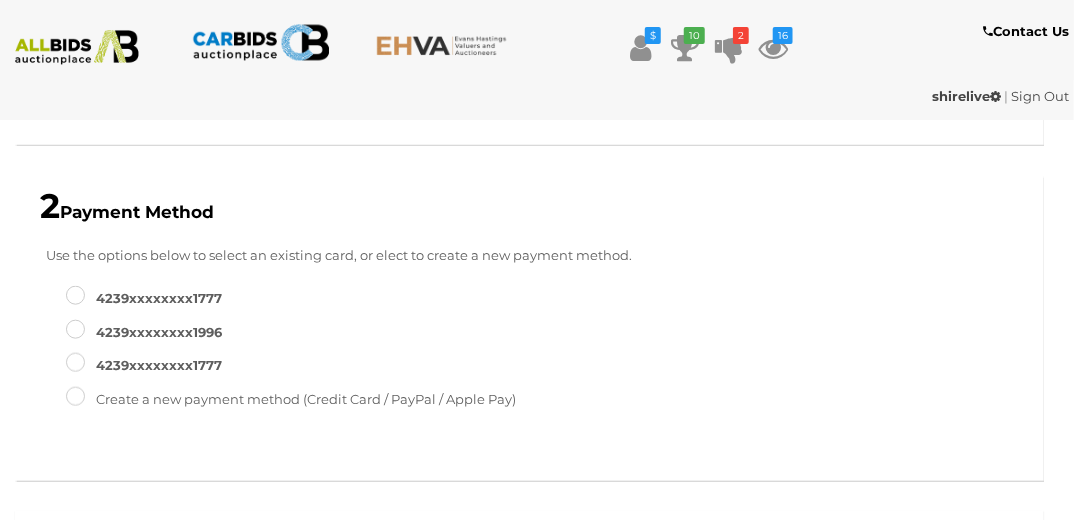 type on "**********" 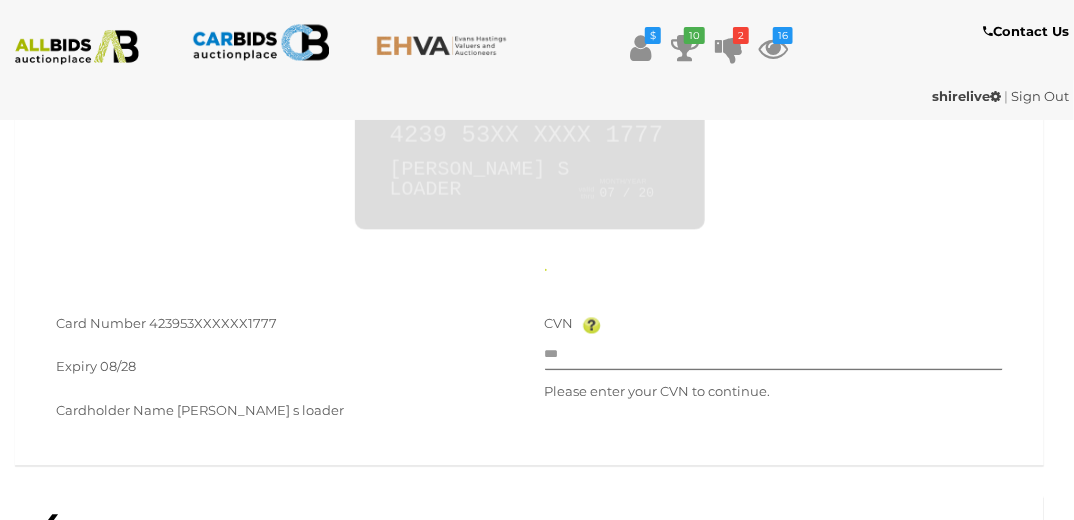 scroll, scrollTop: 1143, scrollLeft: 0, axis: vertical 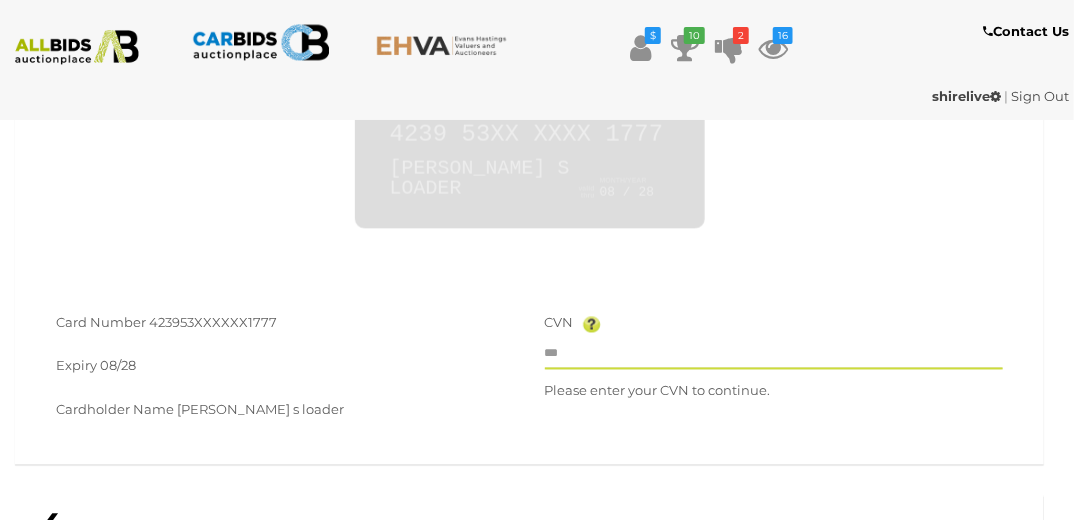 click at bounding box center (774, 355) 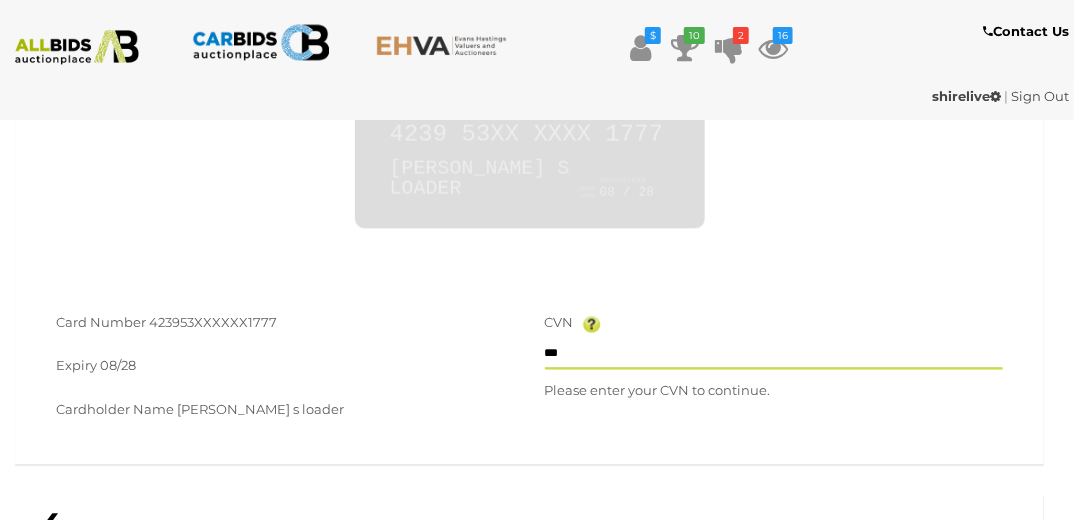 type on "**" 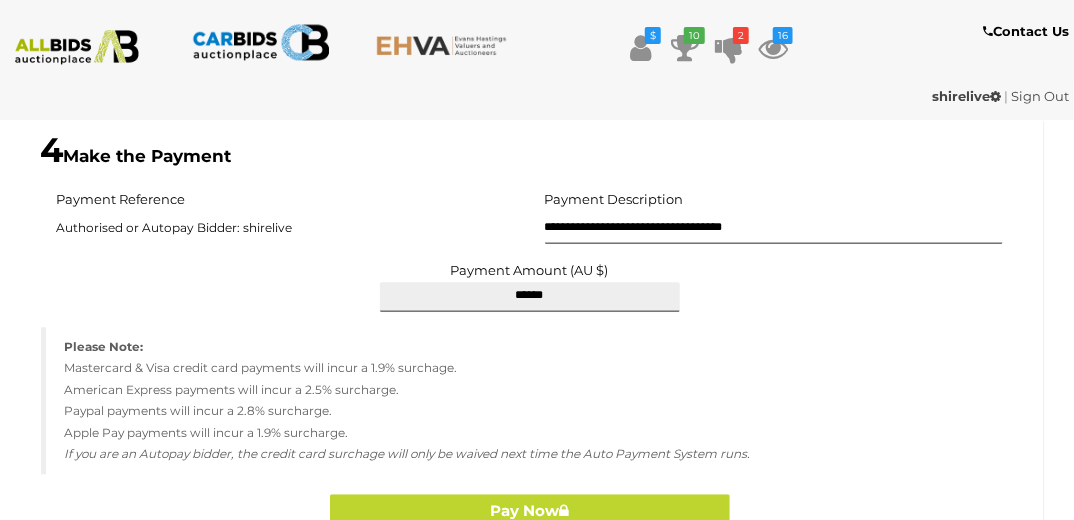 scroll, scrollTop: 1703, scrollLeft: 0, axis: vertical 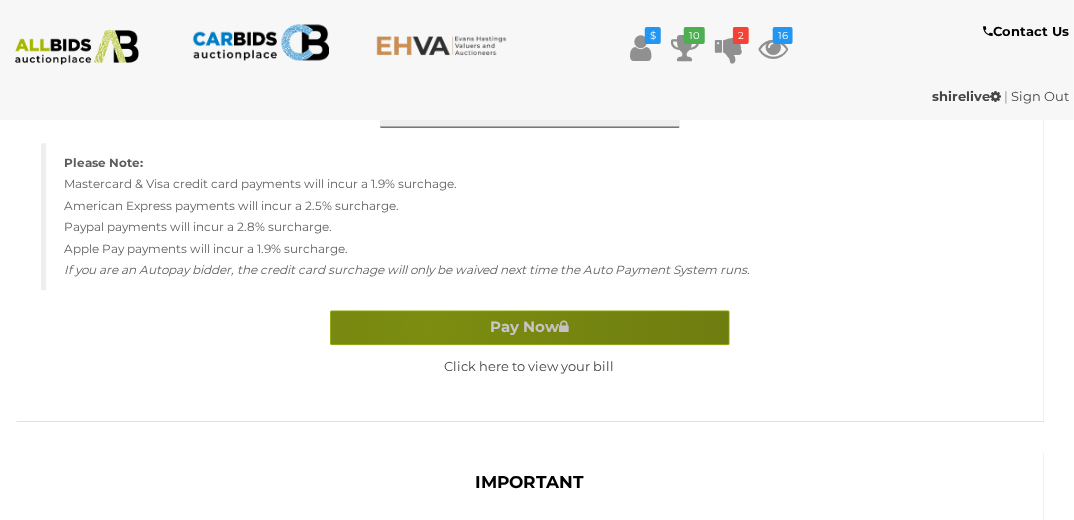 click on "Pay Now" at bounding box center [530, 327] 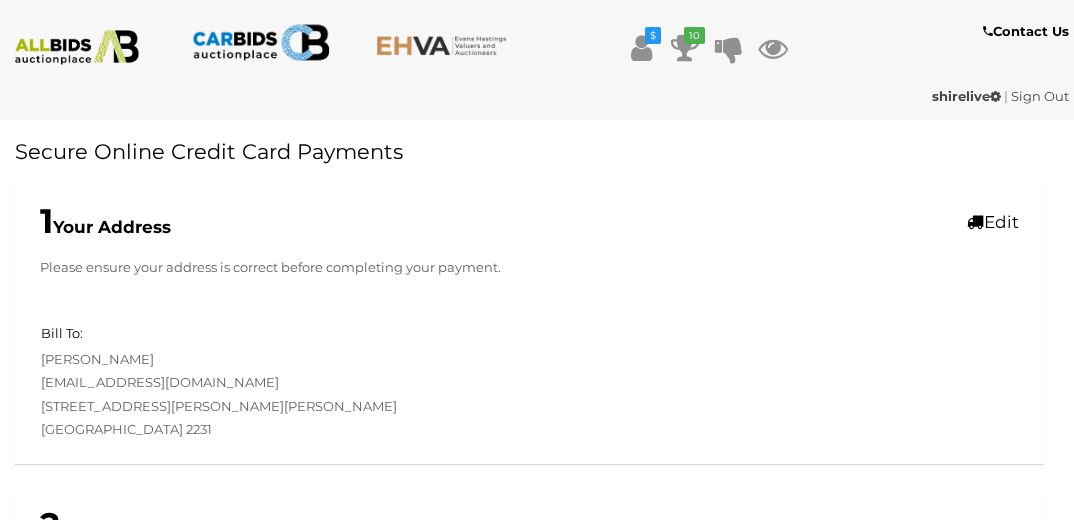 scroll, scrollTop: 561, scrollLeft: 0, axis: vertical 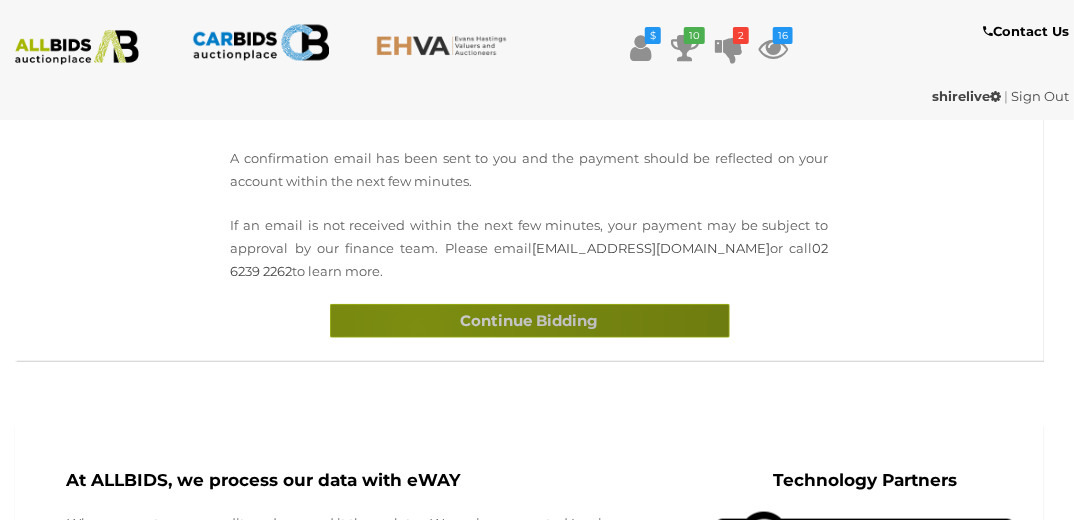 drag, startPoint x: 0, startPoint y: 0, endPoint x: 417, endPoint y: 327, distance: 529.9226 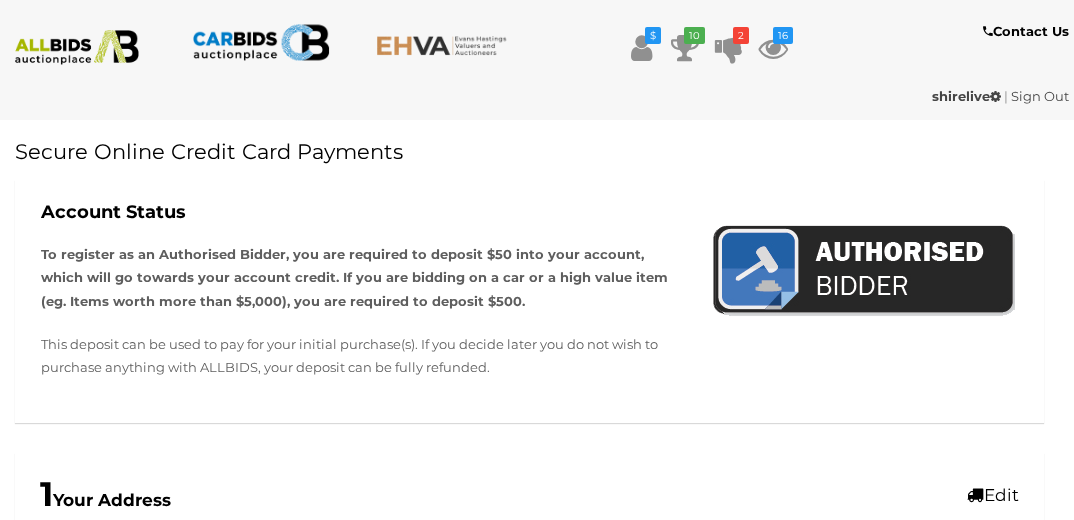 scroll, scrollTop: 441, scrollLeft: 0, axis: vertical 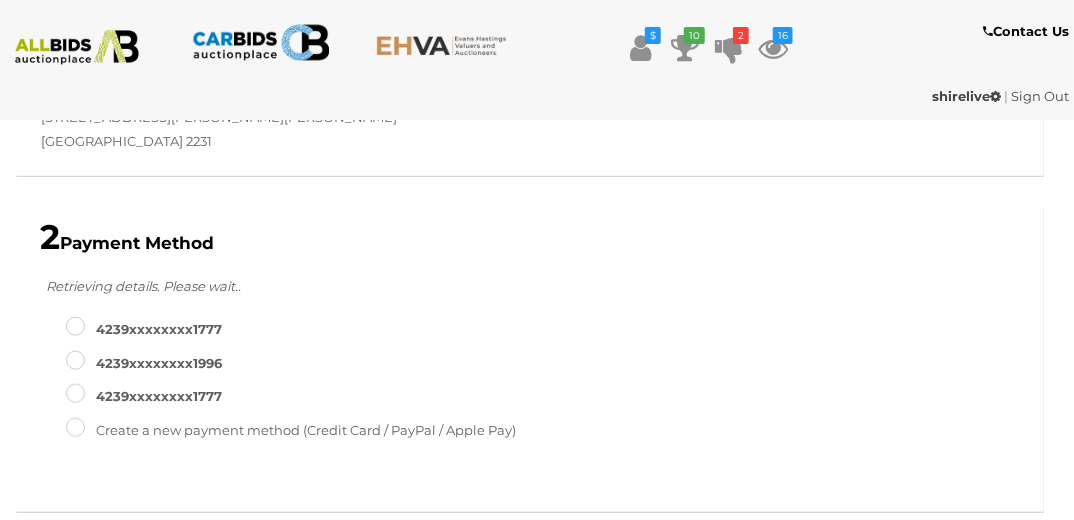 type on "******" 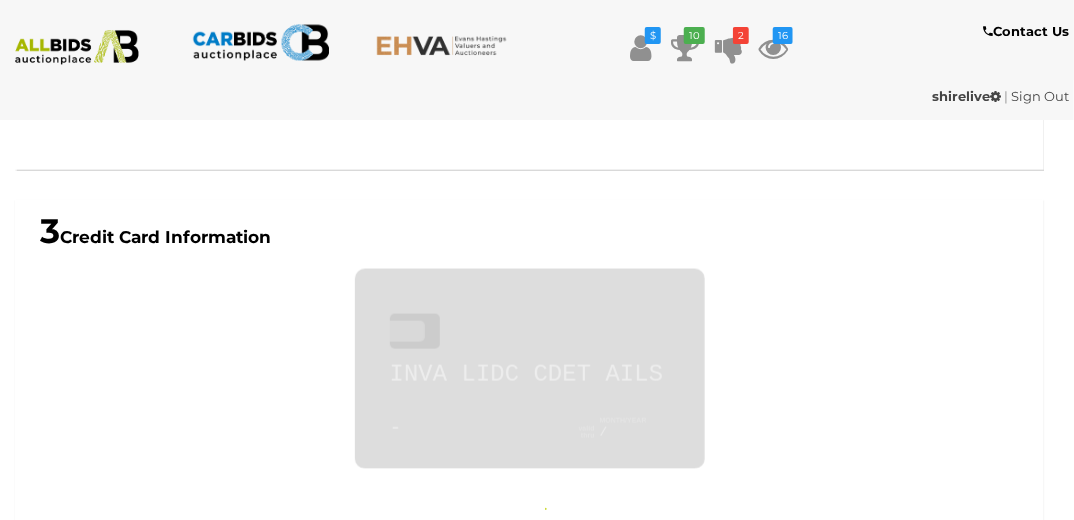 type on "**********" 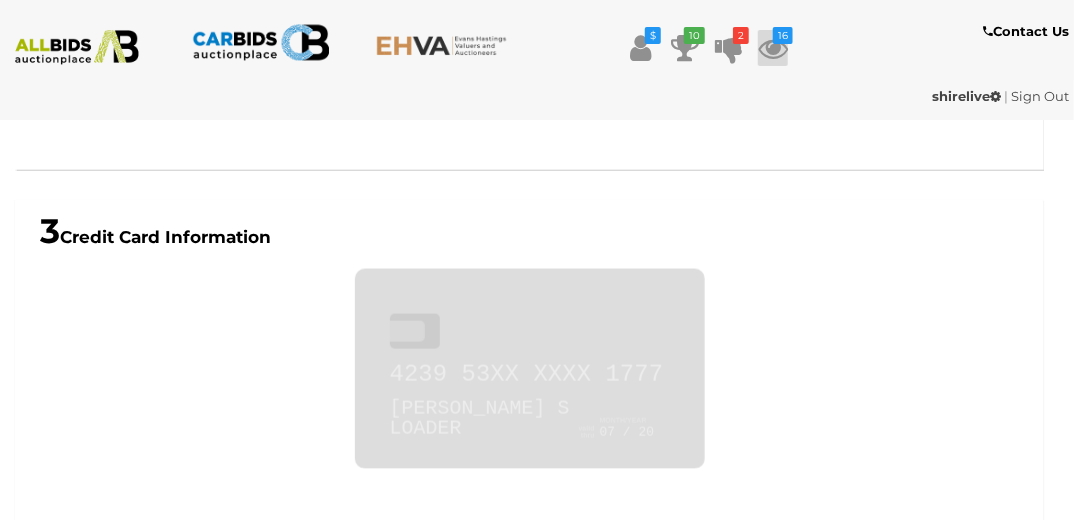 click at bounding box center (773, 48) 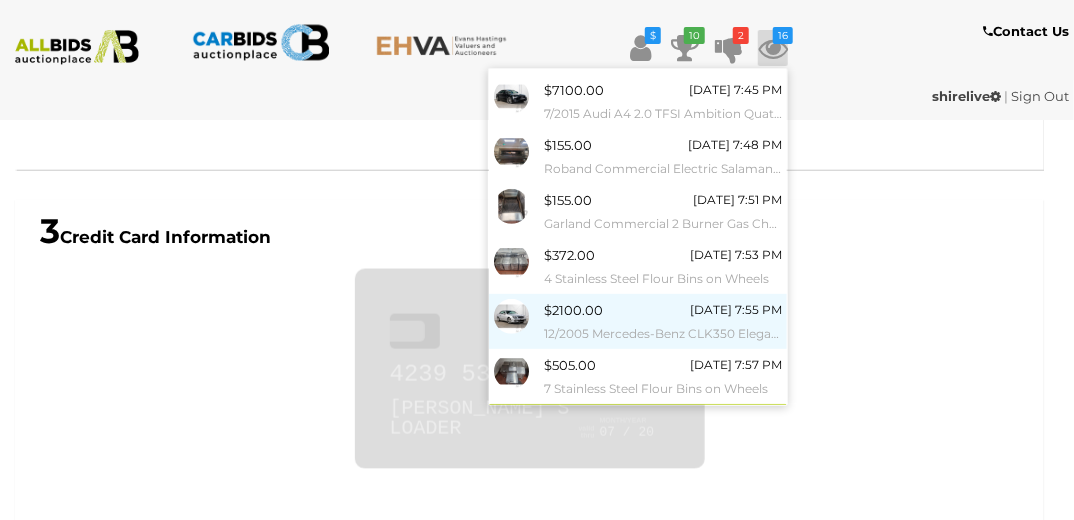 scroll, scrollTop: 299, scrollLeft: 0, axis: vertical 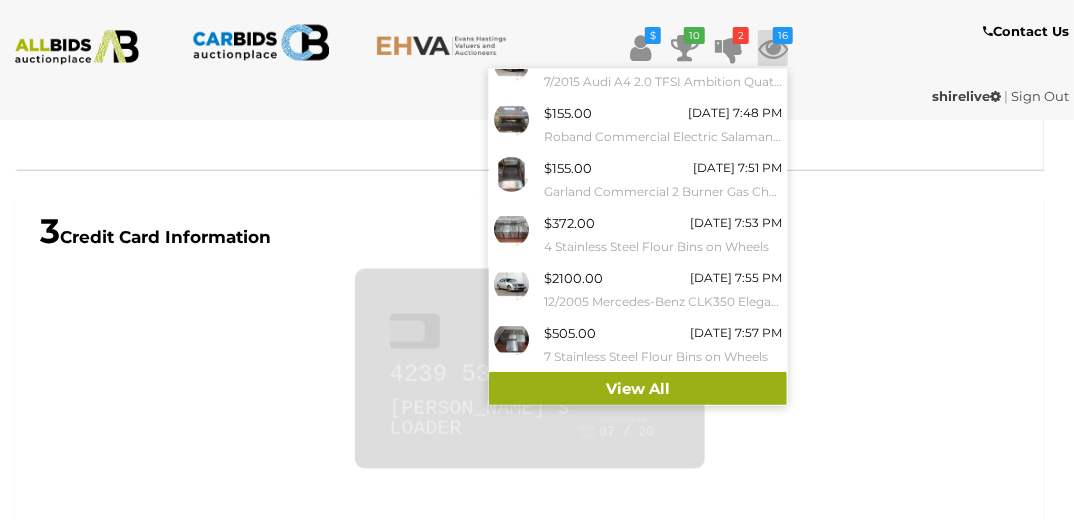 click on "View All" at bounding box center [638, 389] 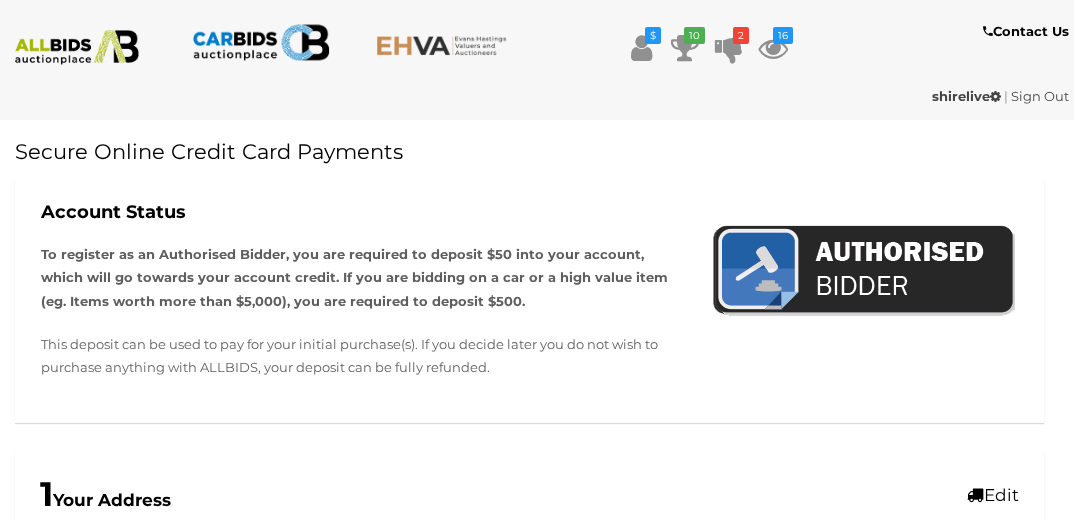 scroll, scrollTop: 472, scrollLeft: 0, axis: vertical 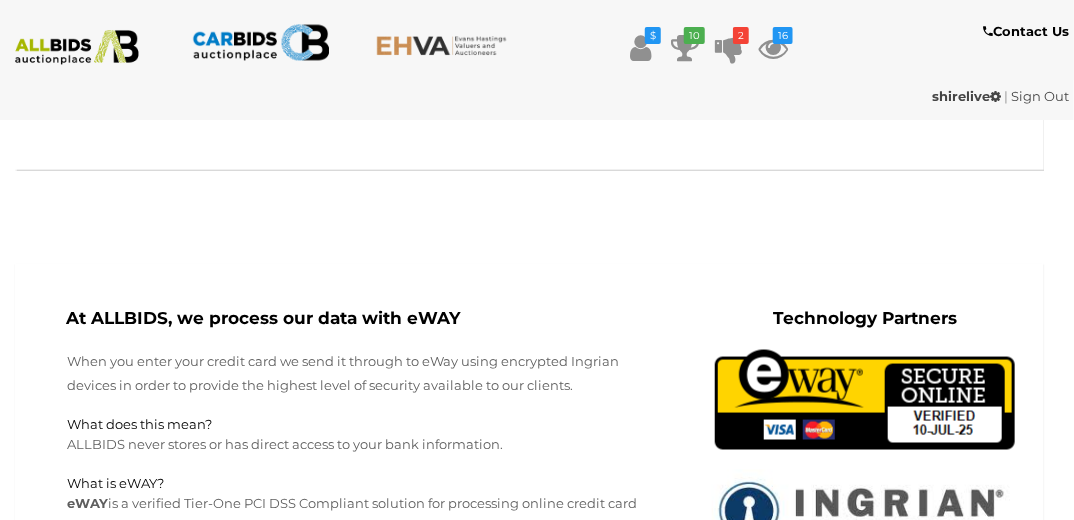 type on "**********" 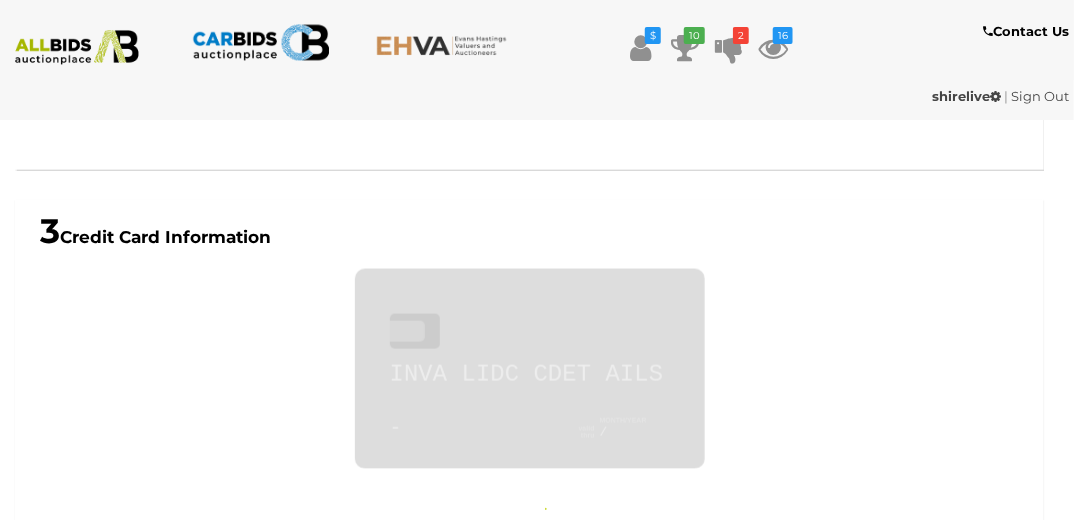 type on "**********" 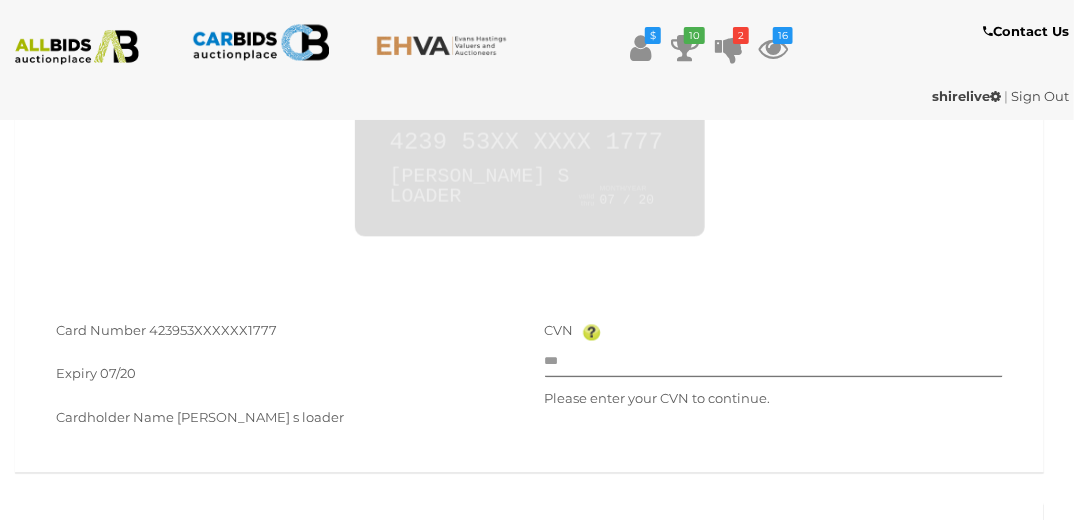 scroll, scrollTop: 1223, scrollLeft: 0, axis: vertical 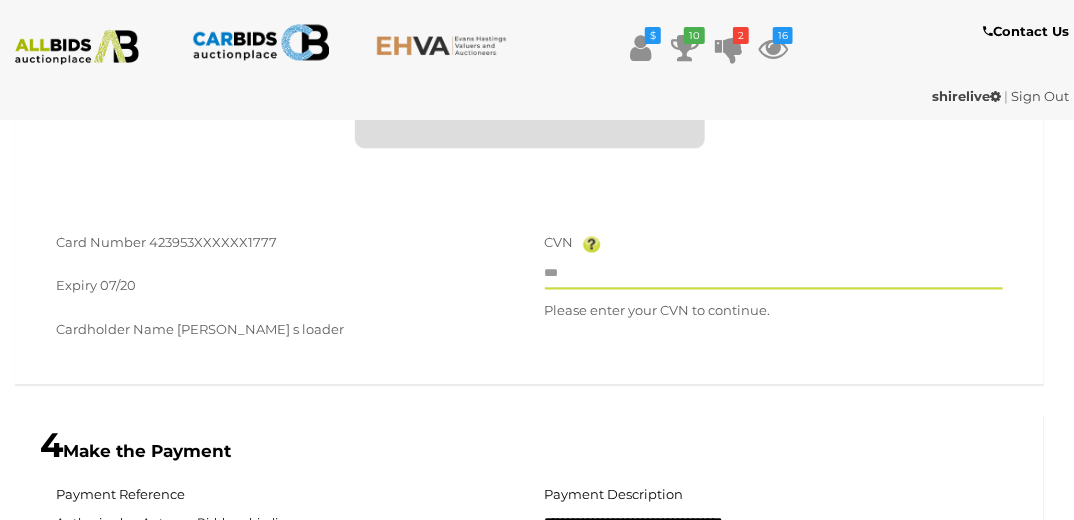 click at bounding box center (774, 275) 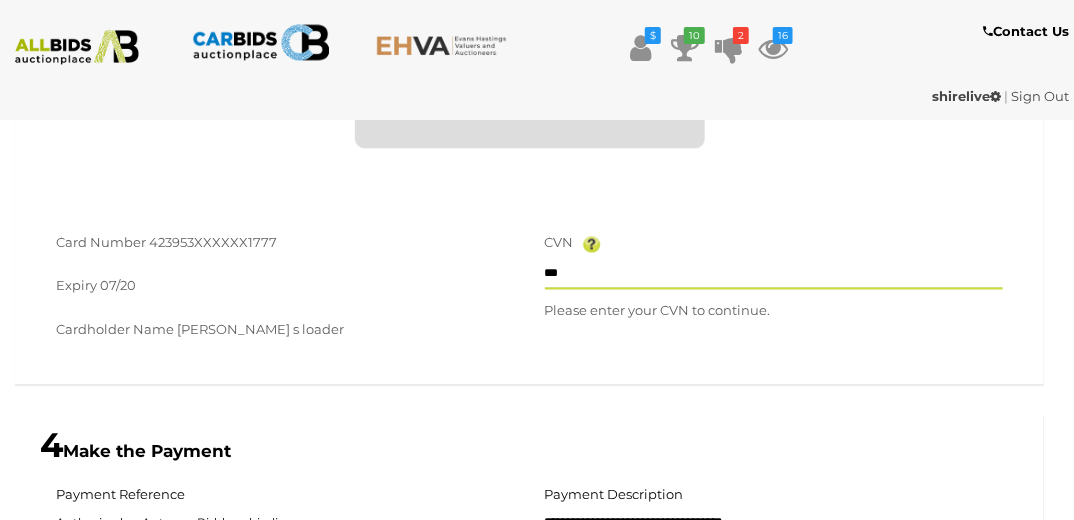 type on "**" 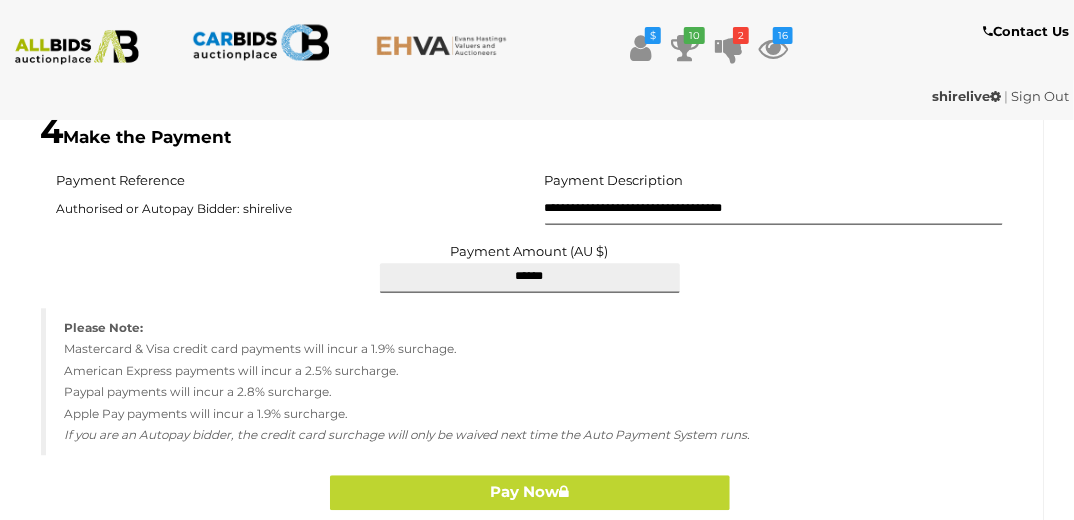 scroll, scrollTop: 1543, scrollLeft: 0, axis: vertical 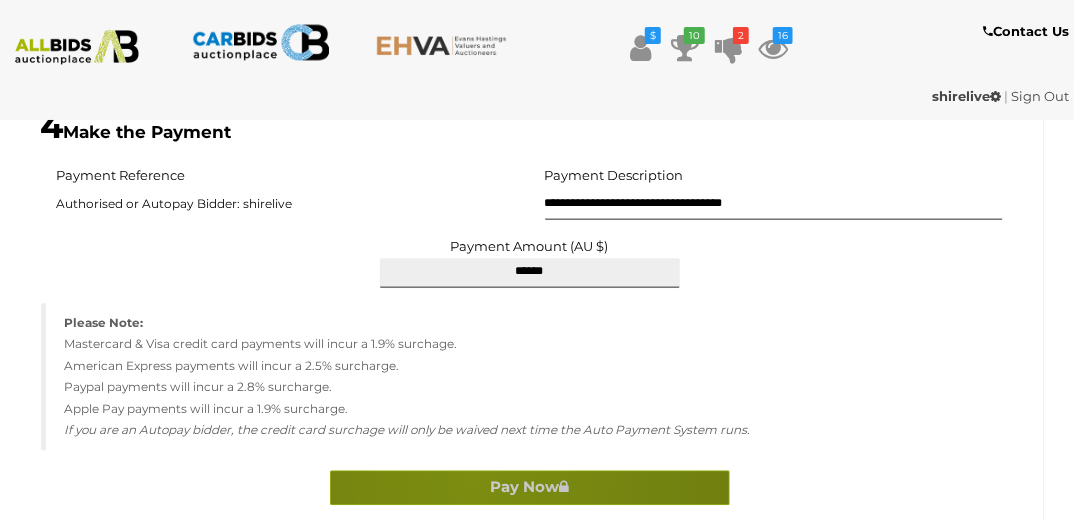 click on "Pay Now" at bounding box center [530, 487] 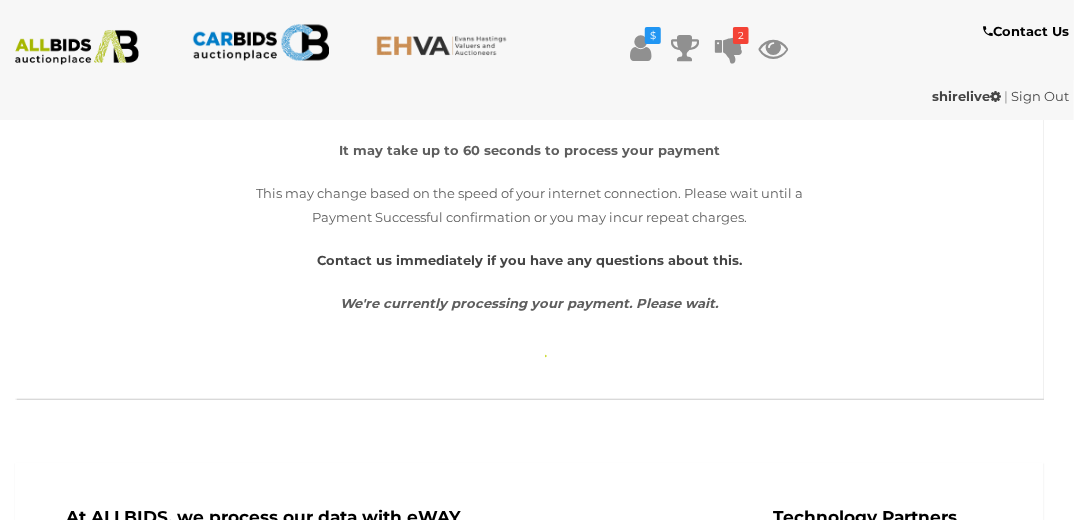 scroll, scrollTop: 561, scrollLeft: 0, axis: vertical 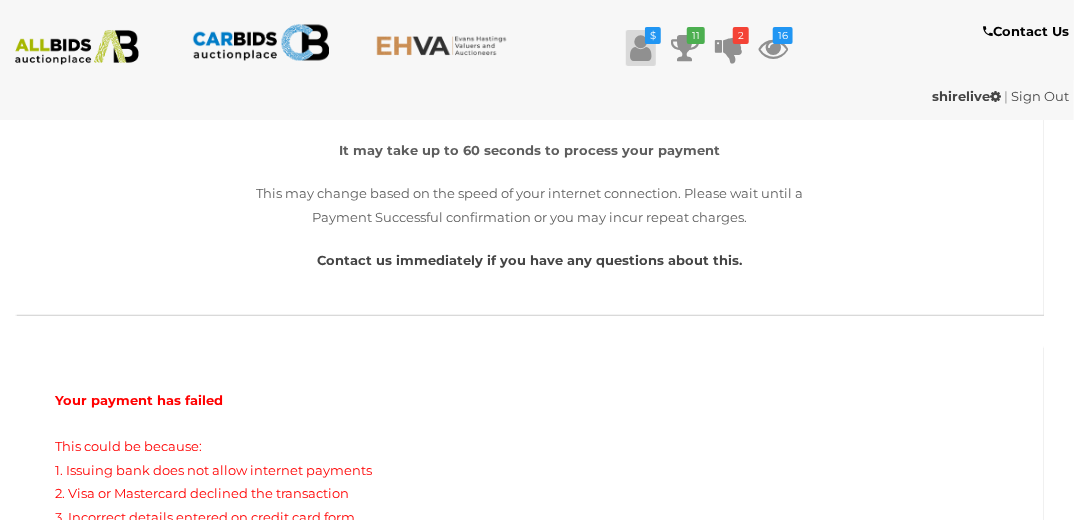 click at bounding box center (641, 48) 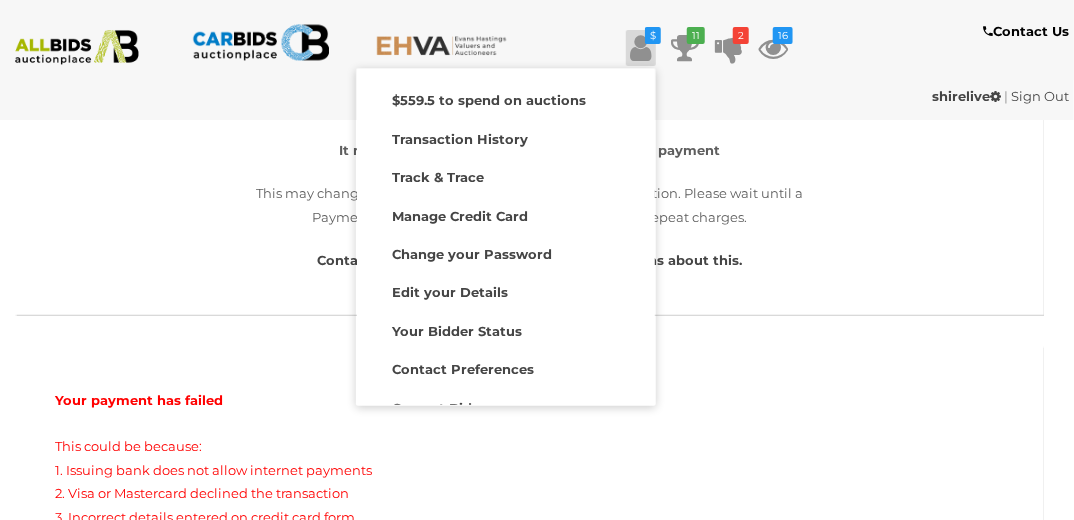 drag, startPoint x: 799, startPoint y: 104, endPoint x: 792, endPoint y: 64, distance: 40.60788 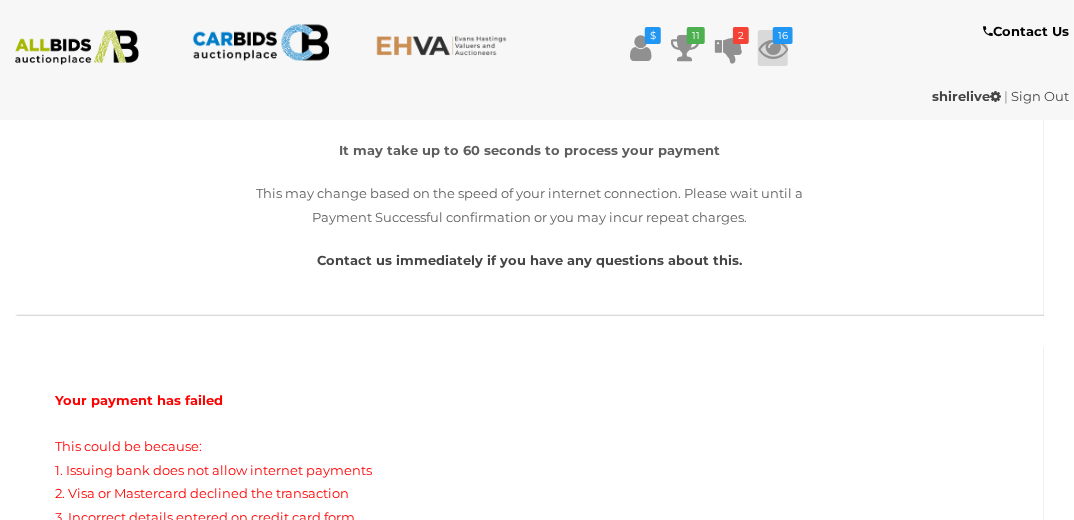 click at bounding box center (773, 48) 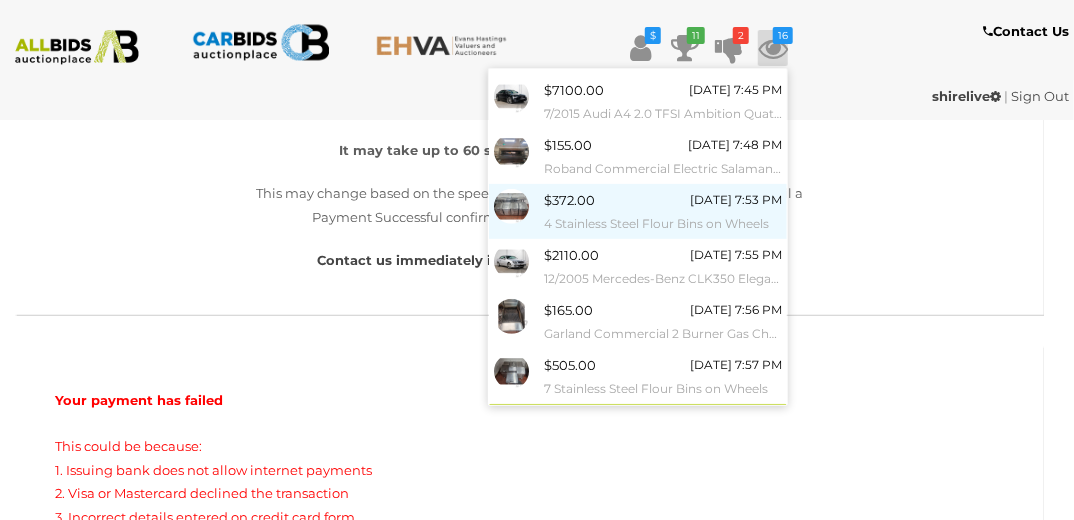 scroll, scrollTop: 299, scrollLeft: 0, axis: vertical 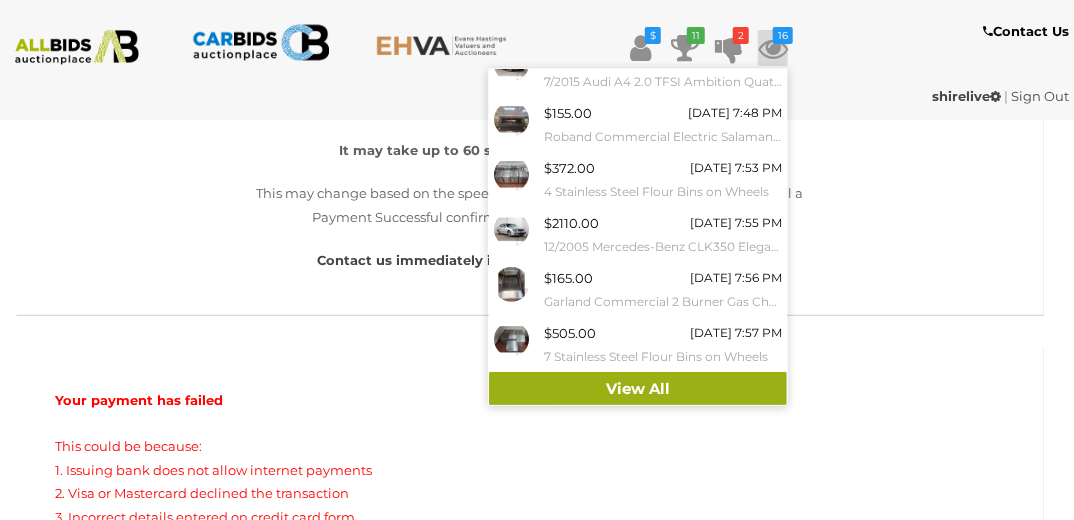click on "View All" at bounding box center [638, 389] 